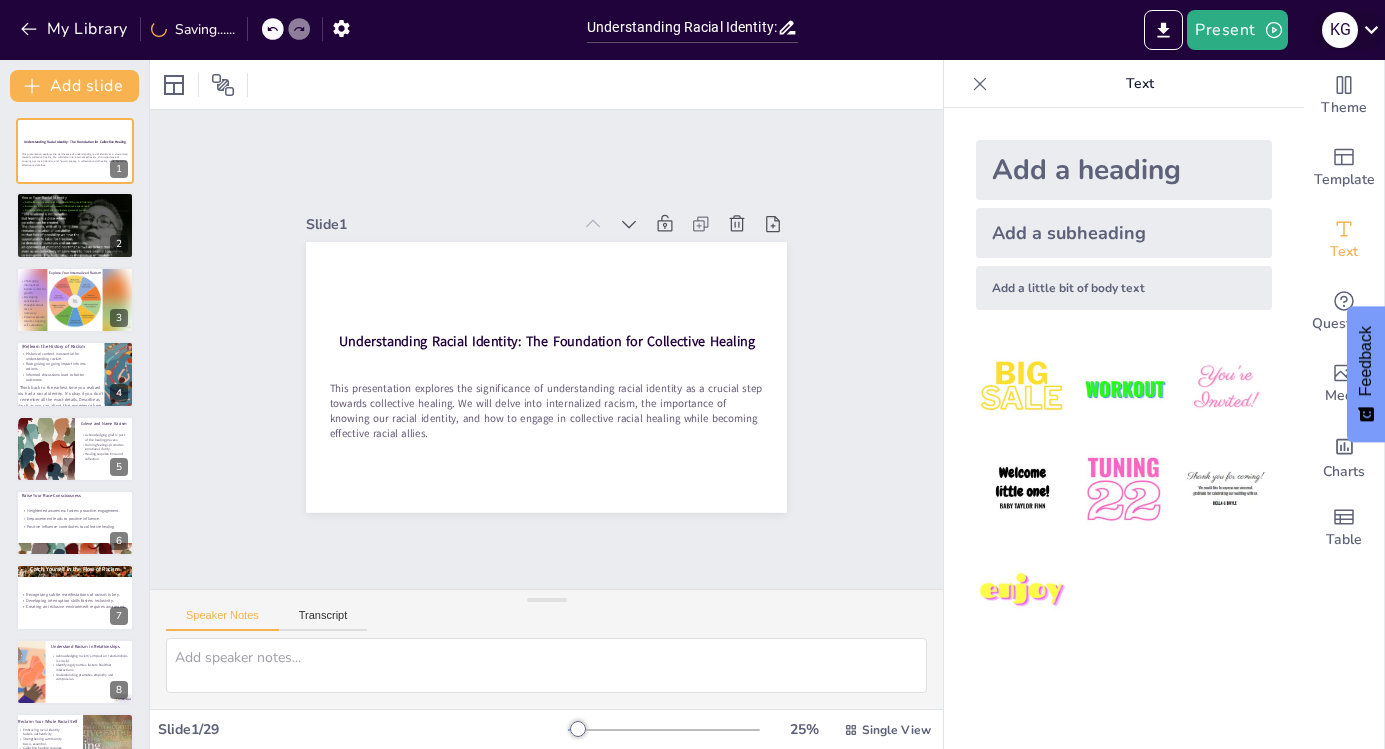scroll, scrollTop: 0, scrollLeft: 0, axis: both 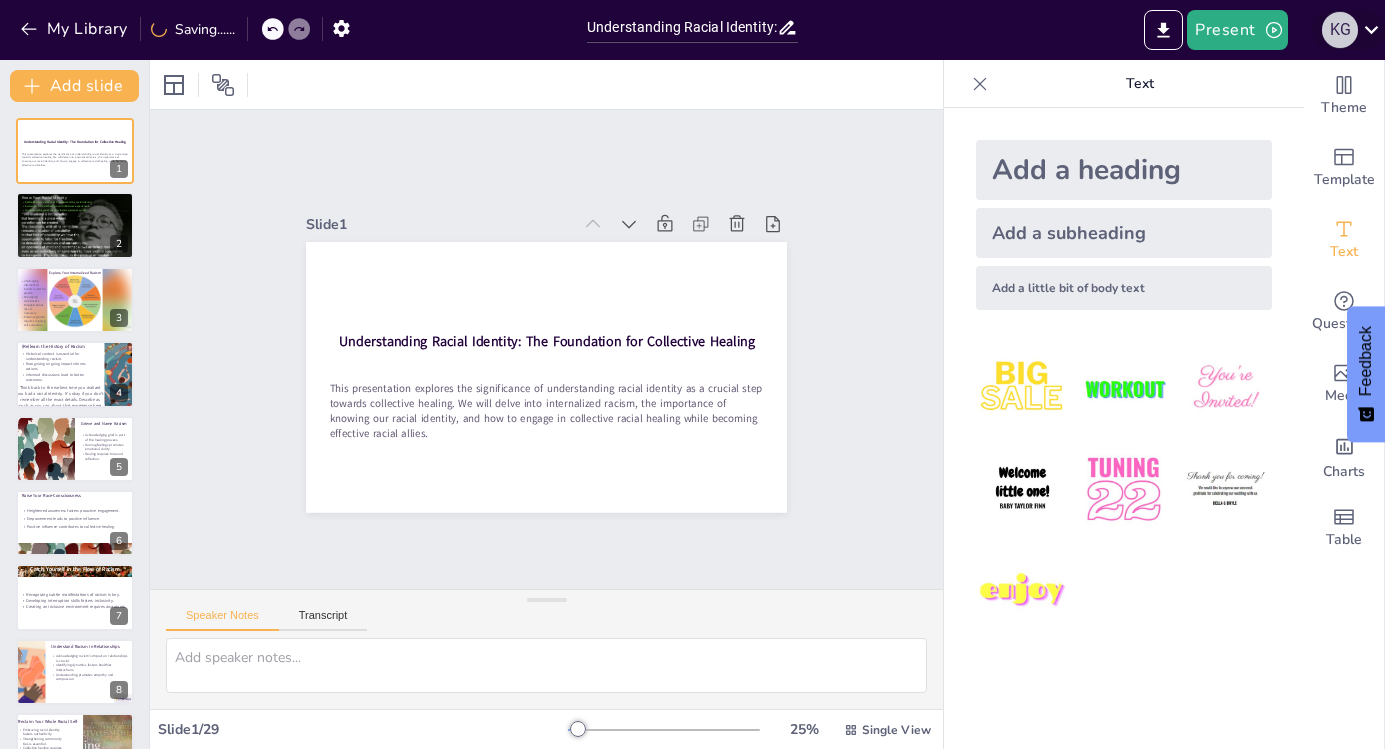click on "K G" at bounding box center [1340, 30] 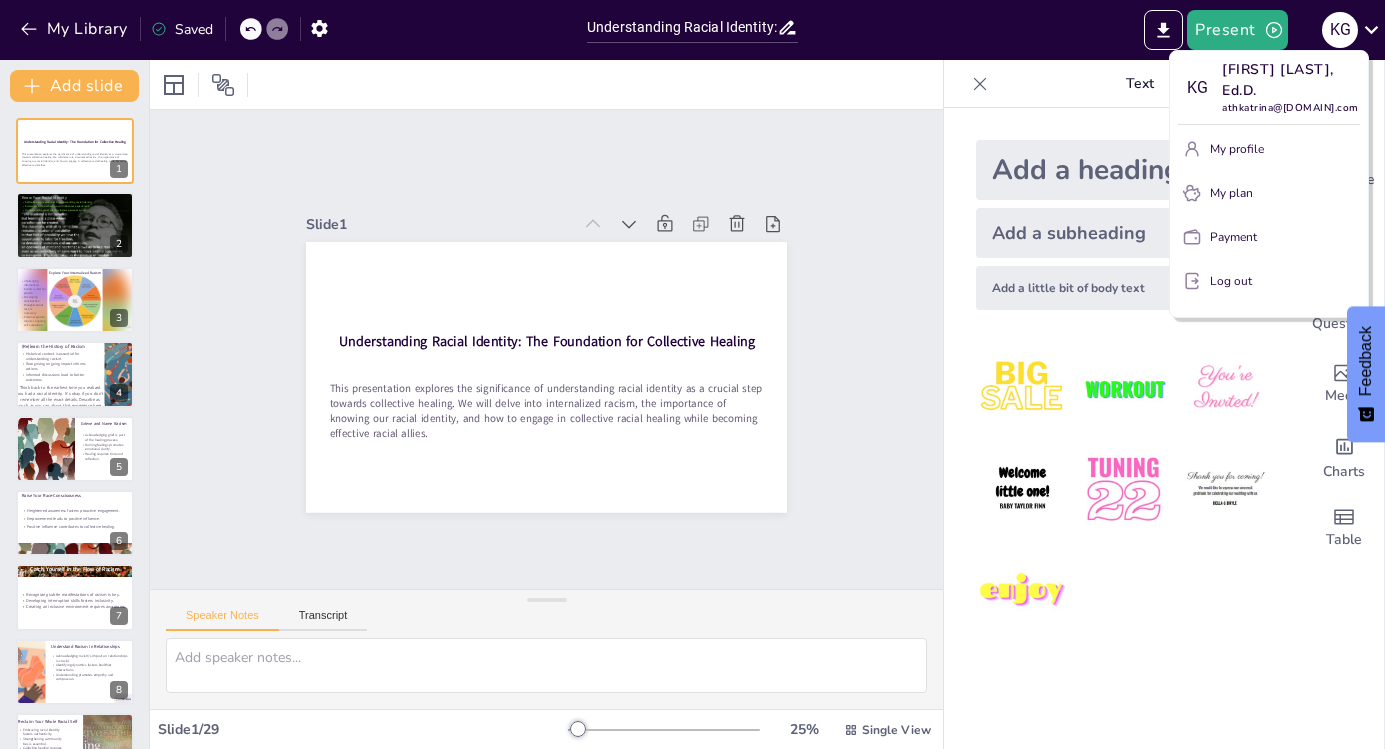 click at bounding box center [692, 374] 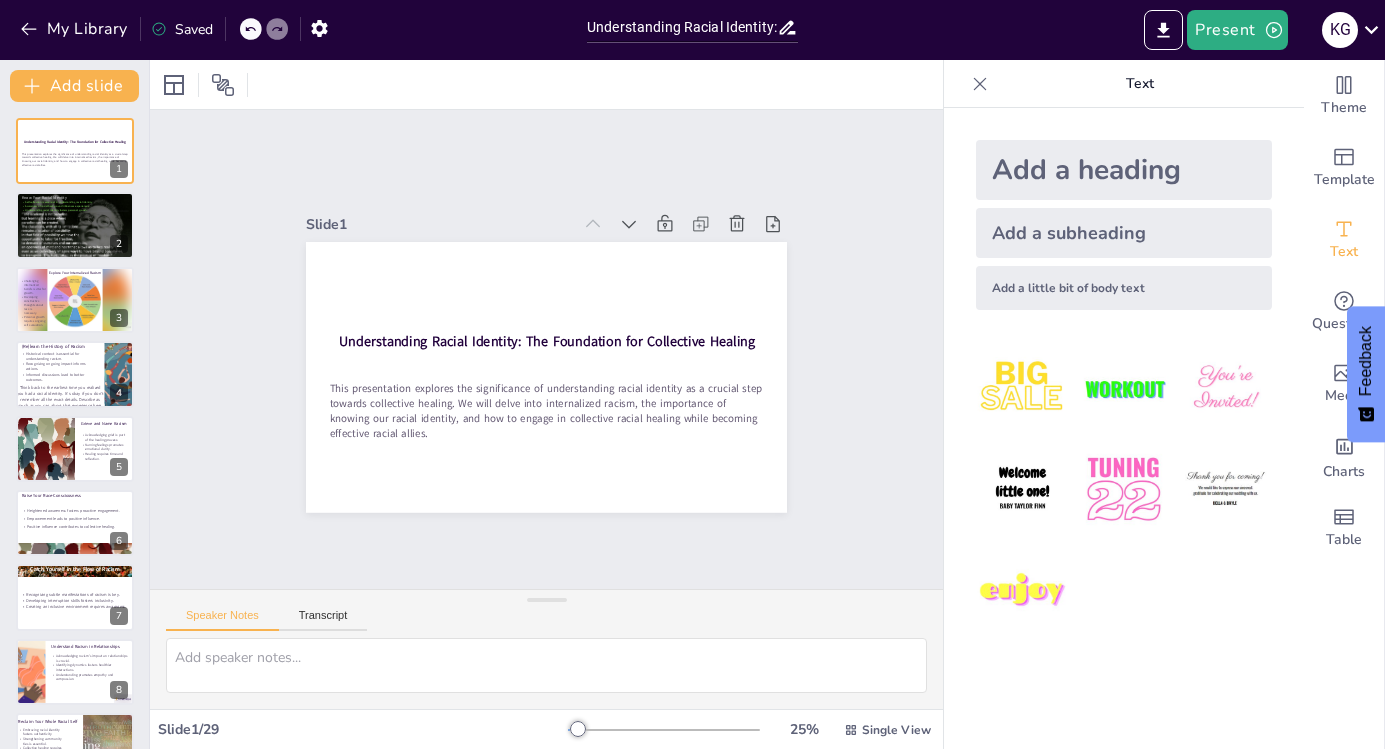 checkbox on "true" 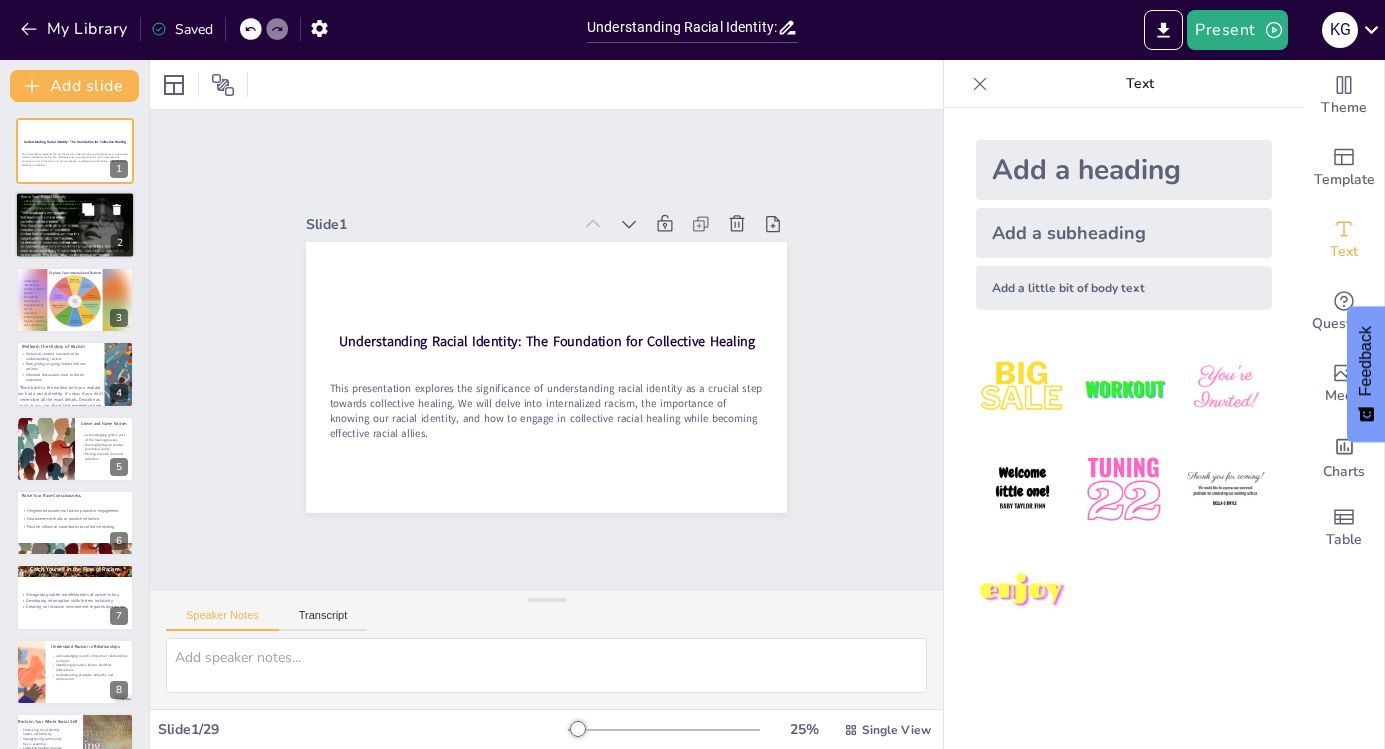 checkbox on "true" 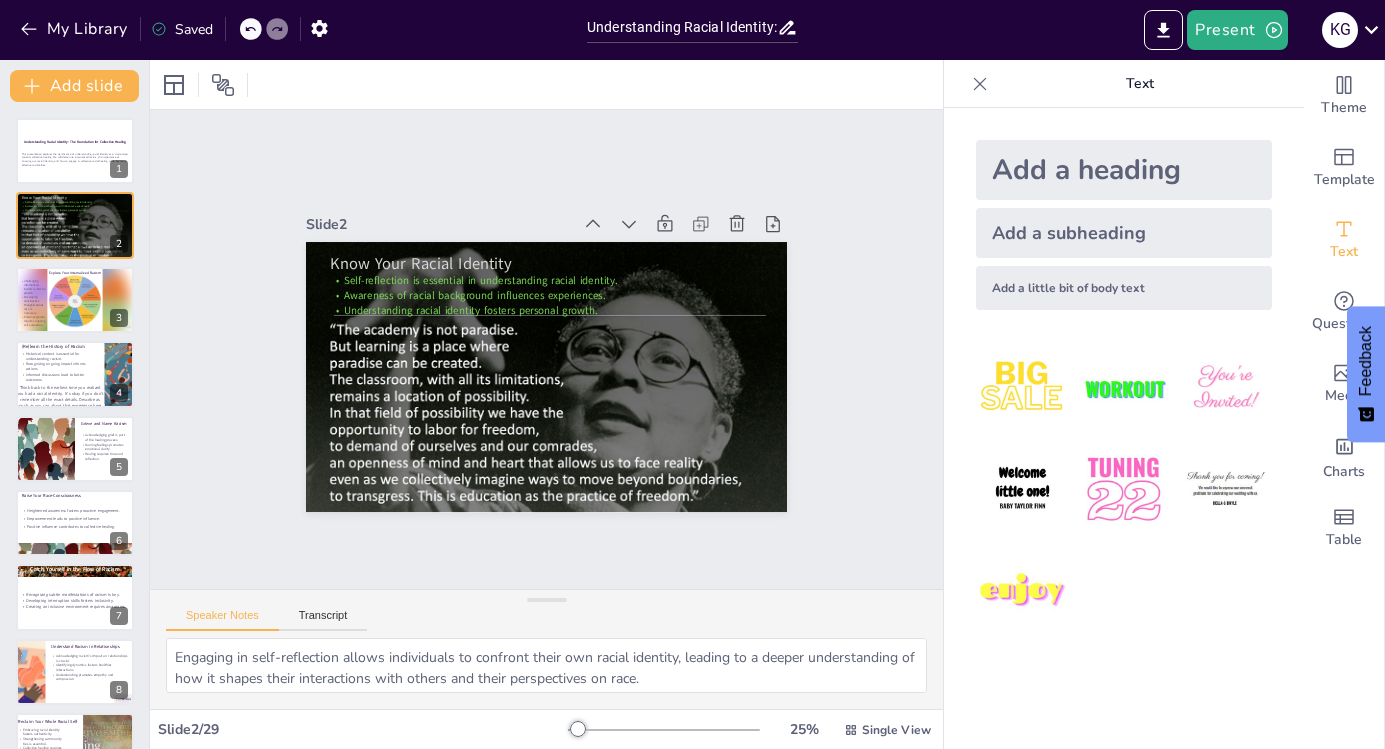 checkbox on "true" 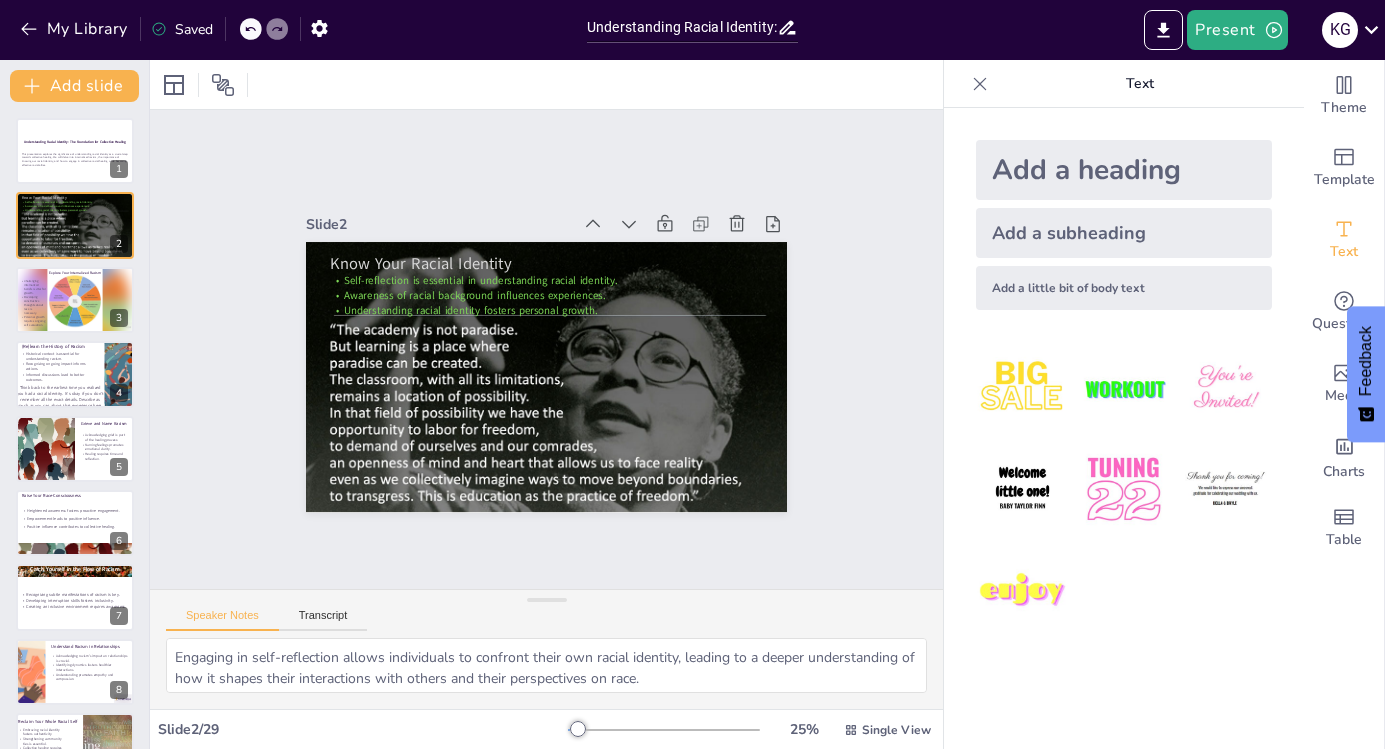 checkbox on "true" 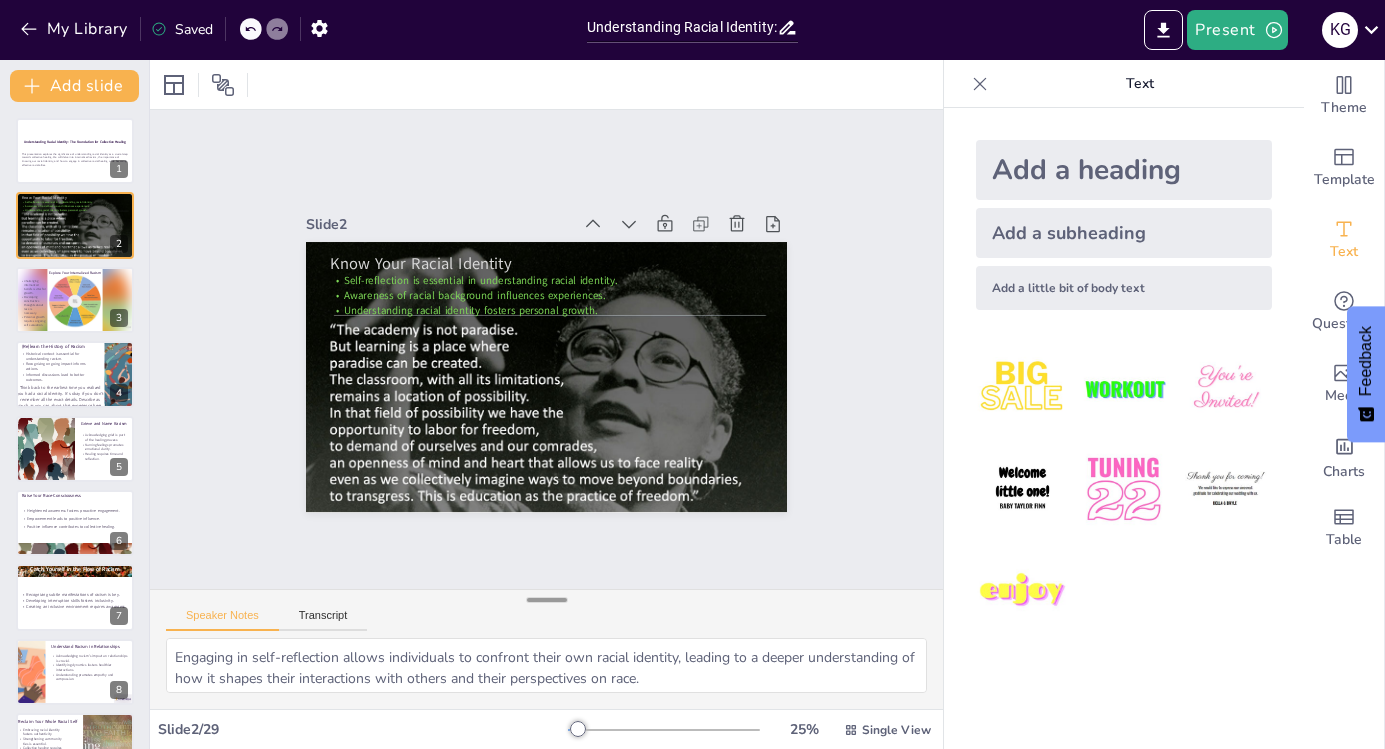 checkbox on "true" 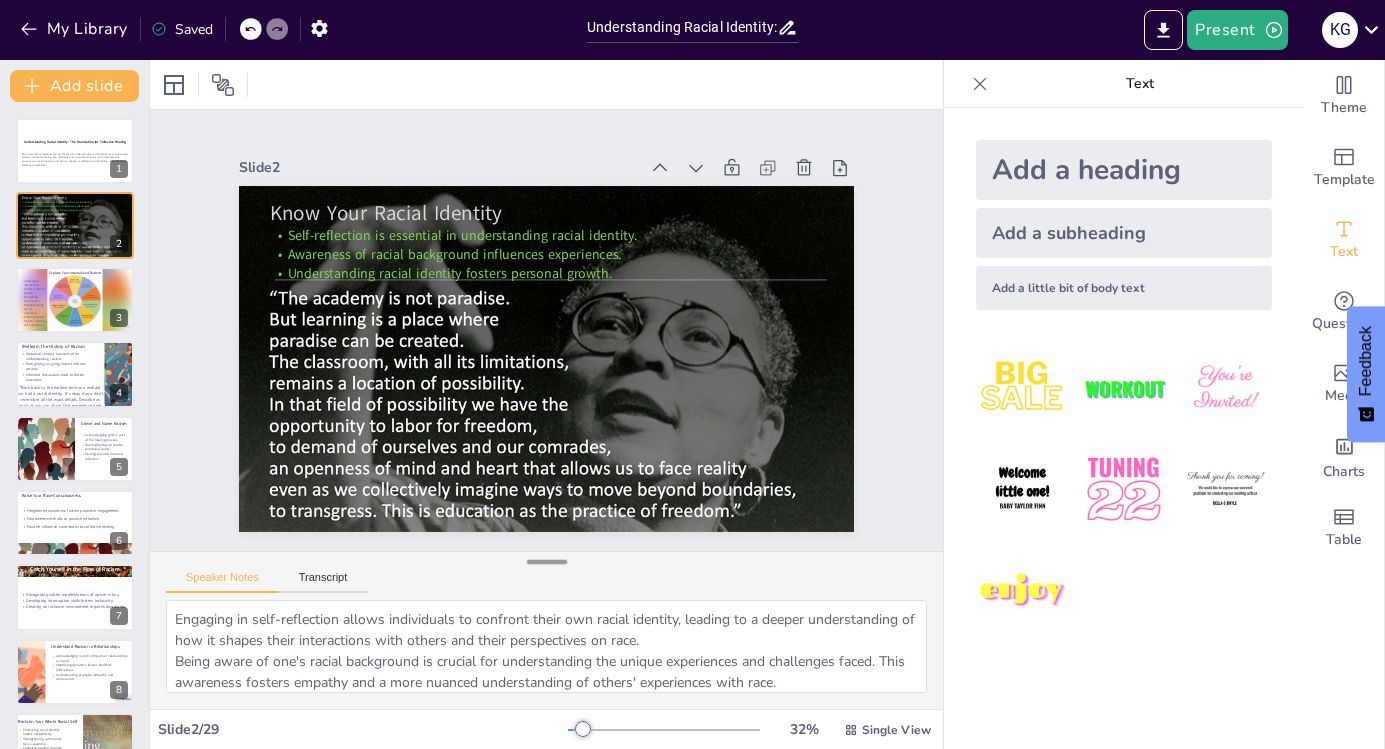 checkbox on "true" 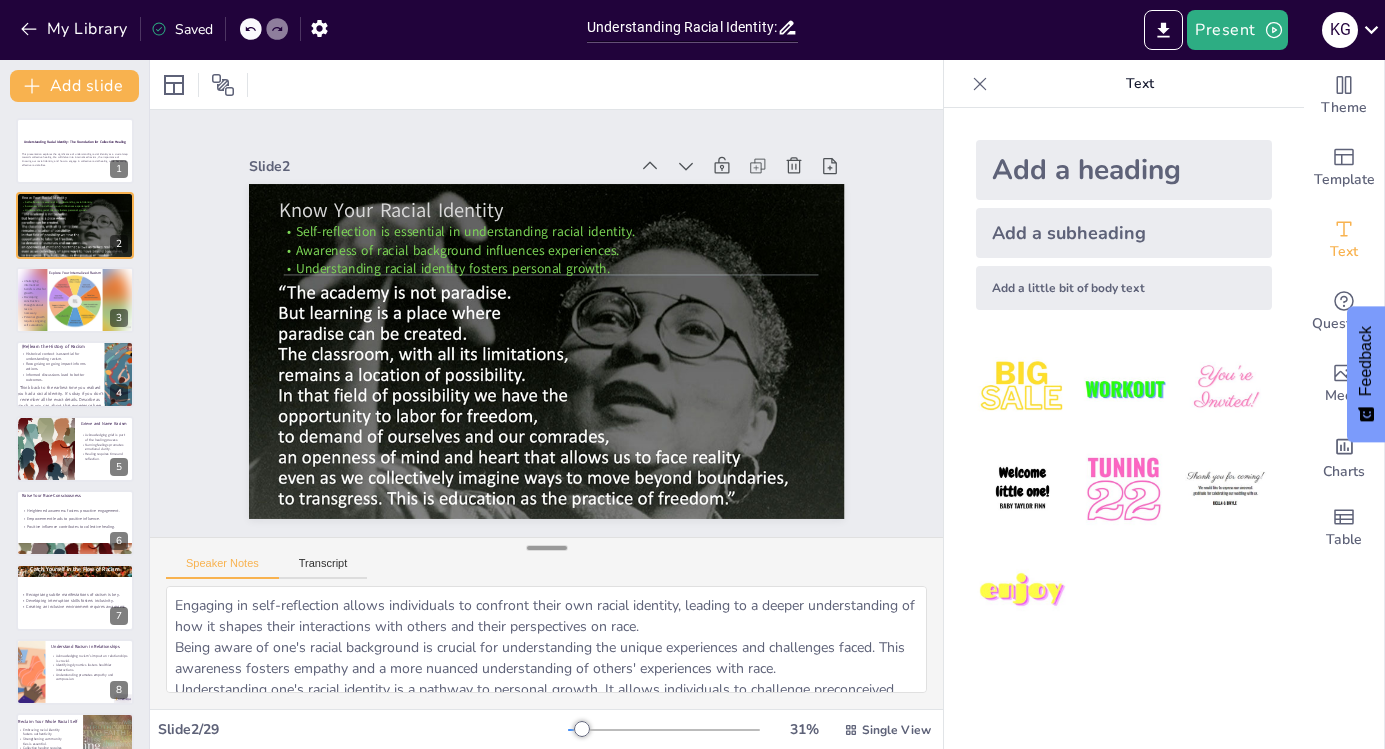 checkbox on "true" 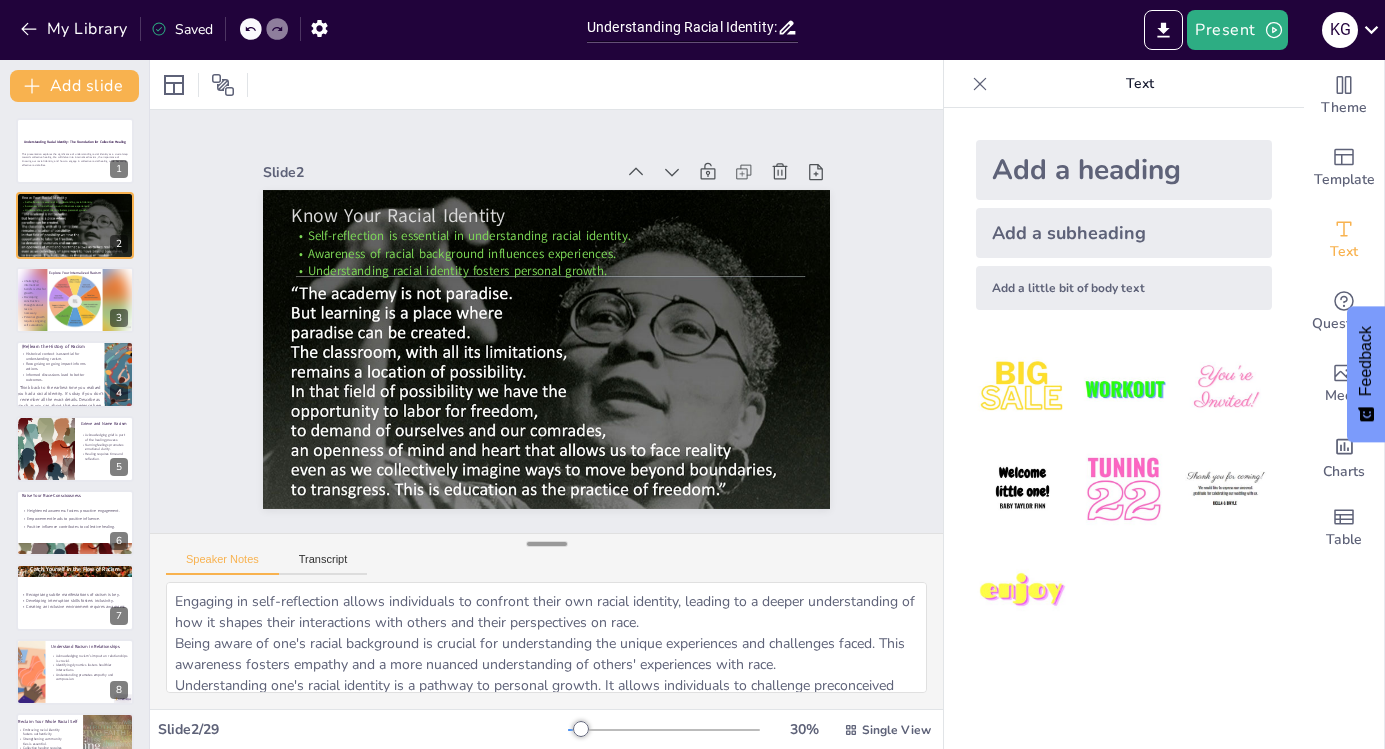 checkbox on "true" 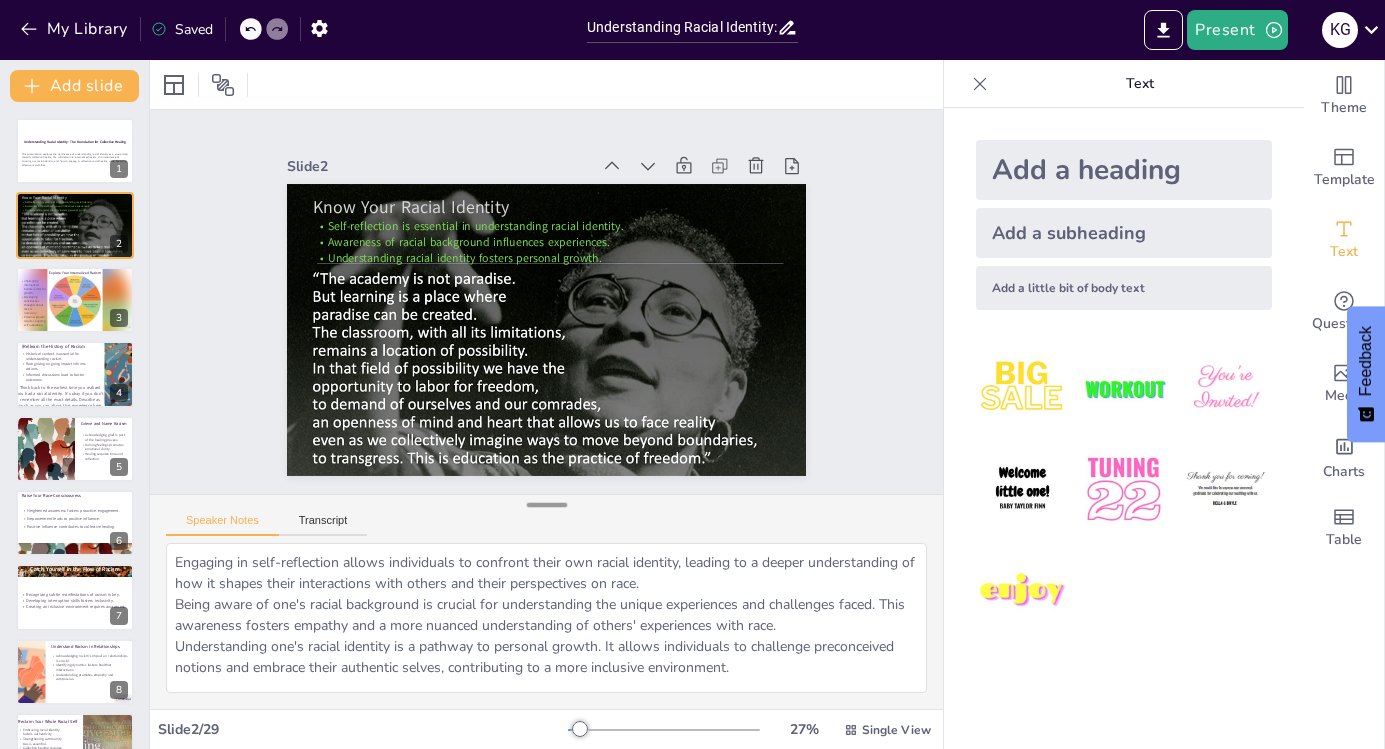 checkbox on "true" 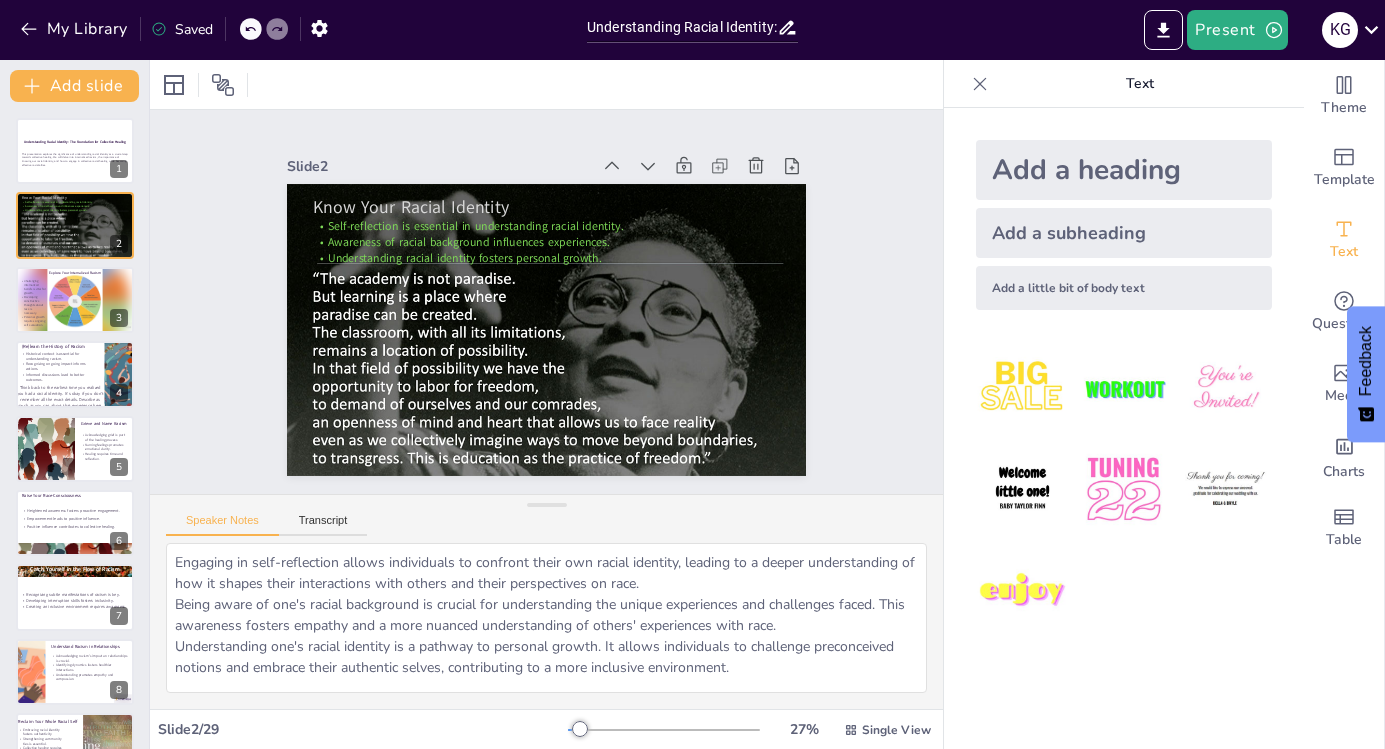checkbox on "true" 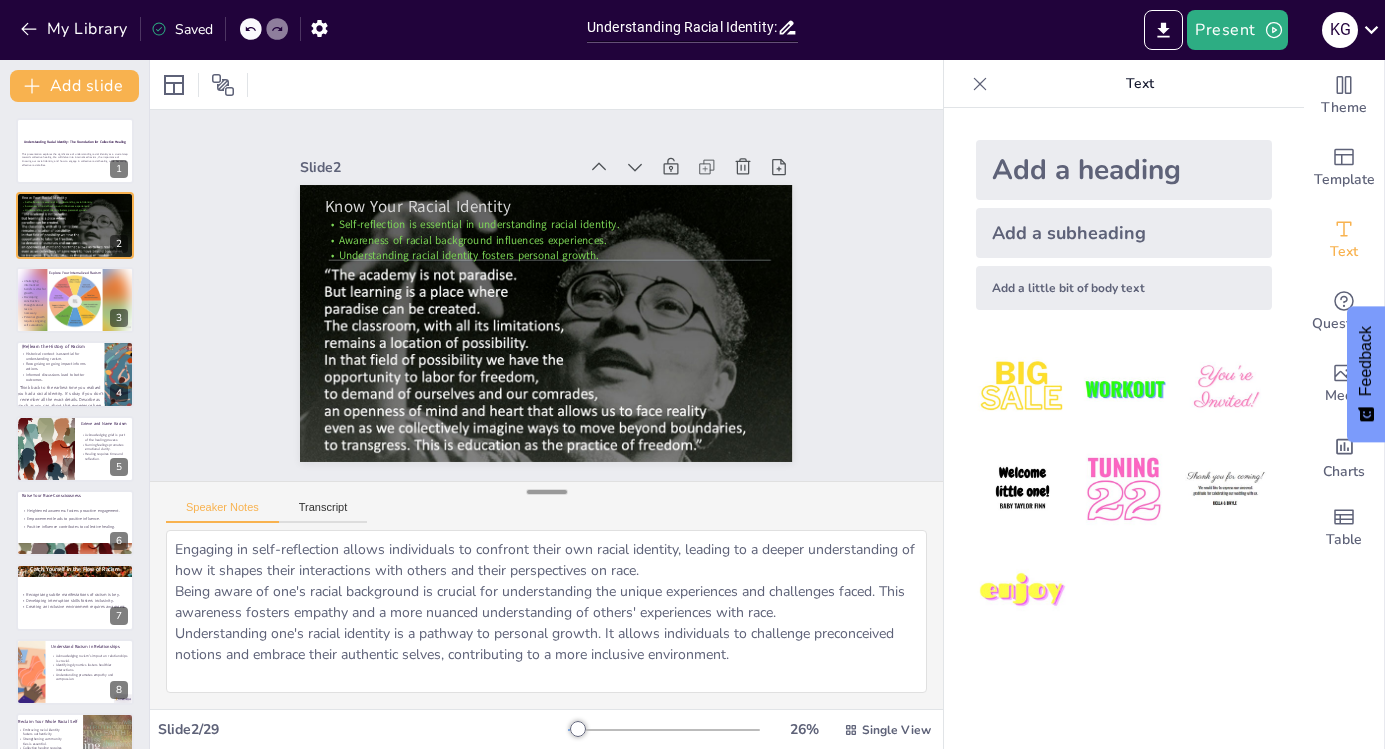 checkbox on "true" 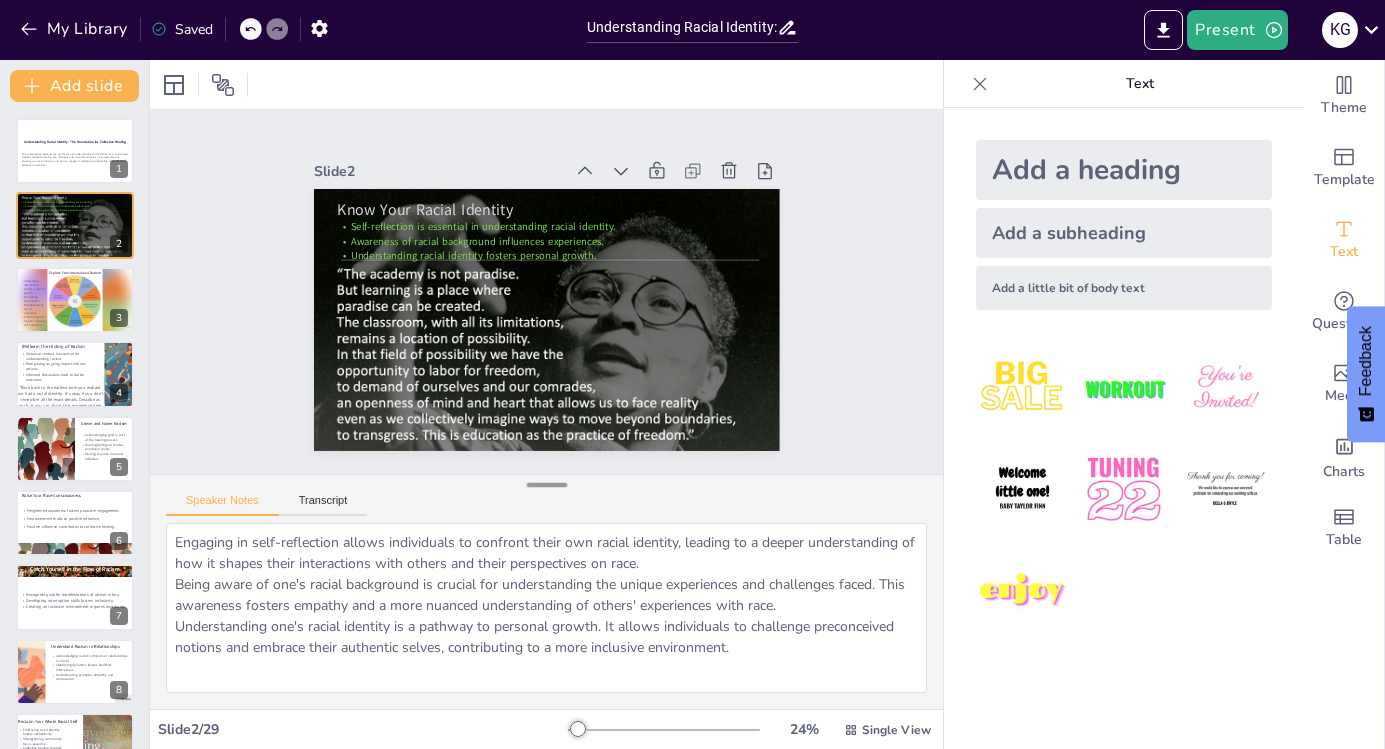 checkbox on "true" 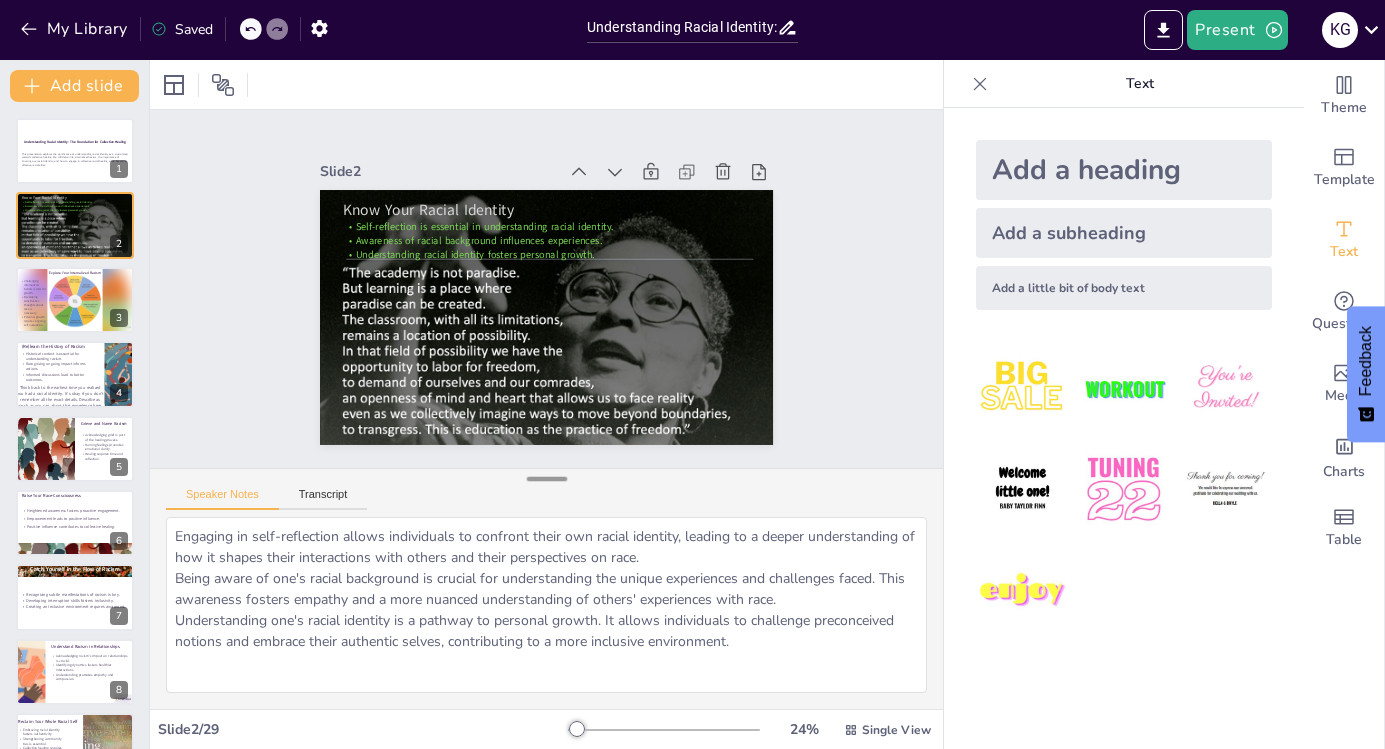 checkbox on "true" 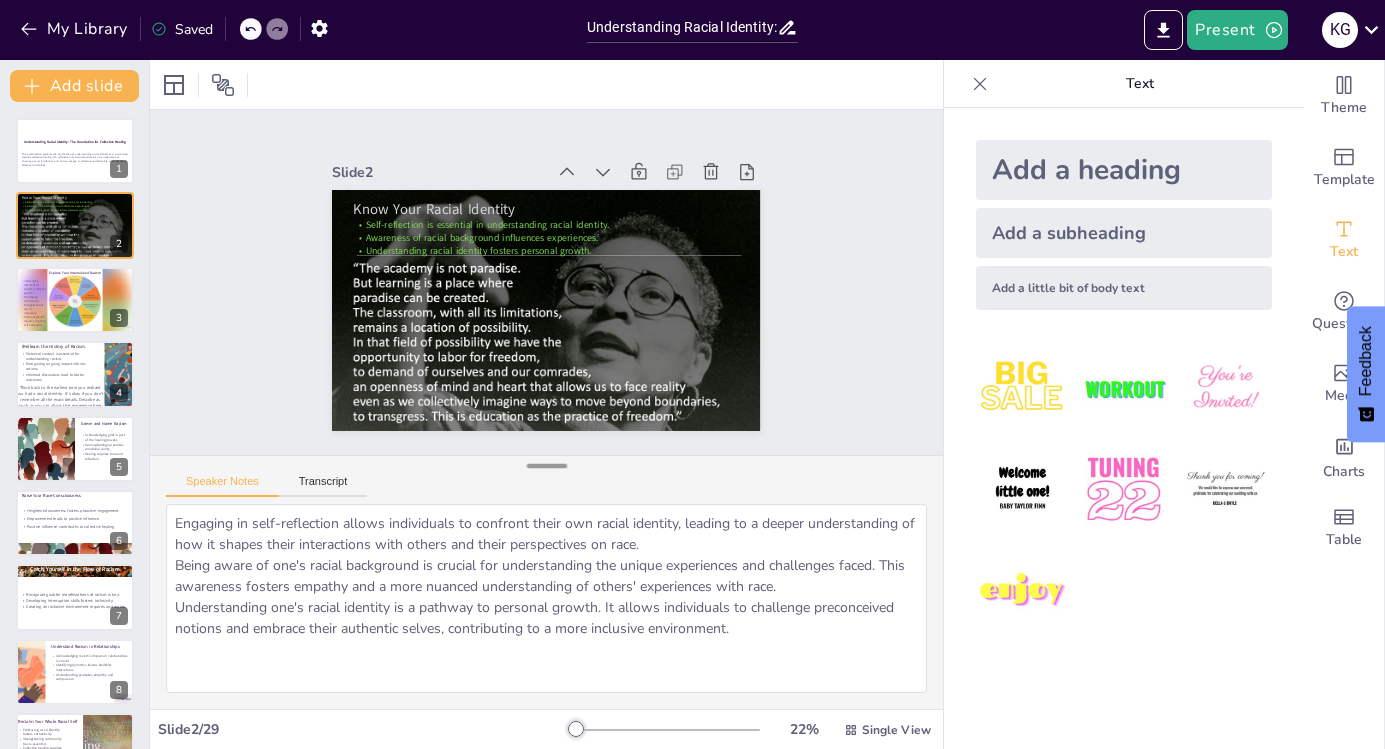 drag, startPoint x: 542, startPoint y: 594, endPoint x: 548, endPoint y: 460, distance: 134.13426 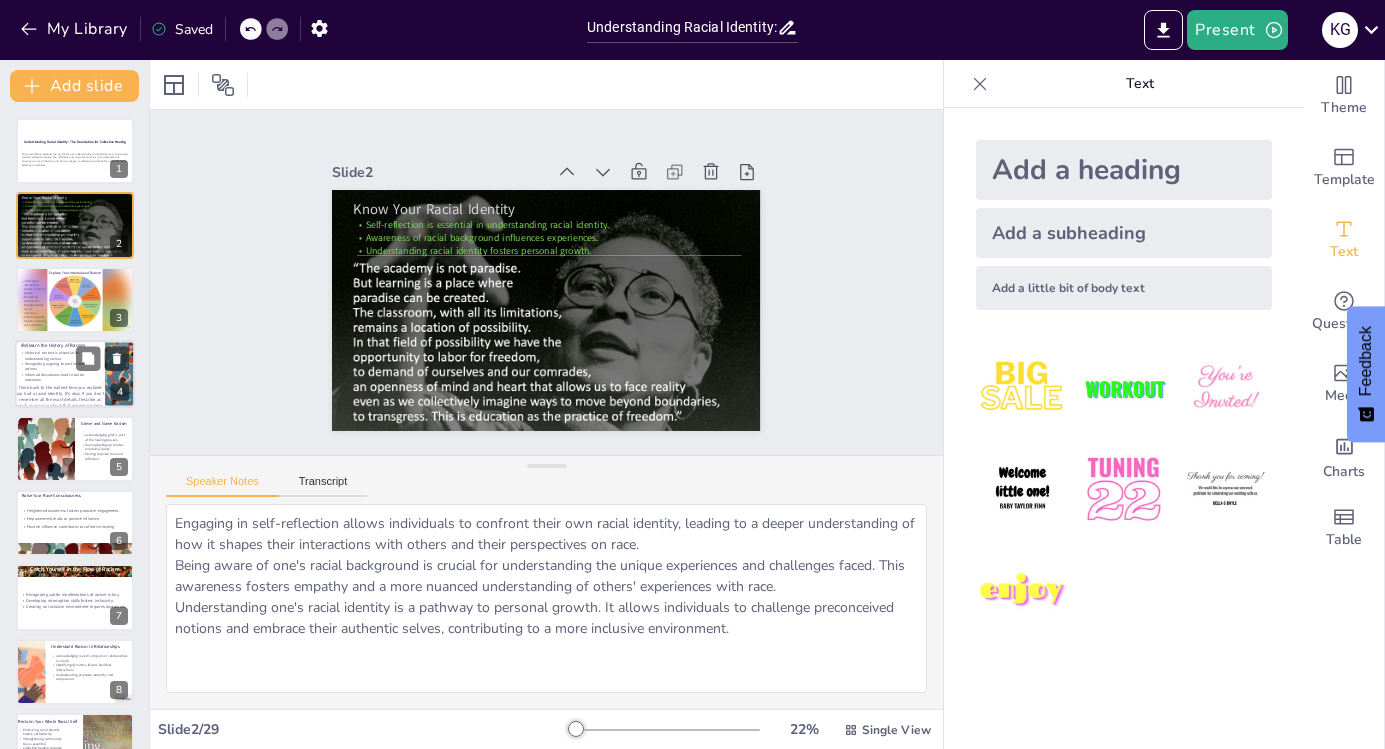 click on "Think back to the earliest time you realized you had a racial identity. It’s okay if you don’t remember all the exact details. Describe as much as you can about that experience here." at bounding box center (60, 397) 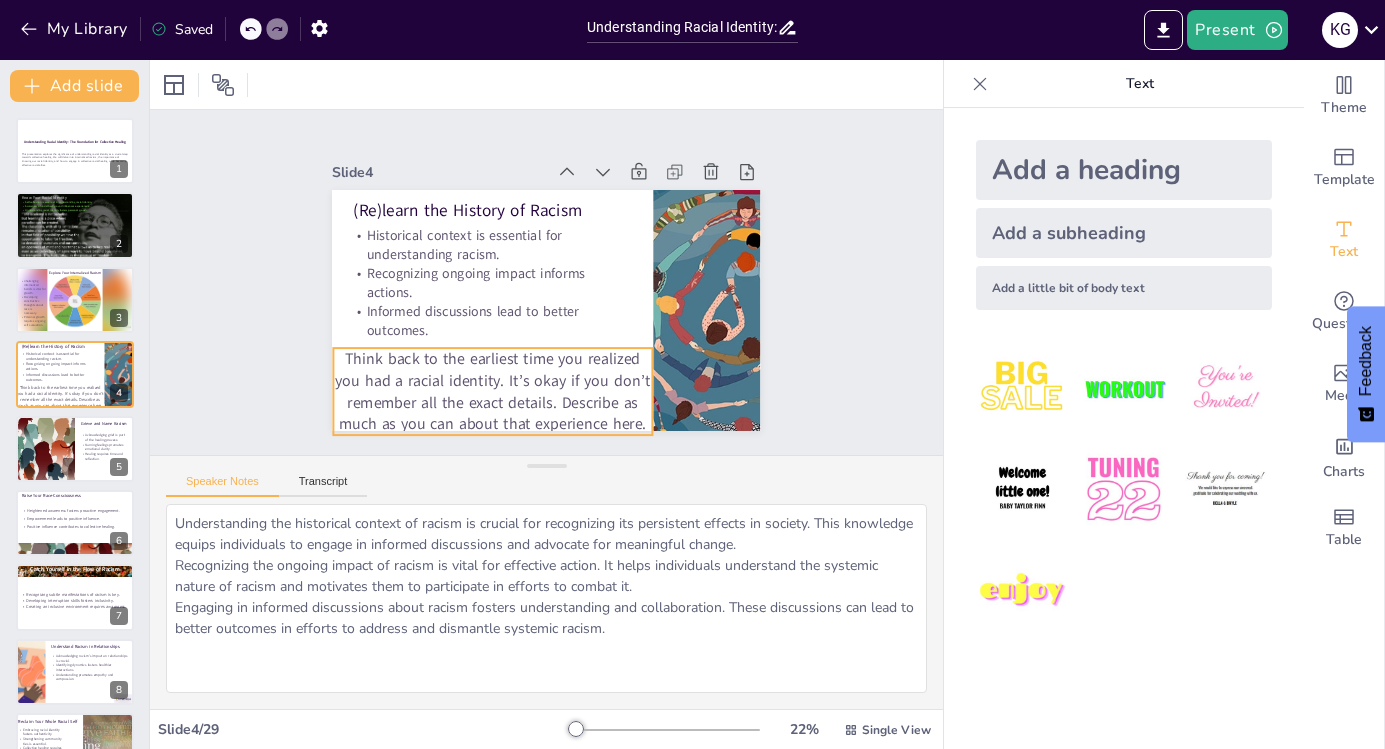 click on "Think back to the earliest time you realized you had a racial identity. It’s okay if you don’t remember all the exact details. Describe as much as you can about that experience here." at bounding box center (492, 391) 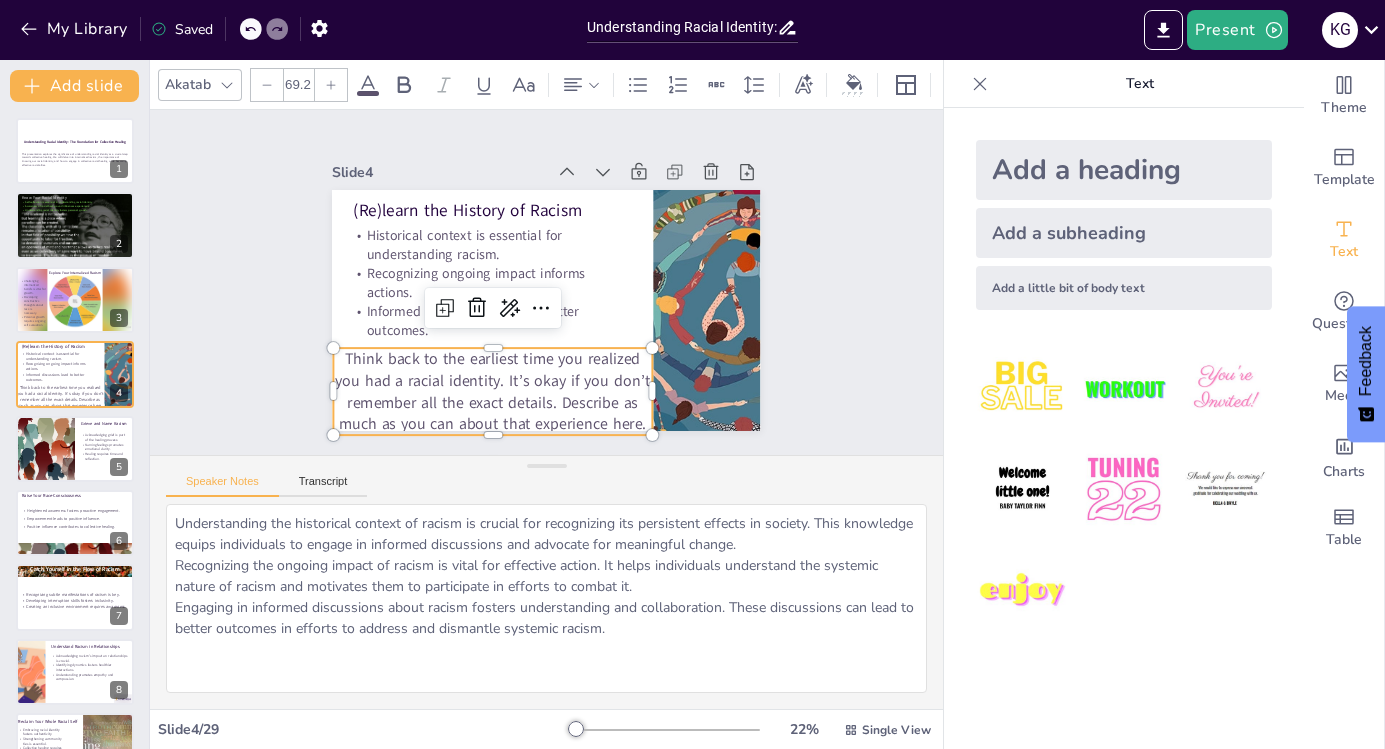 click on "Think back to the earliest time you realized you had a racial identity. It’s okay if you don’t remember all the exact details. Describe as much as you can about that experience here." at bounding box center [492, 391] 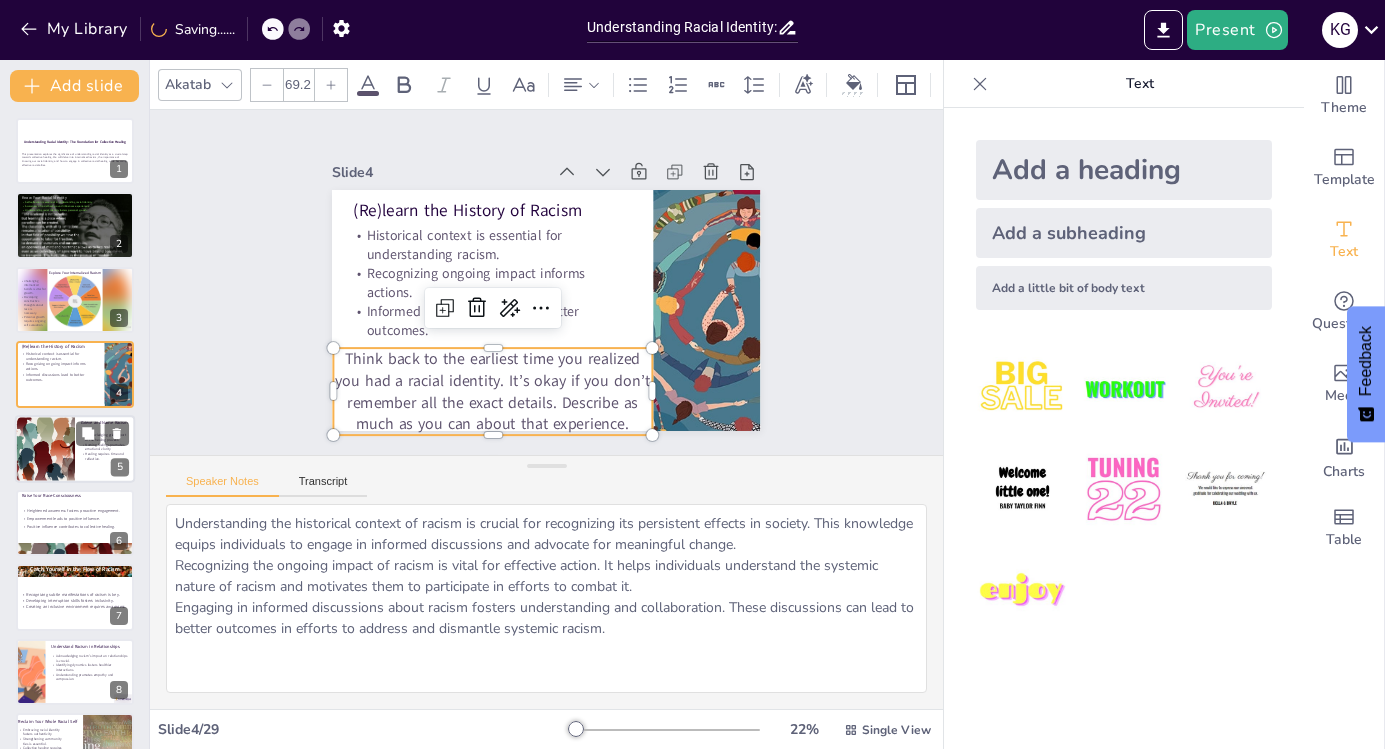 click at bounding box center [44, 449] 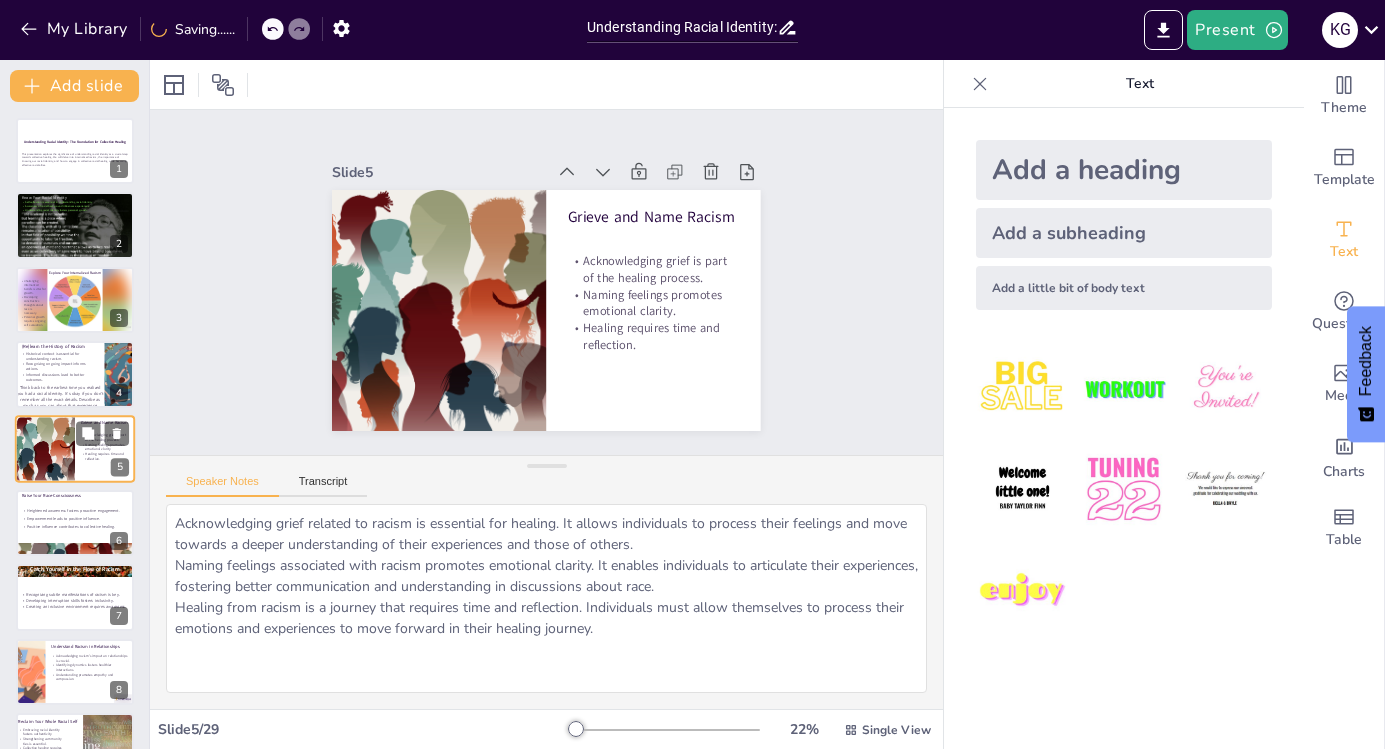 scroll, scrollTop: 23, scrollLeft: 0, axis: vertical 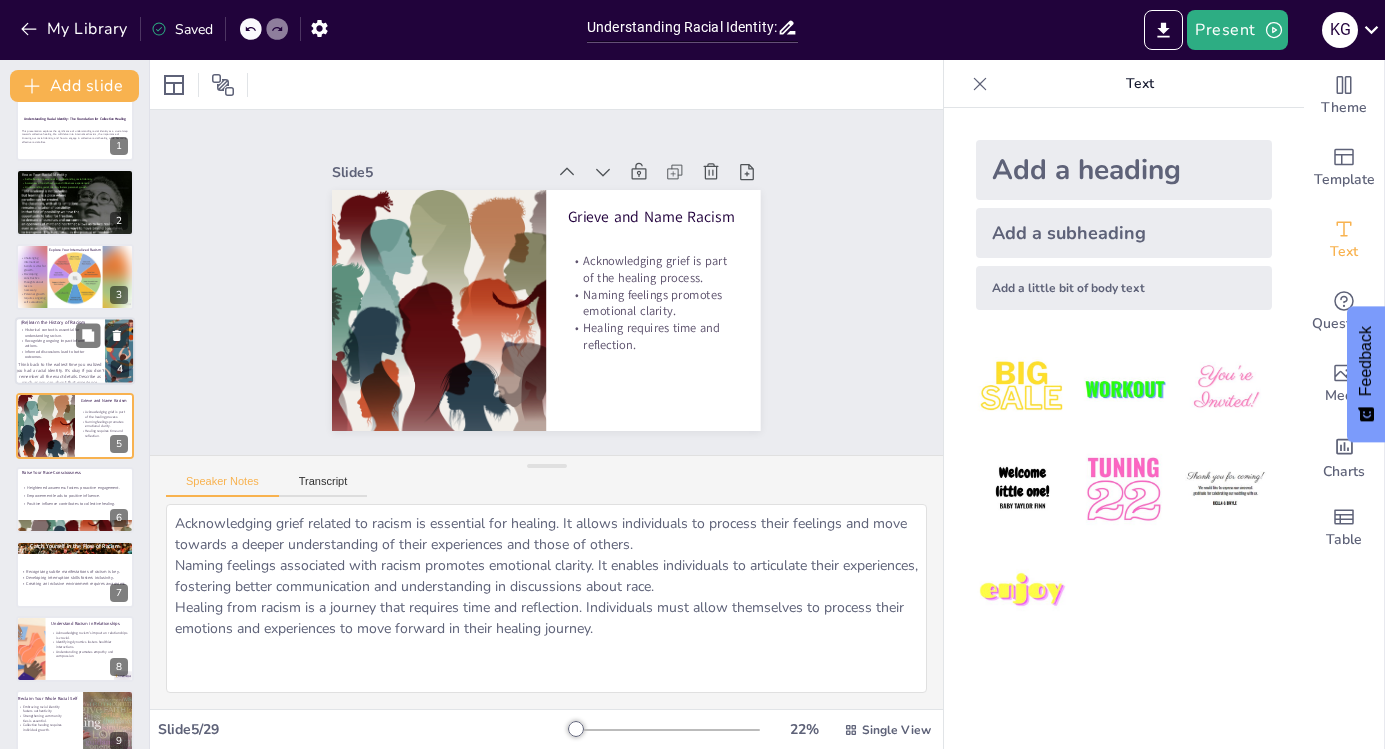 click on "Informed discussions lead to better outcomes." at bounding box center (59, 354) 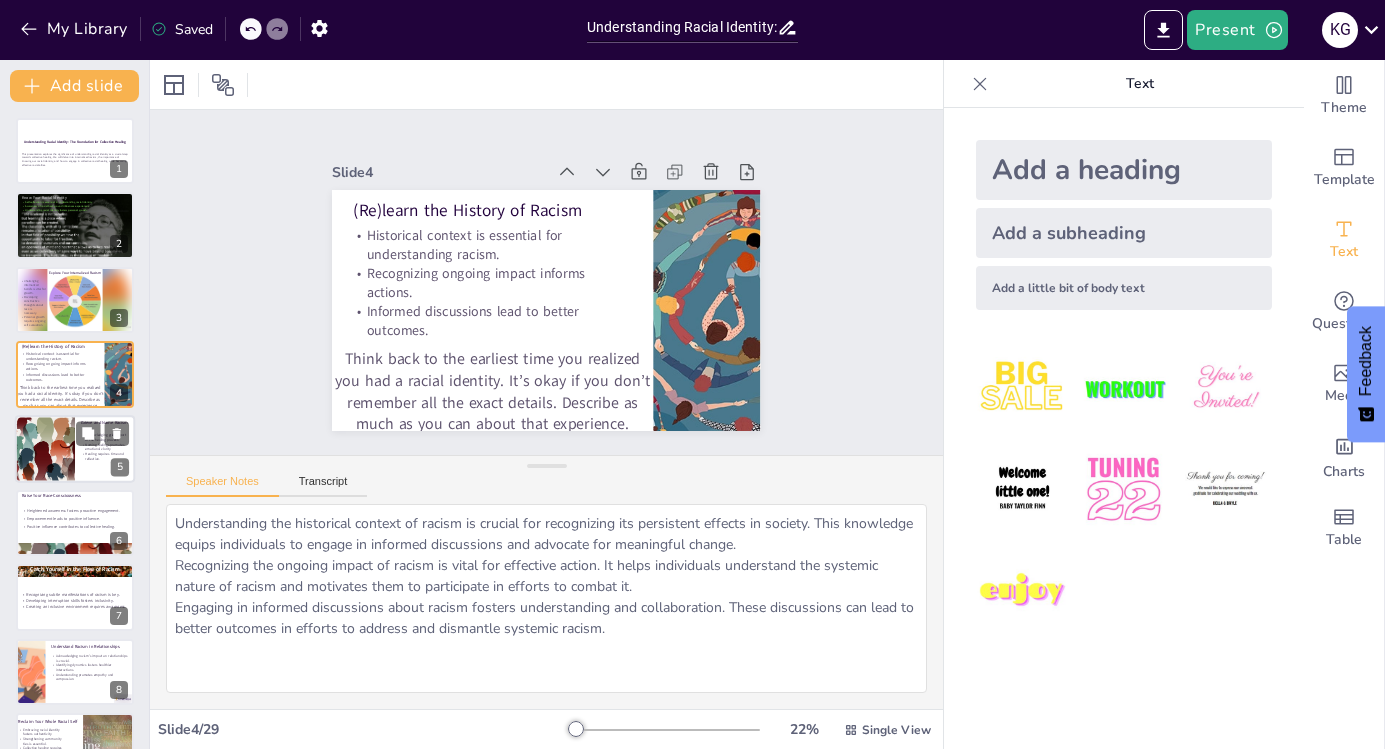 click at bounding box center (44, 449) 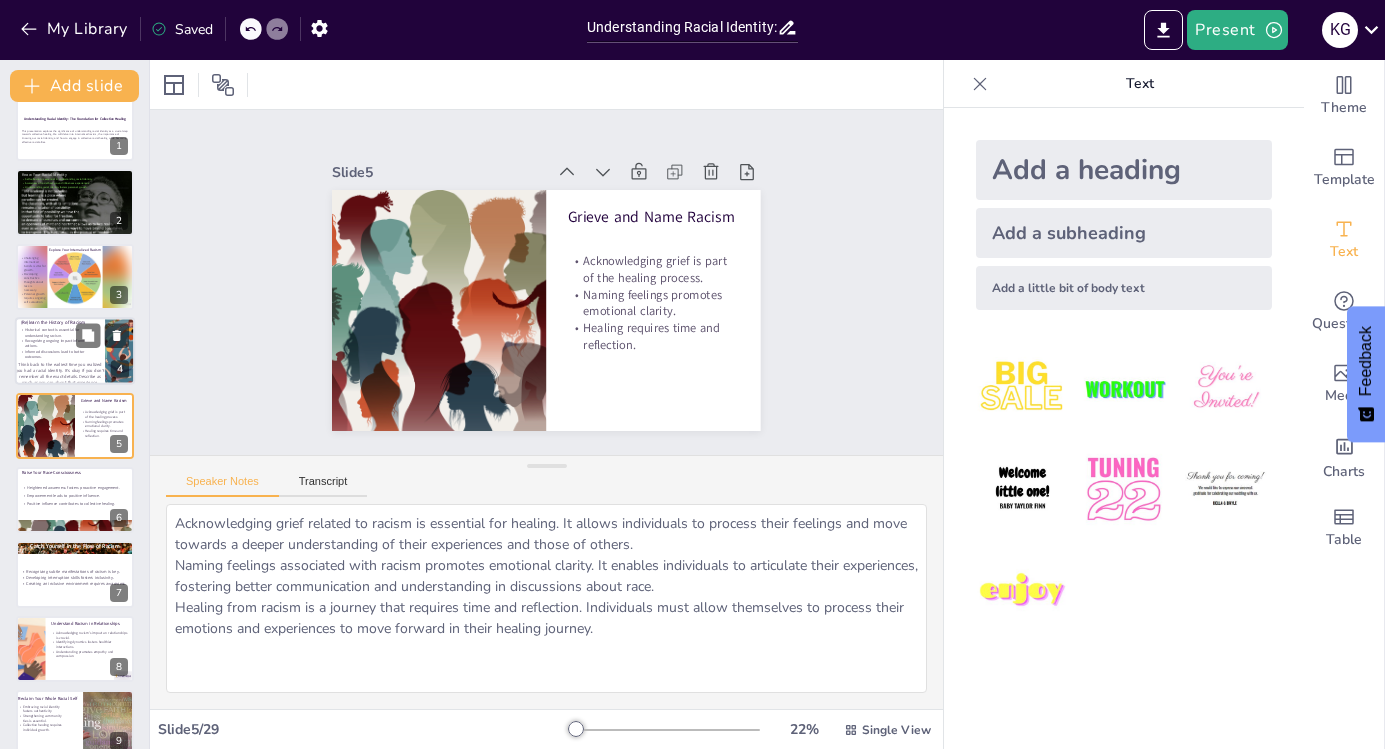 click on "Informed discussions lead to better outcomes." at bounding box center [59, 354] 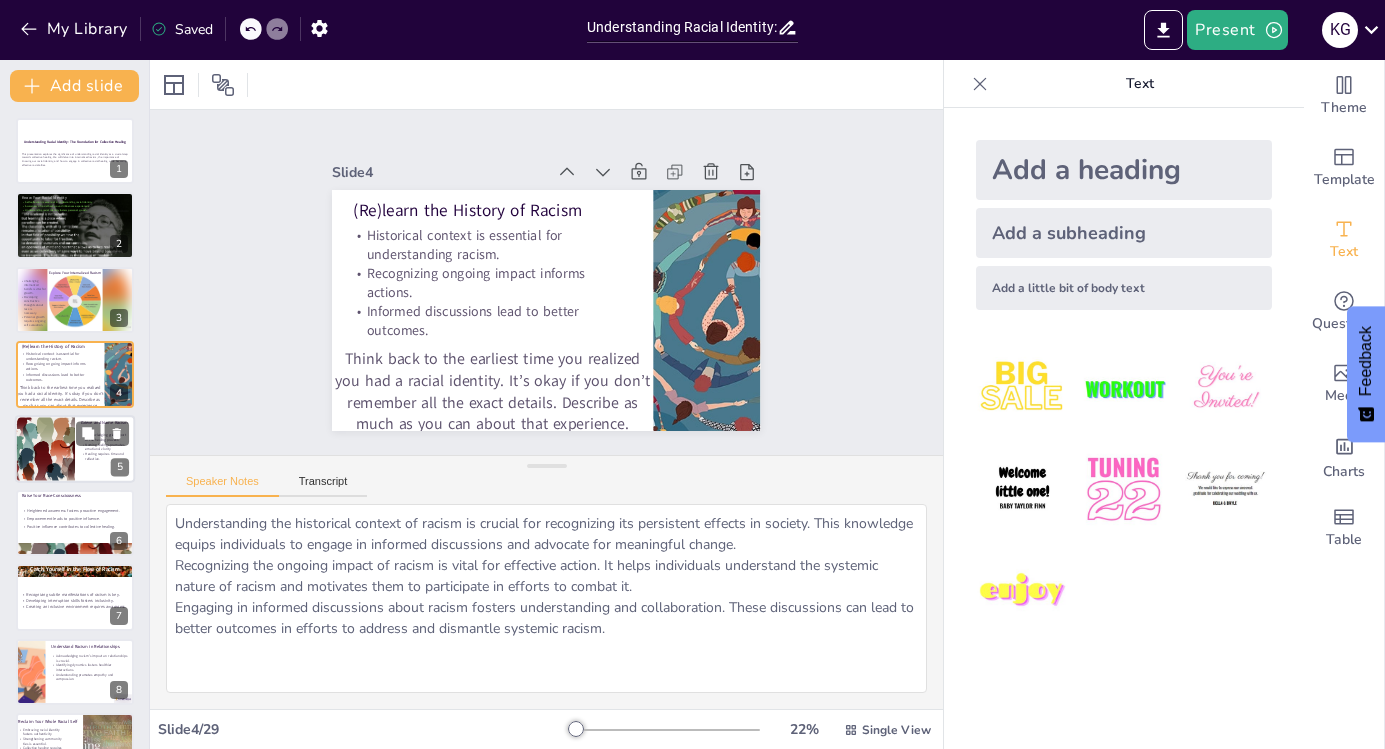 click at bounding box center [44, 449] 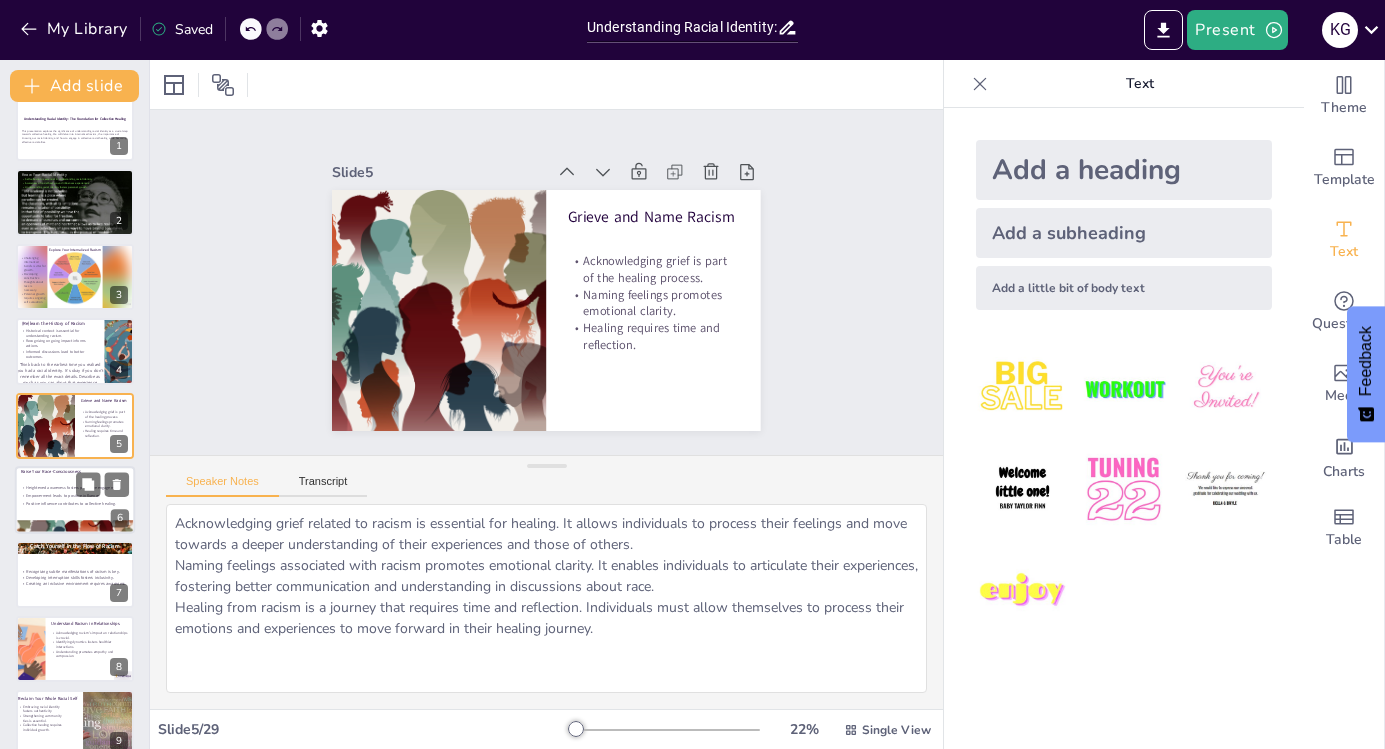 click on "Positive influence contributes to collective healing." at bounding box center (75, 503) 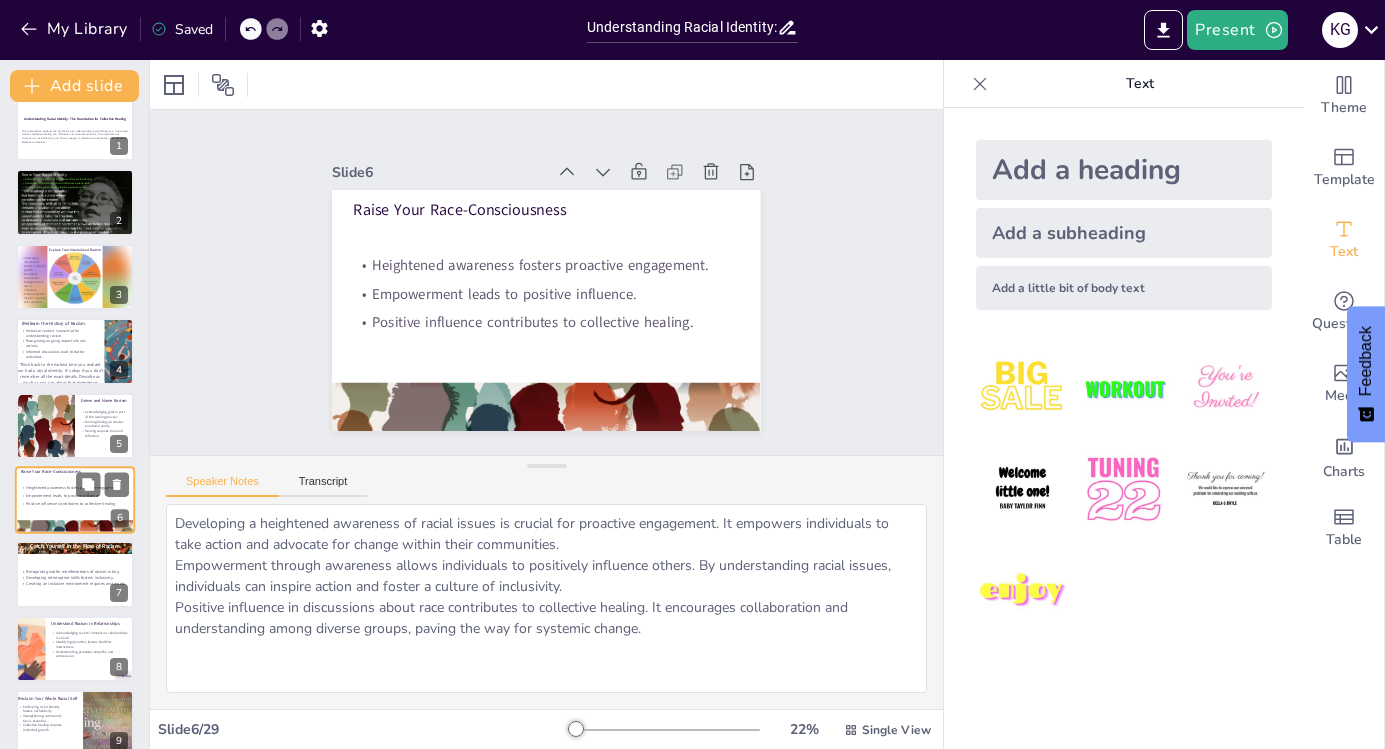 scroll, scrollTop: 97, scrollLeft: 0, axis: vertical 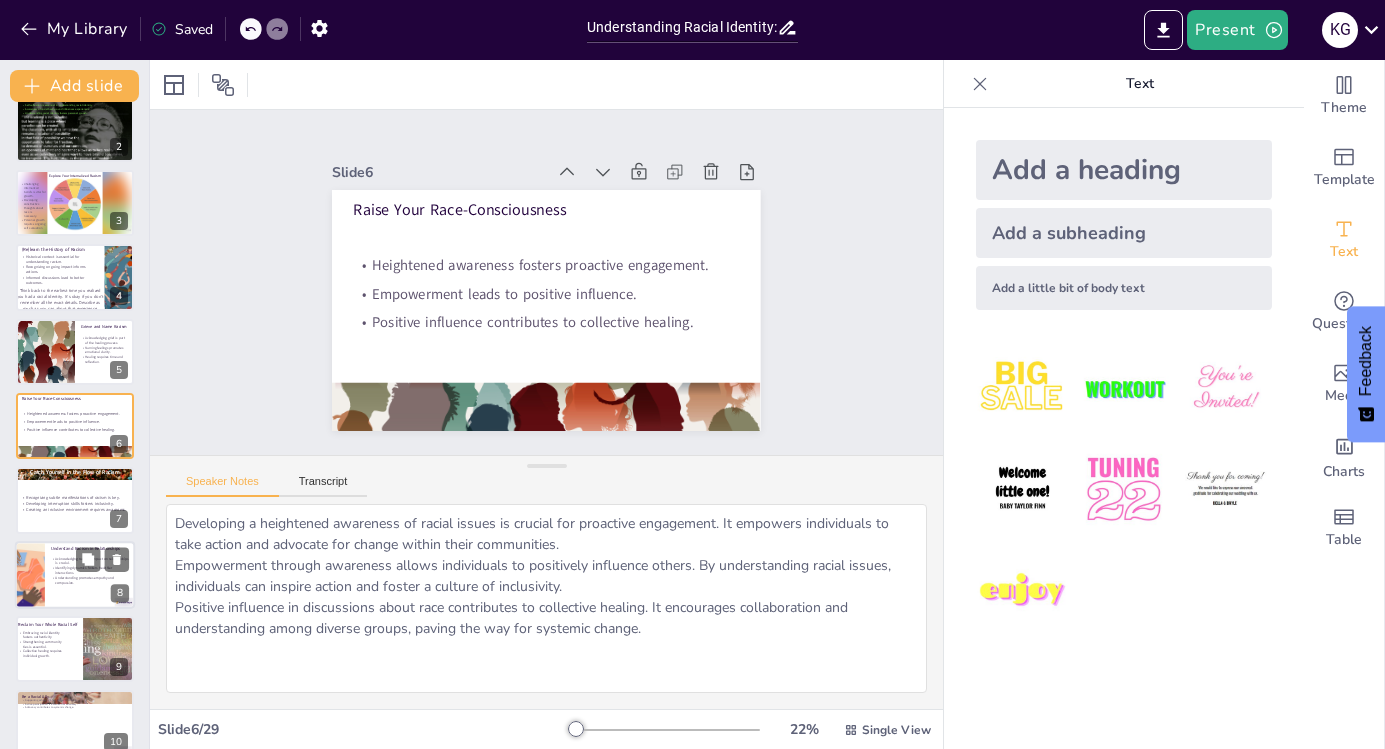 click at bounding box center (75, 575) 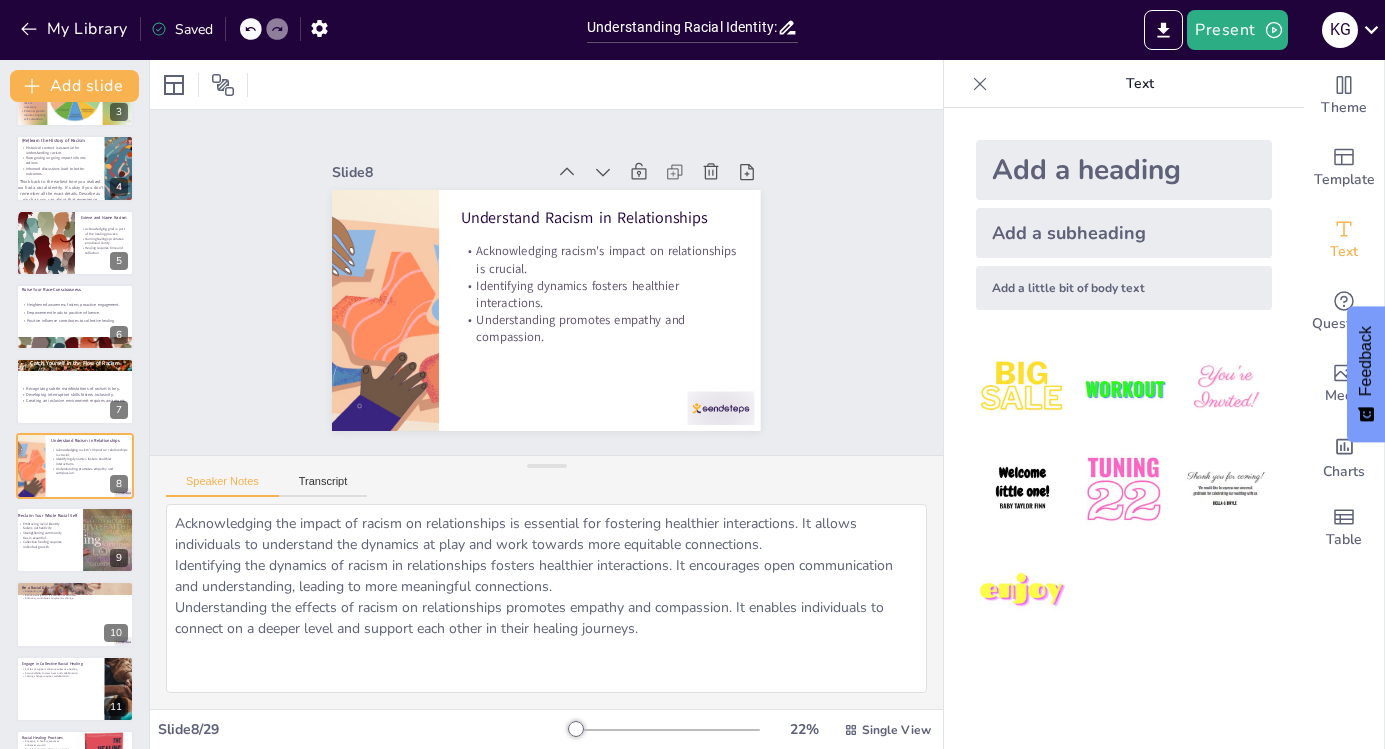 scroll, scrollTop: 166, scrollLeft: 0, axis: vertical 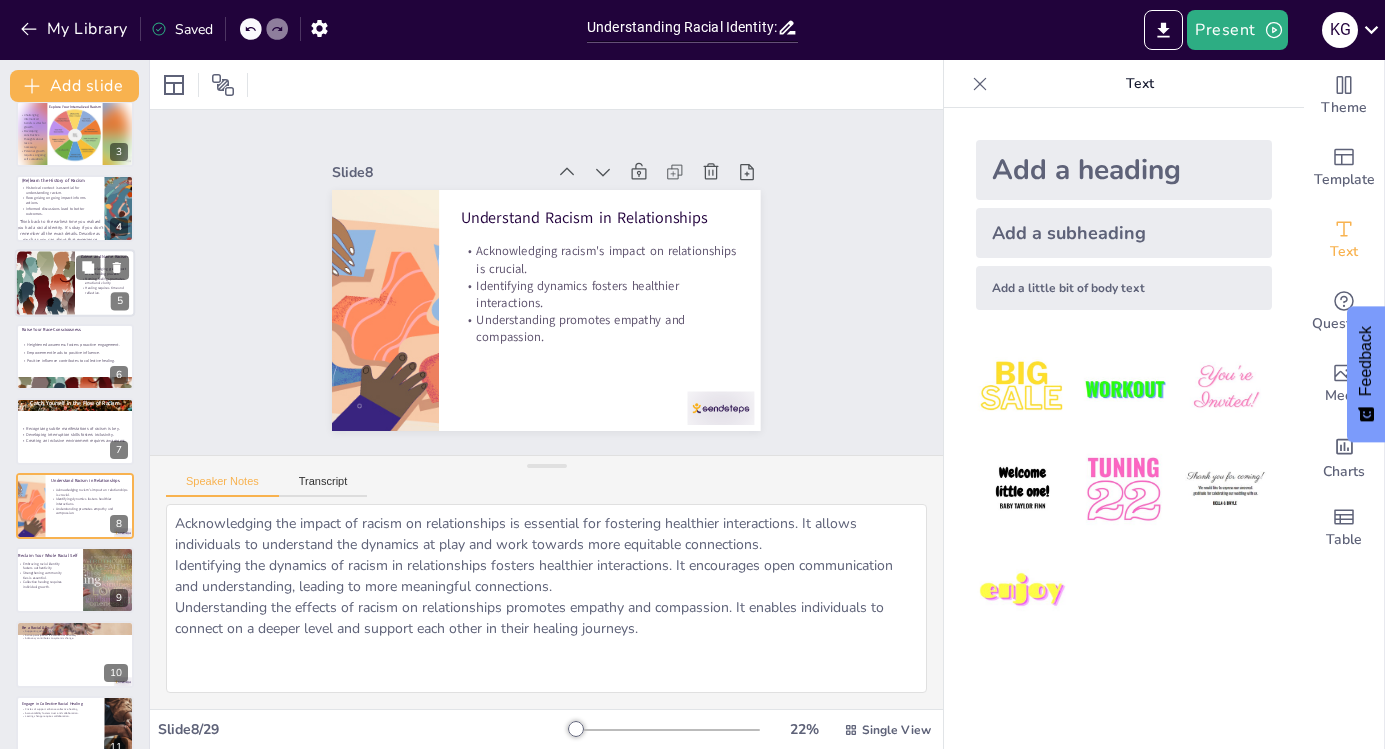 click at bounding box center [44, 283] 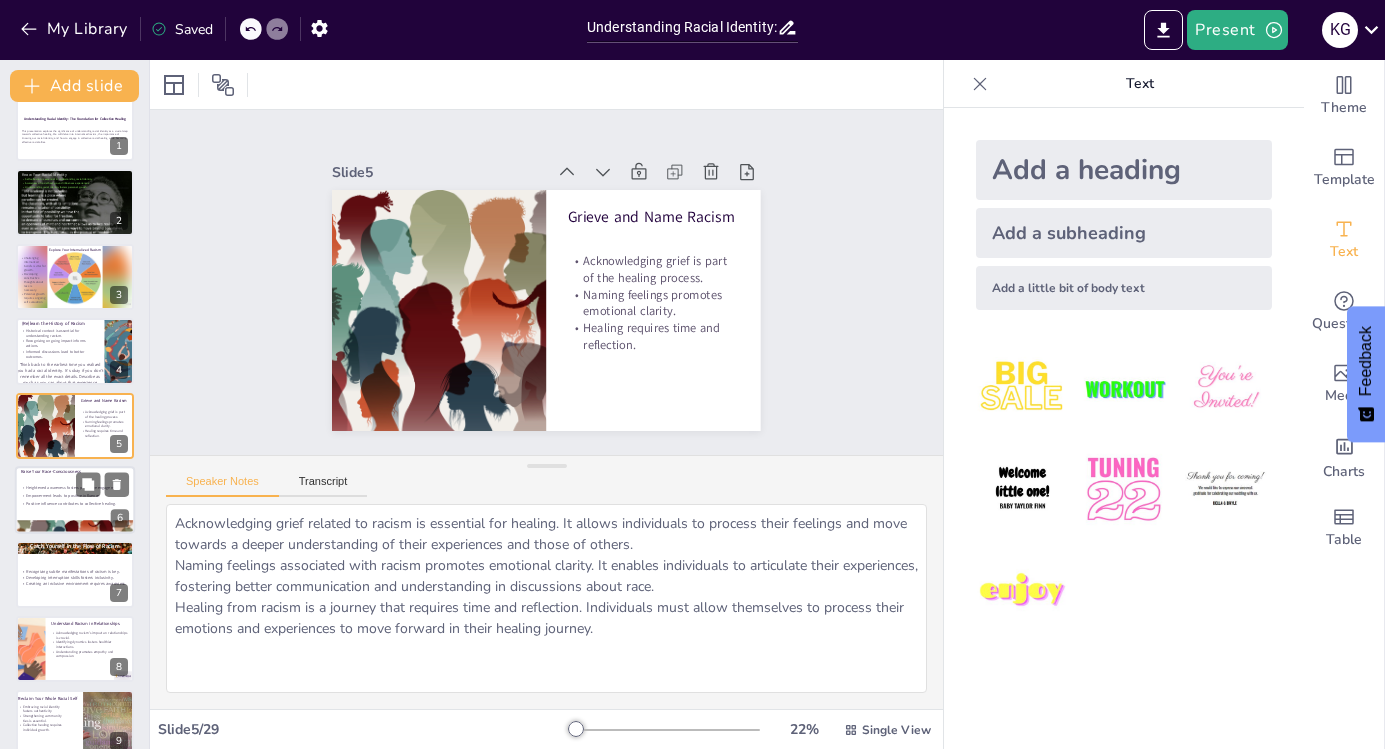 click on "Heightened awareness fosters proactive engagement. Empowerment leads to positive influence. Positive influence contributes to collective healing." at bounding box center [75, 495] 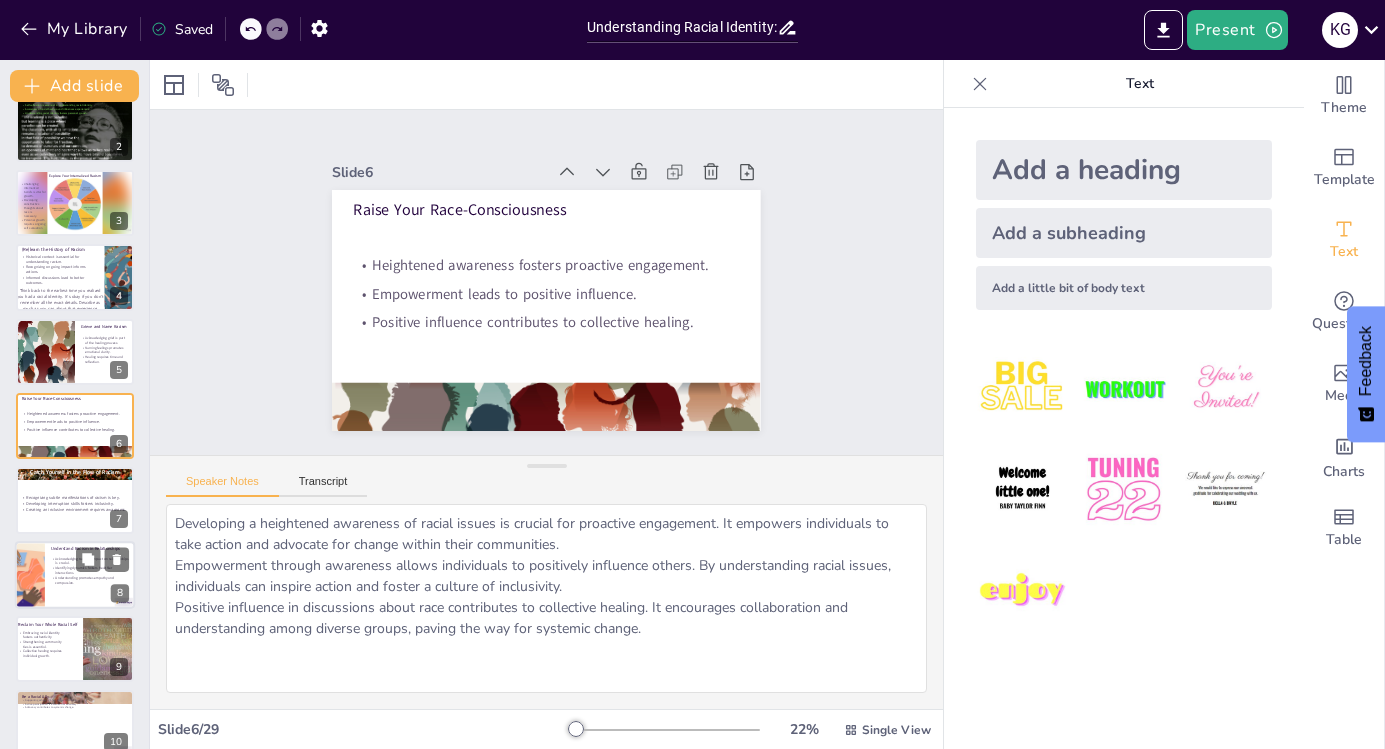 click at bounding box center [75, 575] 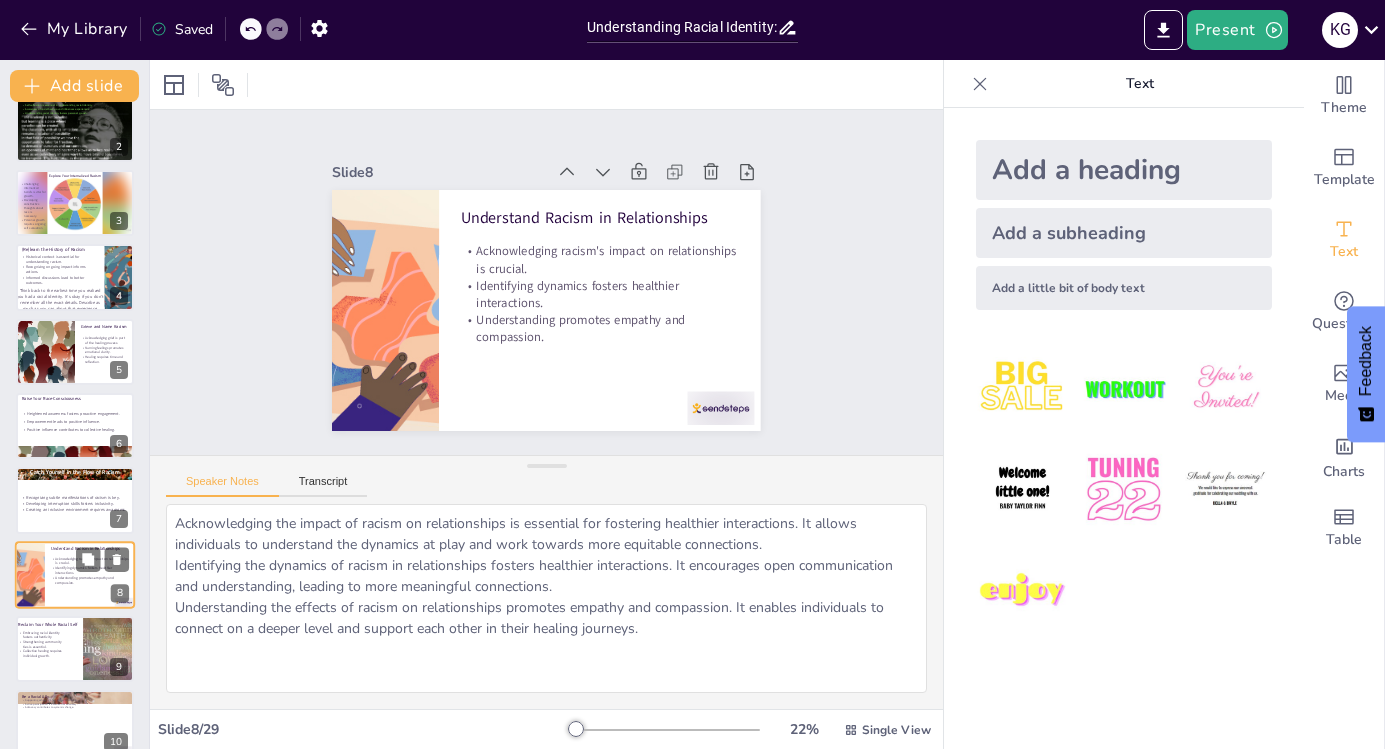 scroll, scrollTop: 246, scrollLeft: 0, axis: vertical 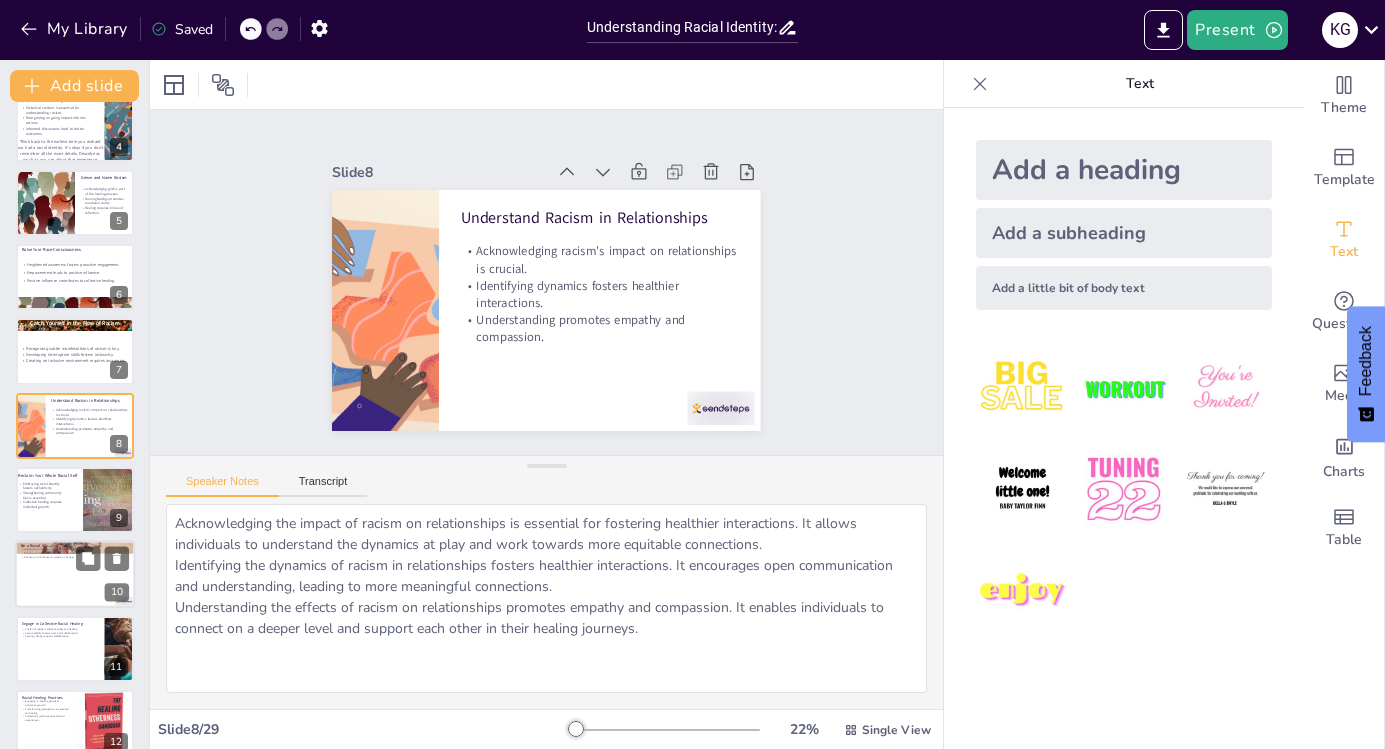 click at bounding box center [75, 575] 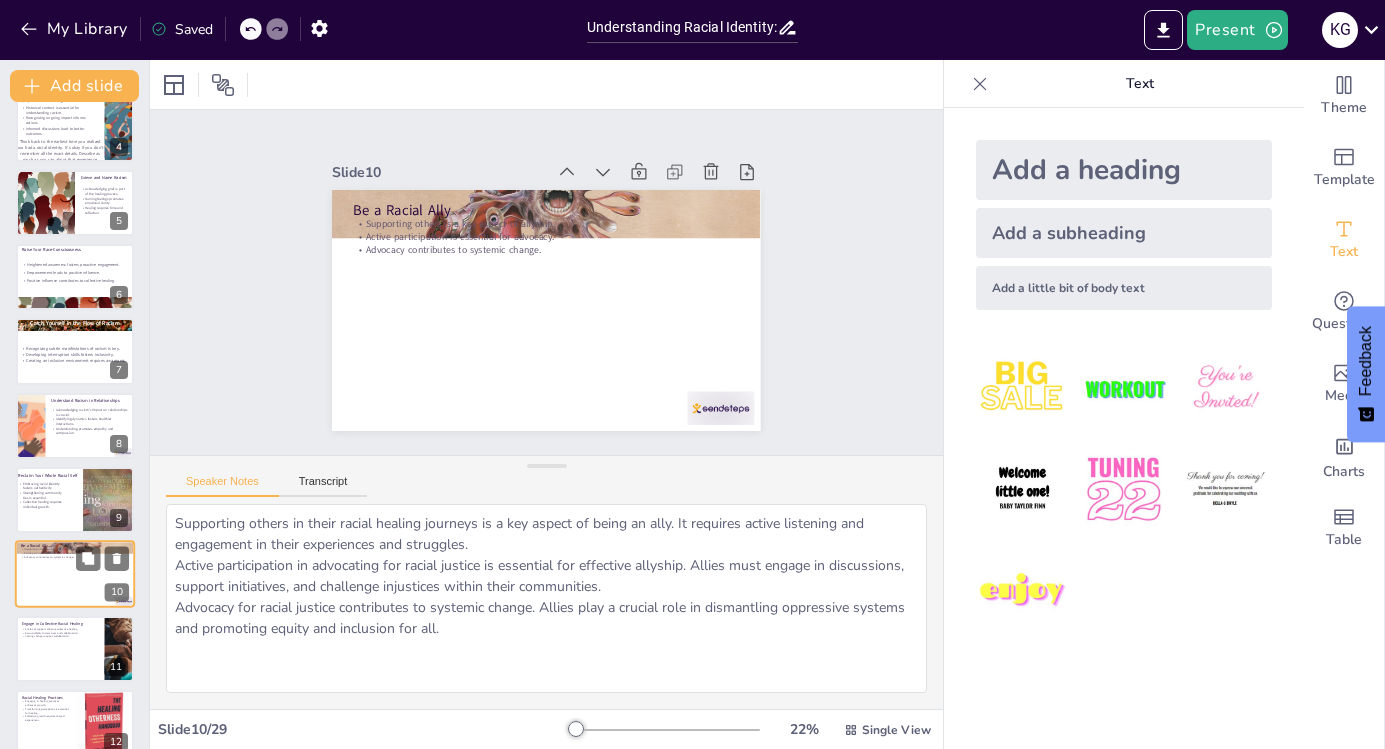 scroll, scrollTop: 395, scrollLeft: 0, axis: vertical 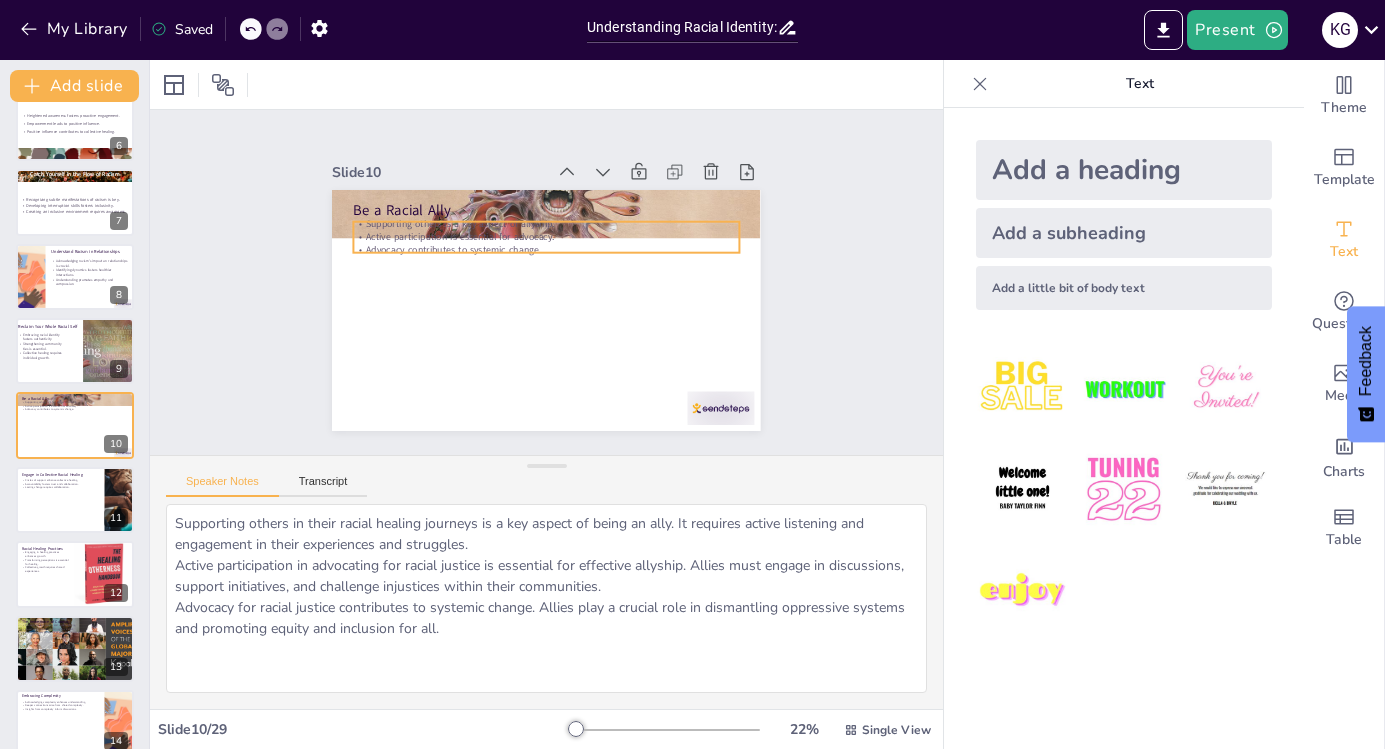 click on "Advocacy contributes to systemic change." at bounding box center [547, 250] 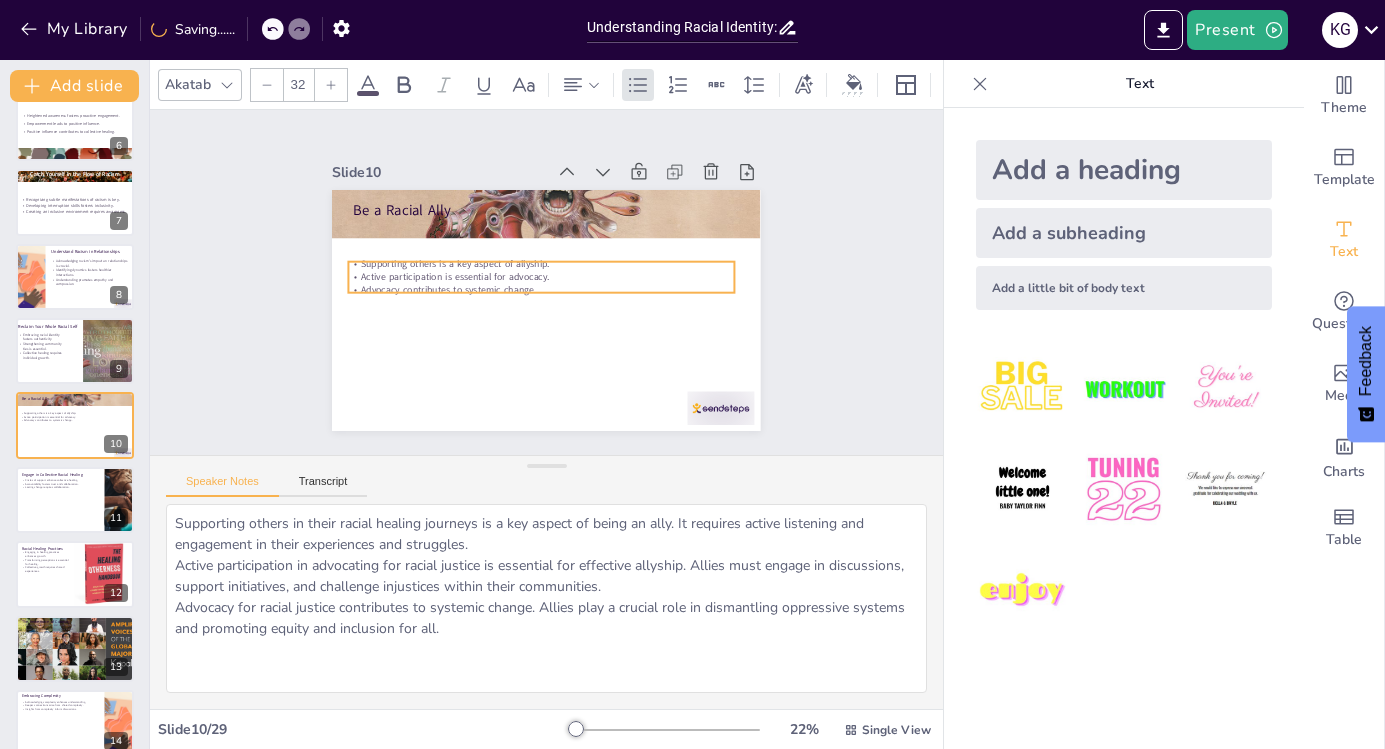 drag, startPoint x: 429, startPoint y: 243, endPoint x: 424, endPoint y: 283, distance: 40.311287 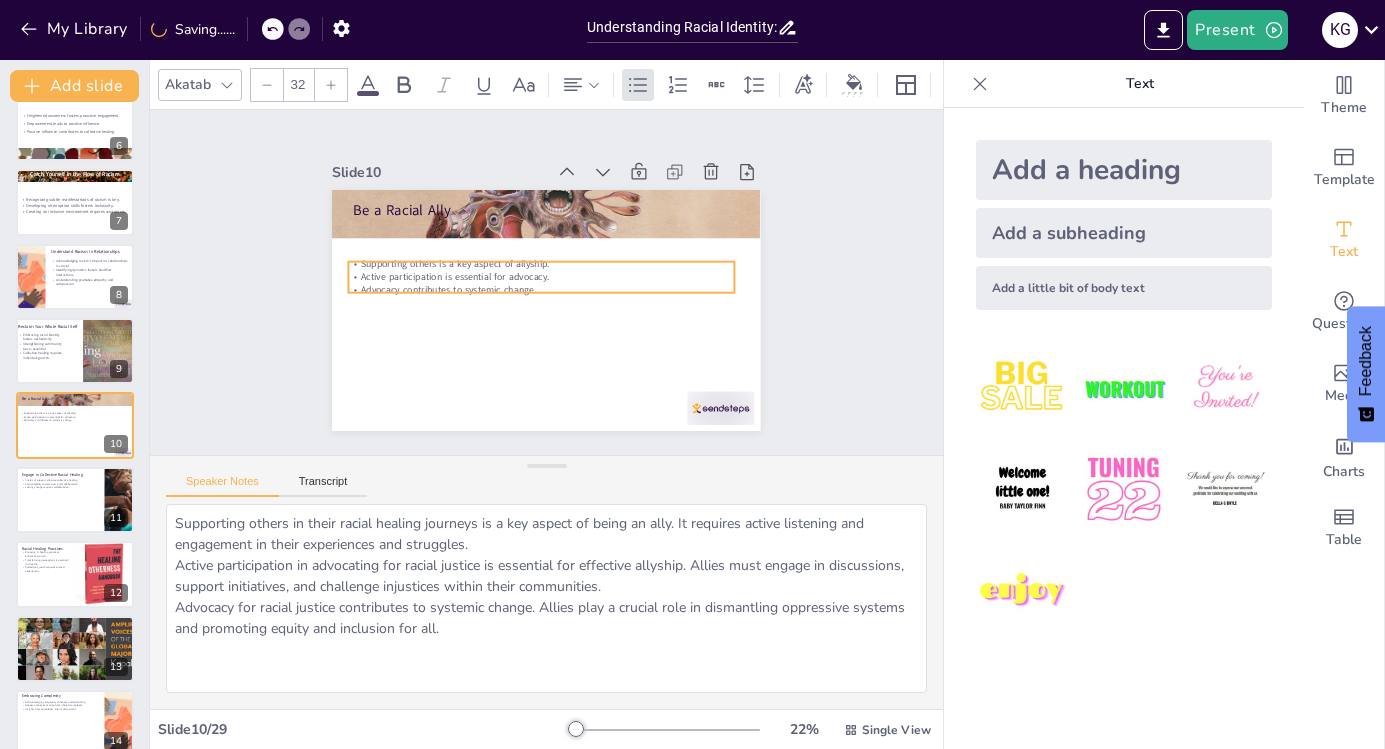 click on "Advocacy contributes to systemic change." at bounding box center [542, 290] 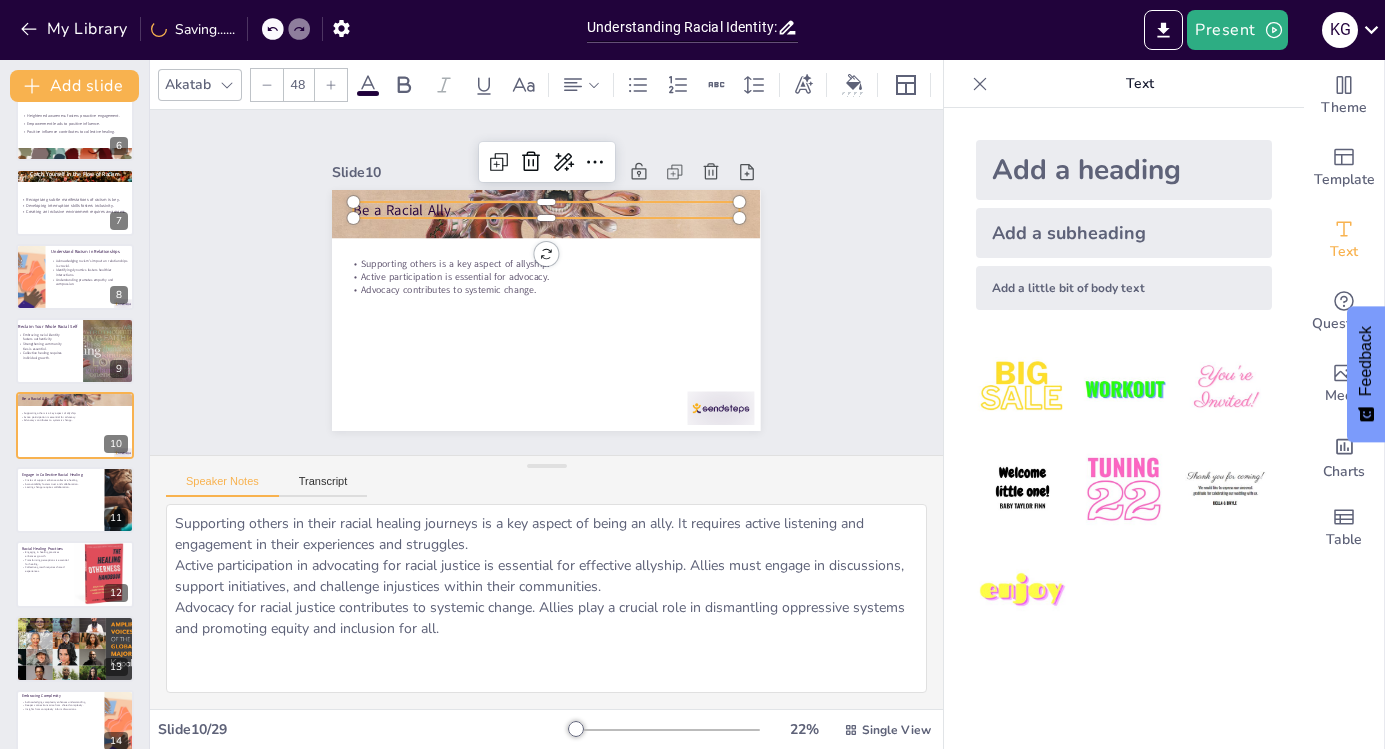 click on "Be a Racial Ally" at bounding box center (547, 210) 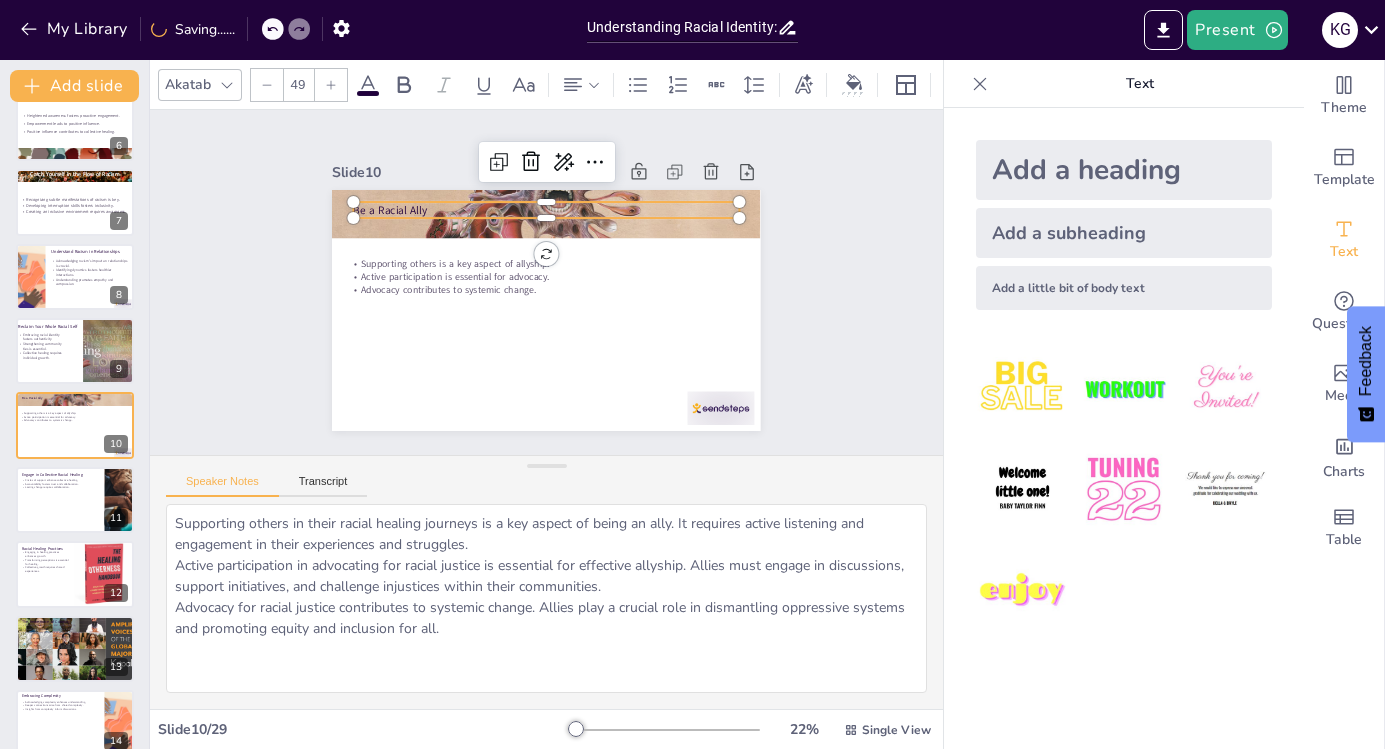 click 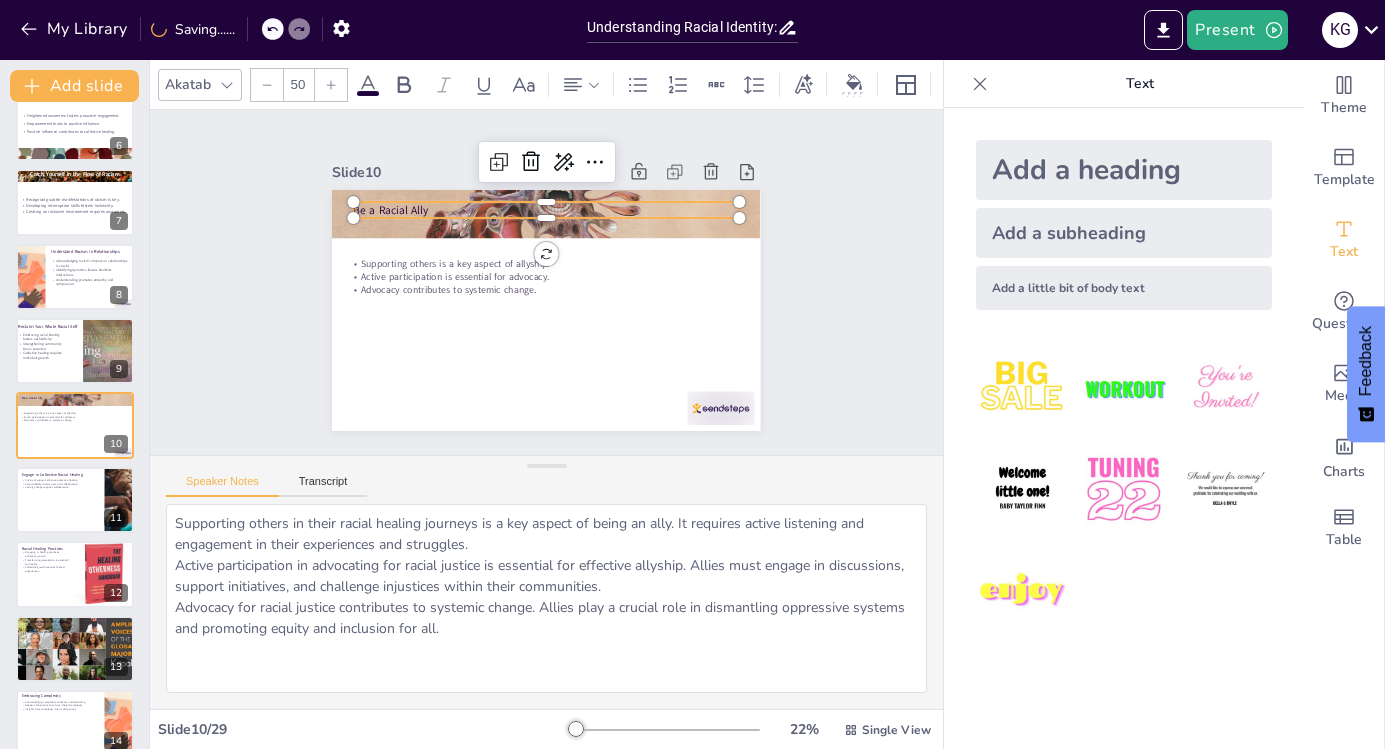 click 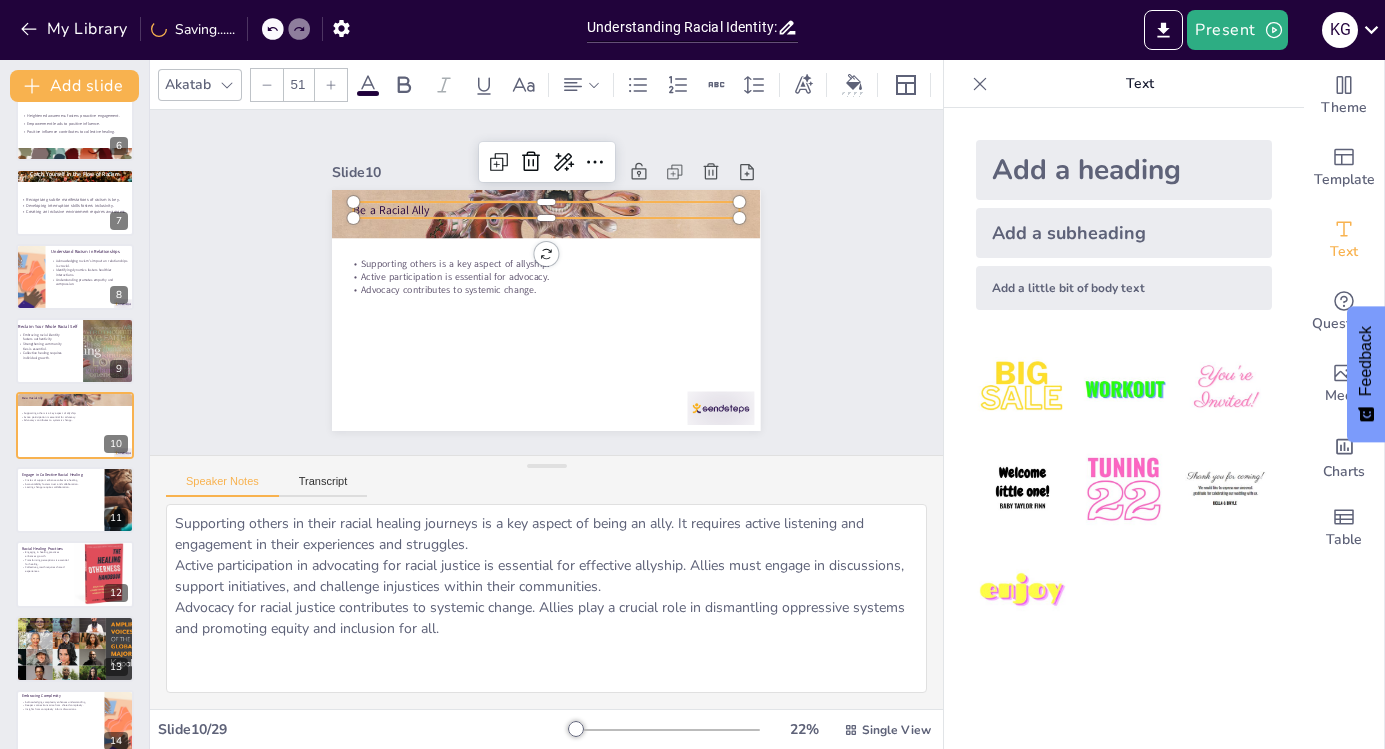 click 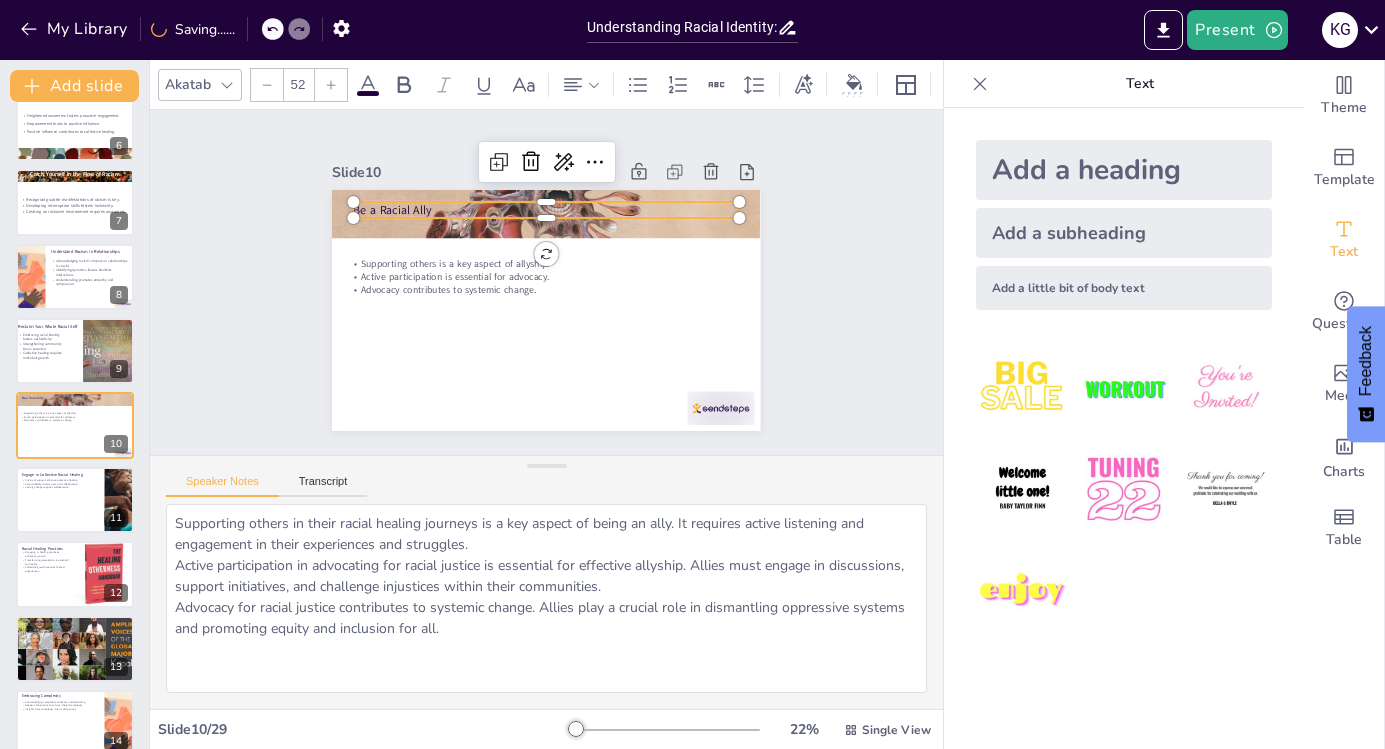 click 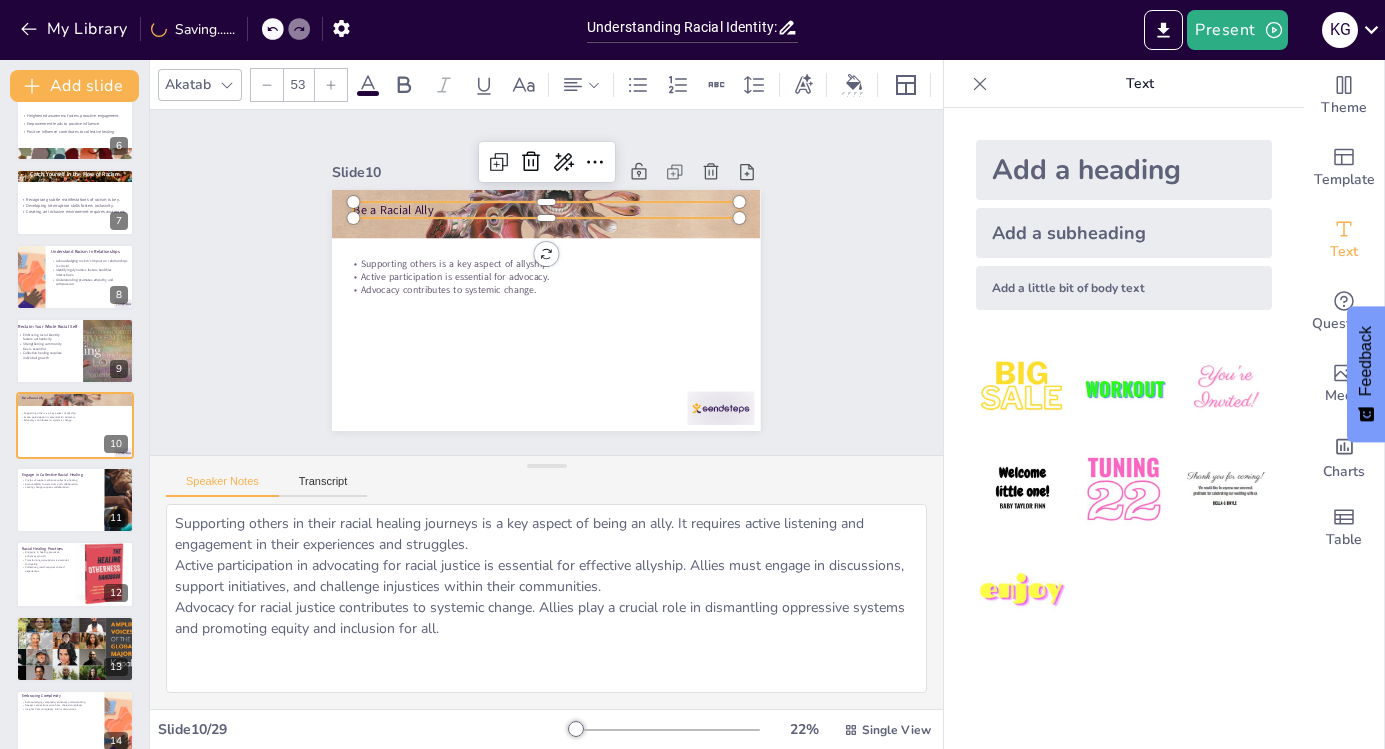 click 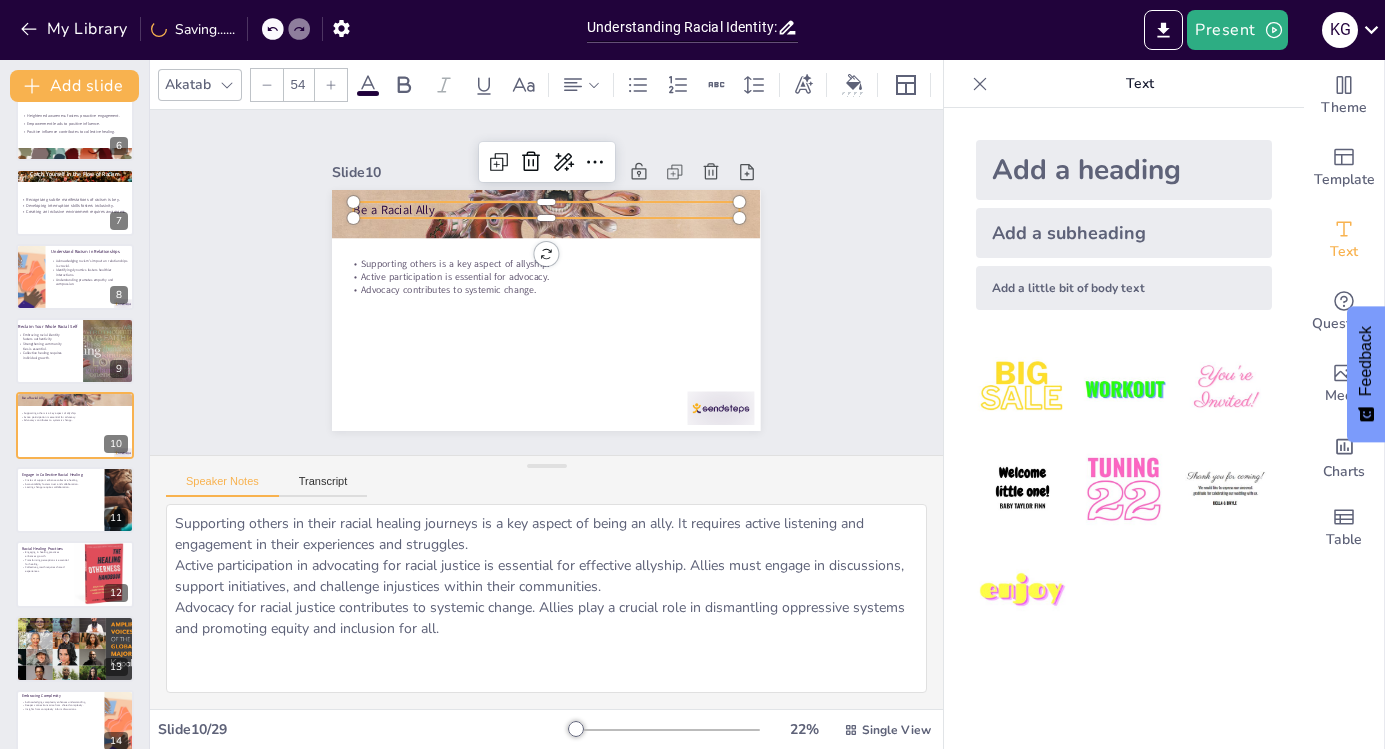 click 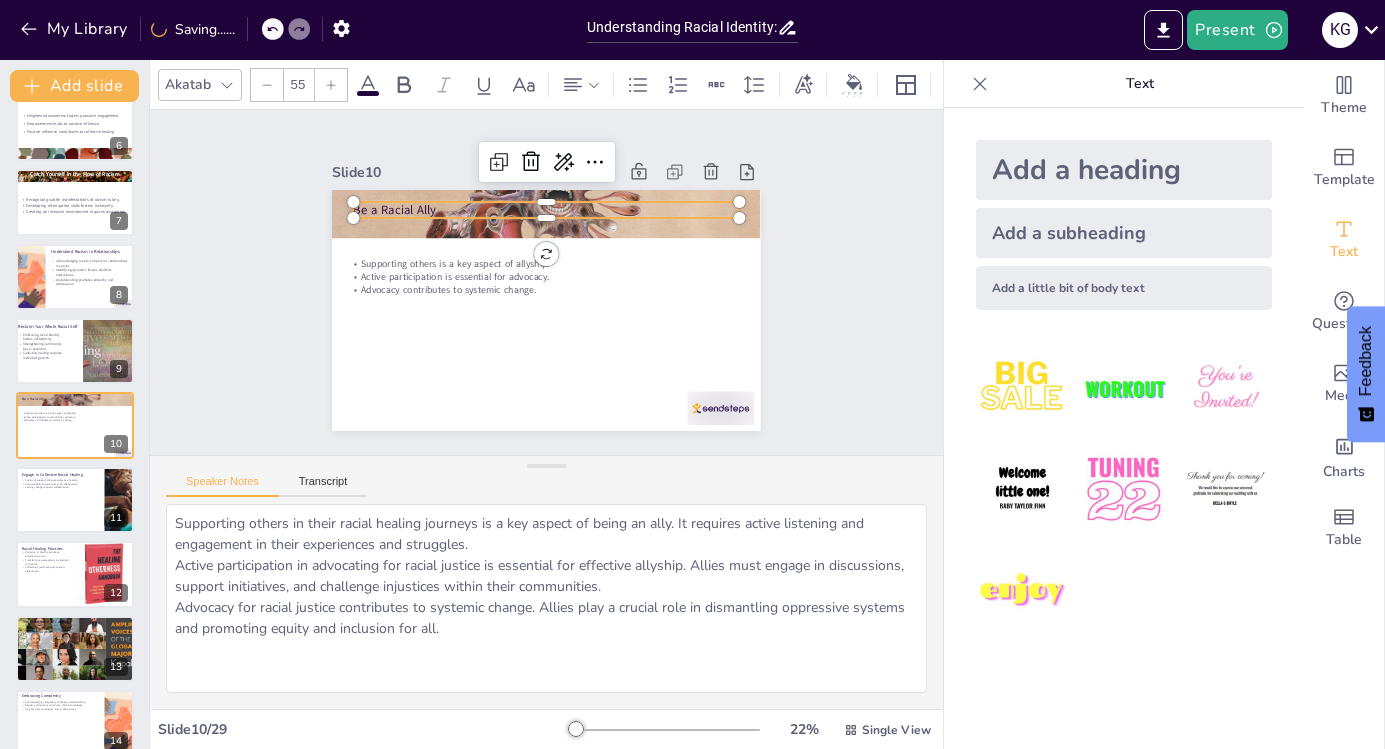 click 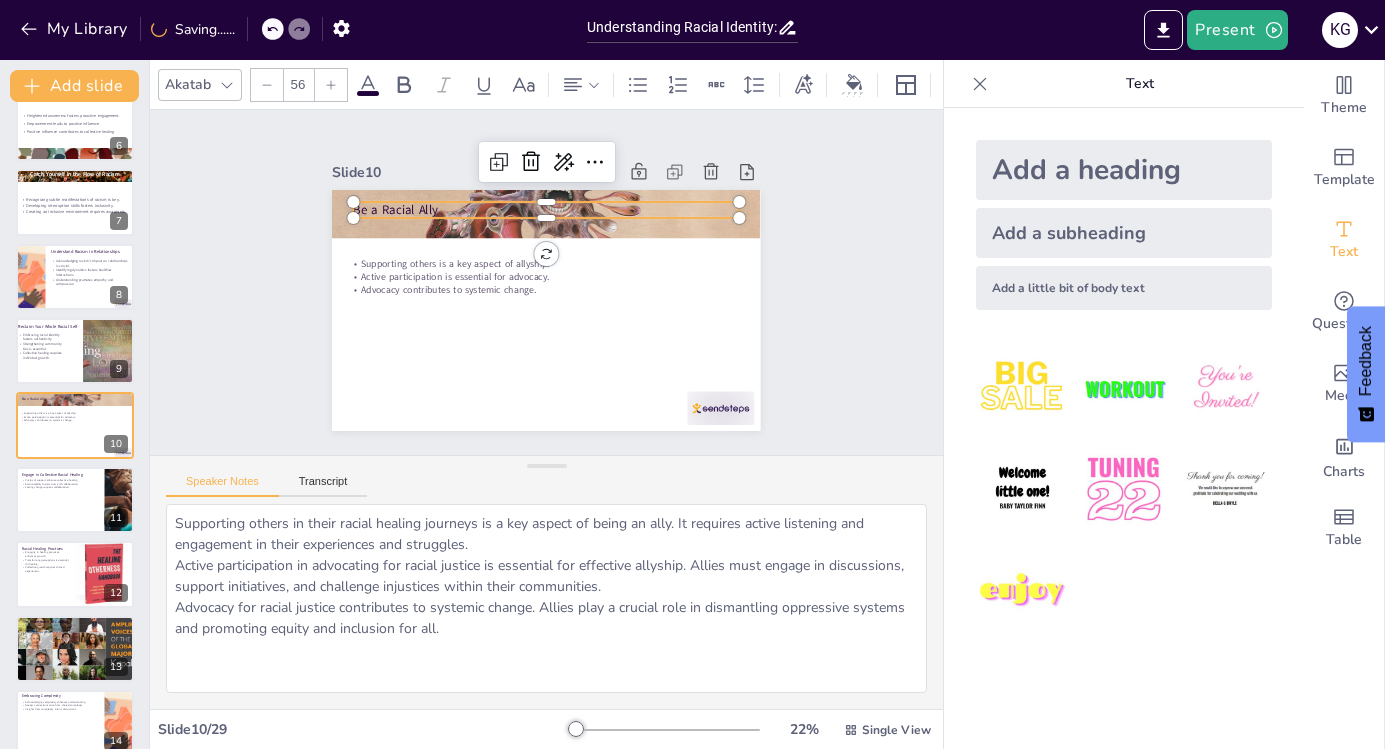 click 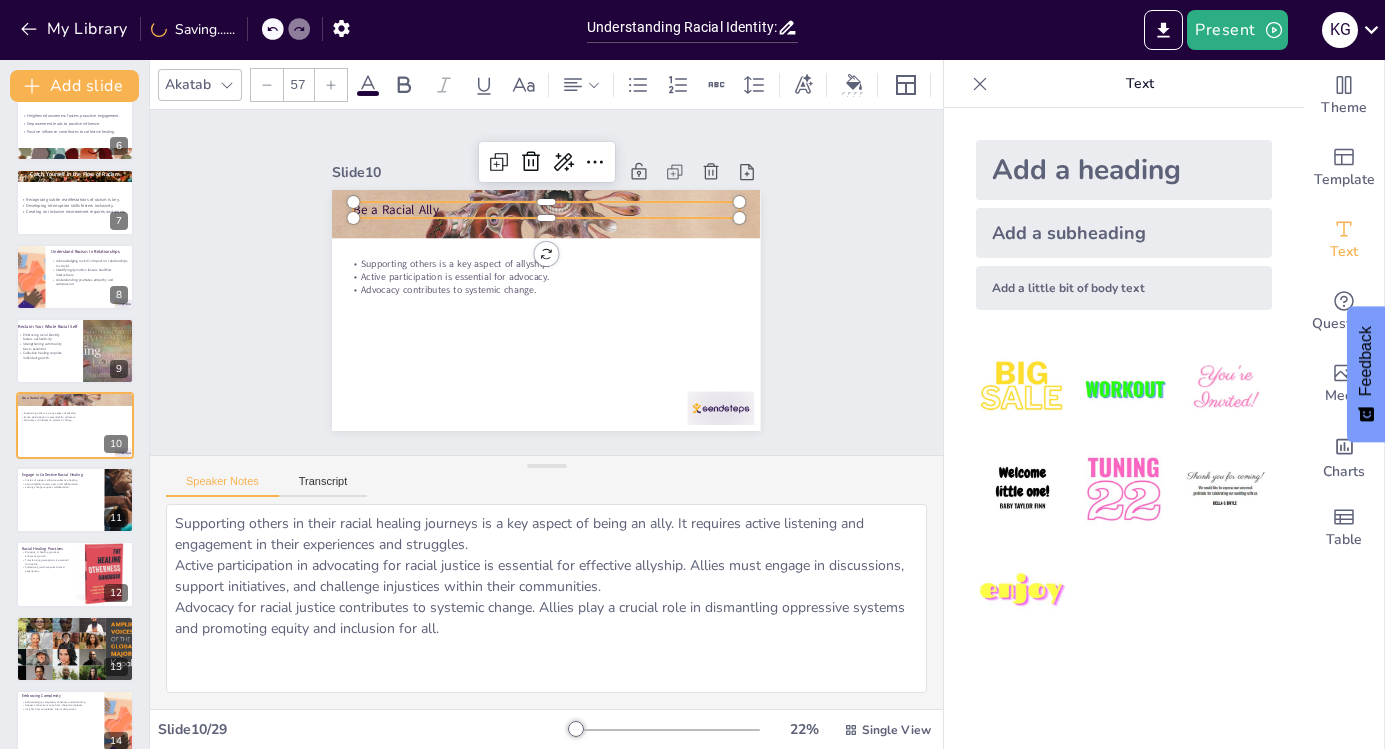click 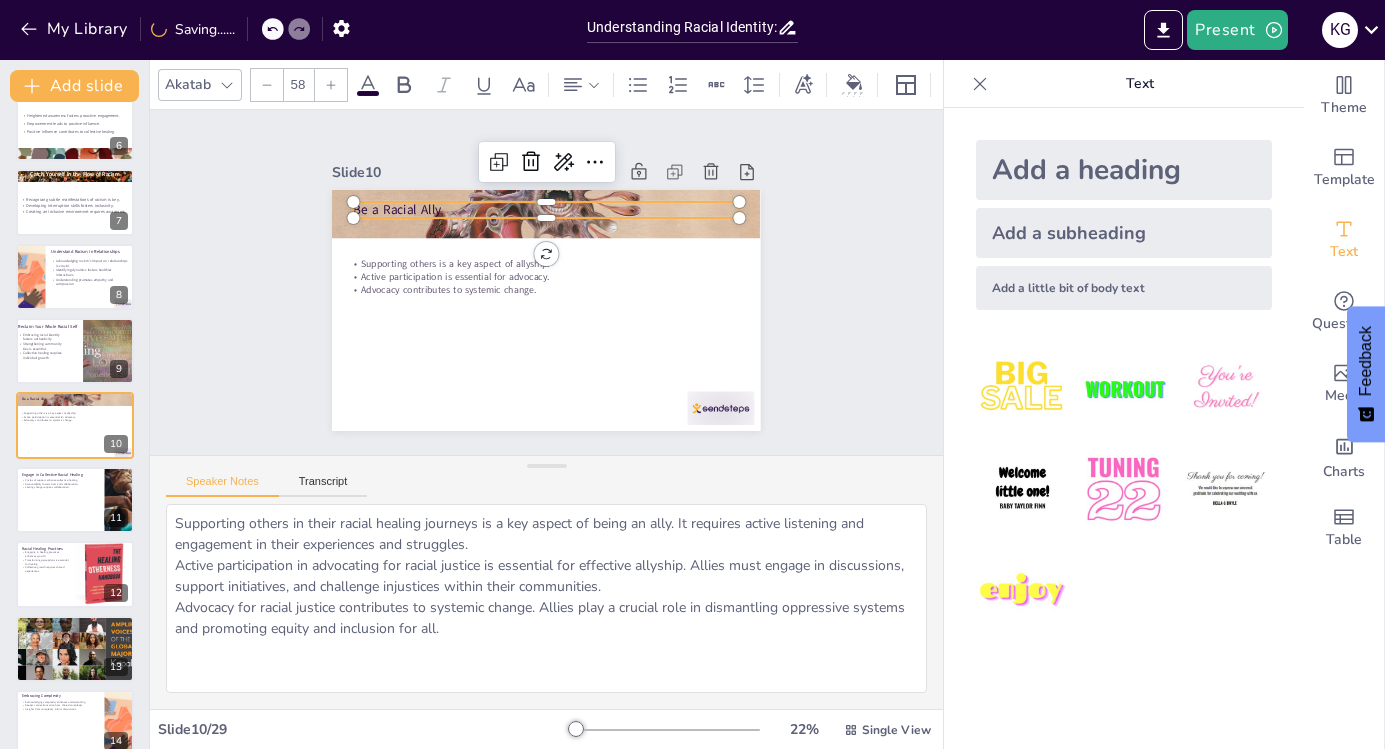 click 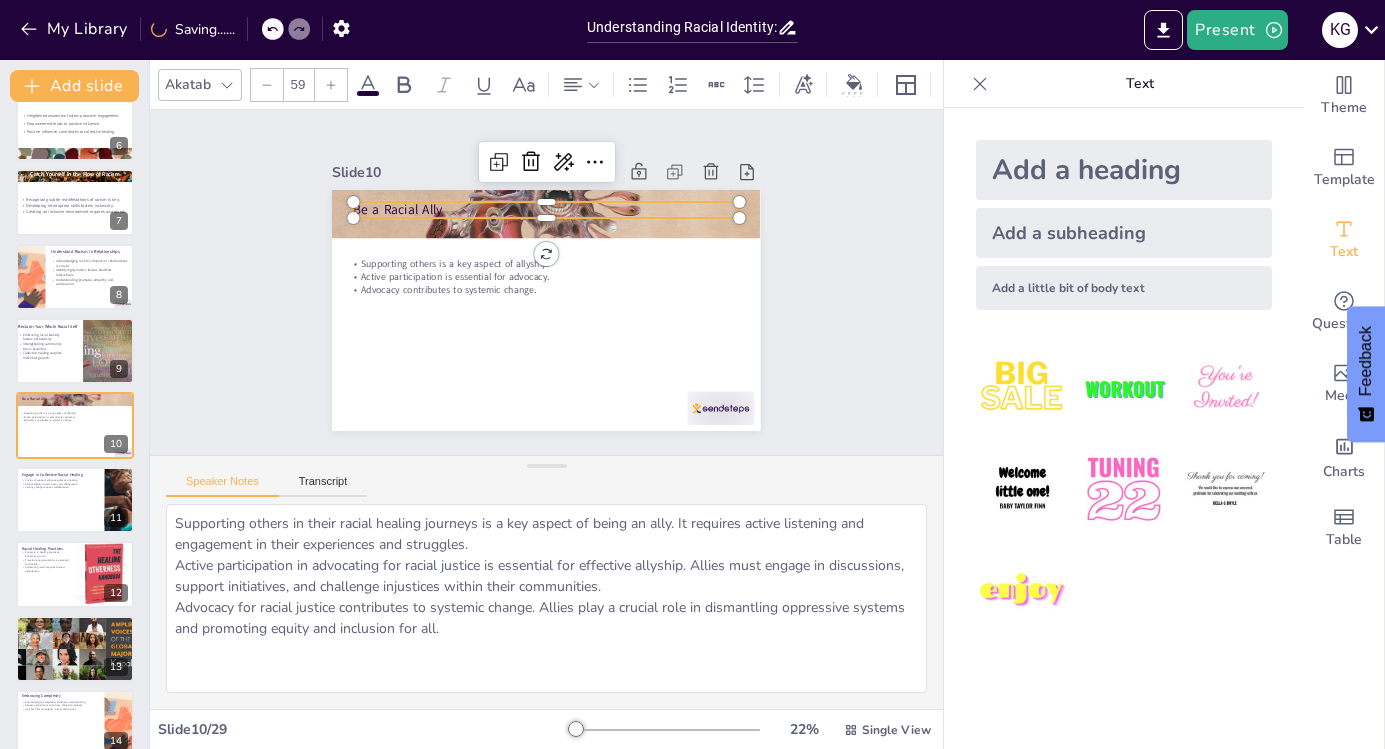 click 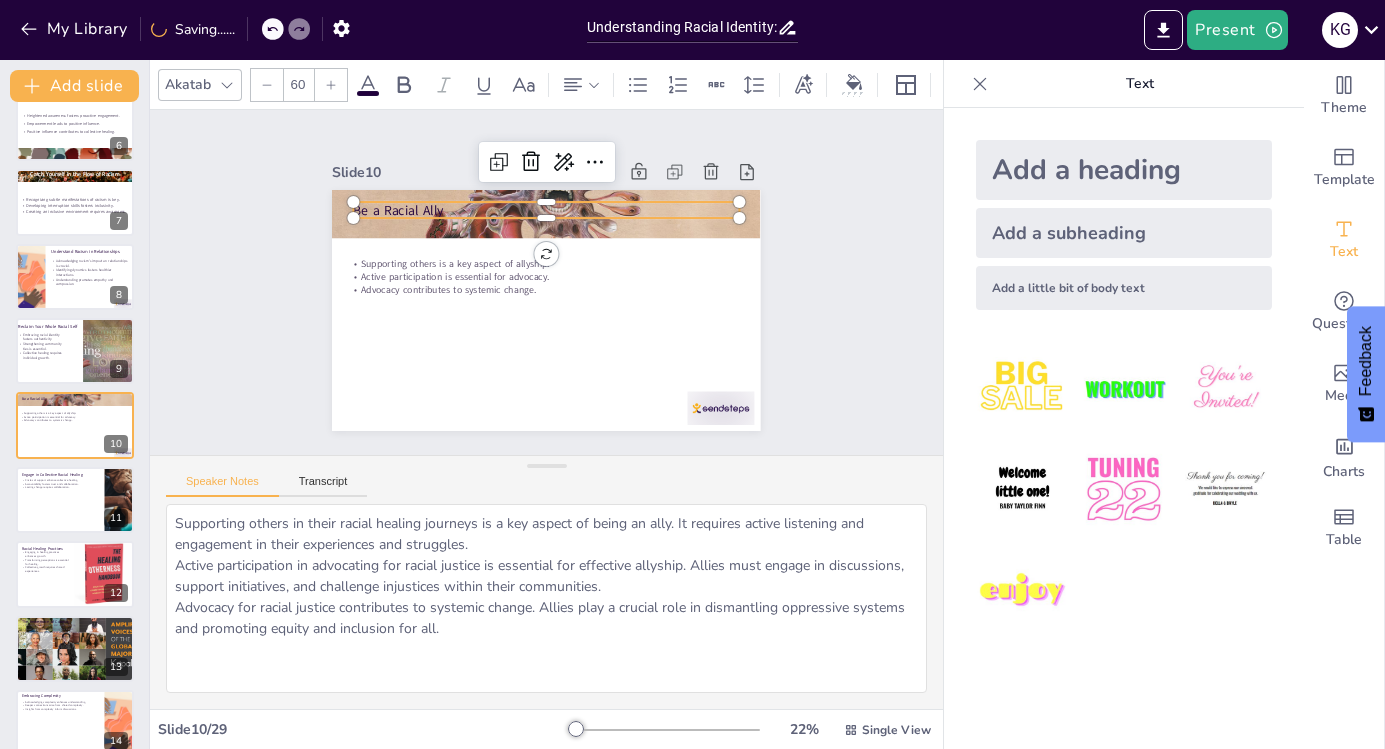 click 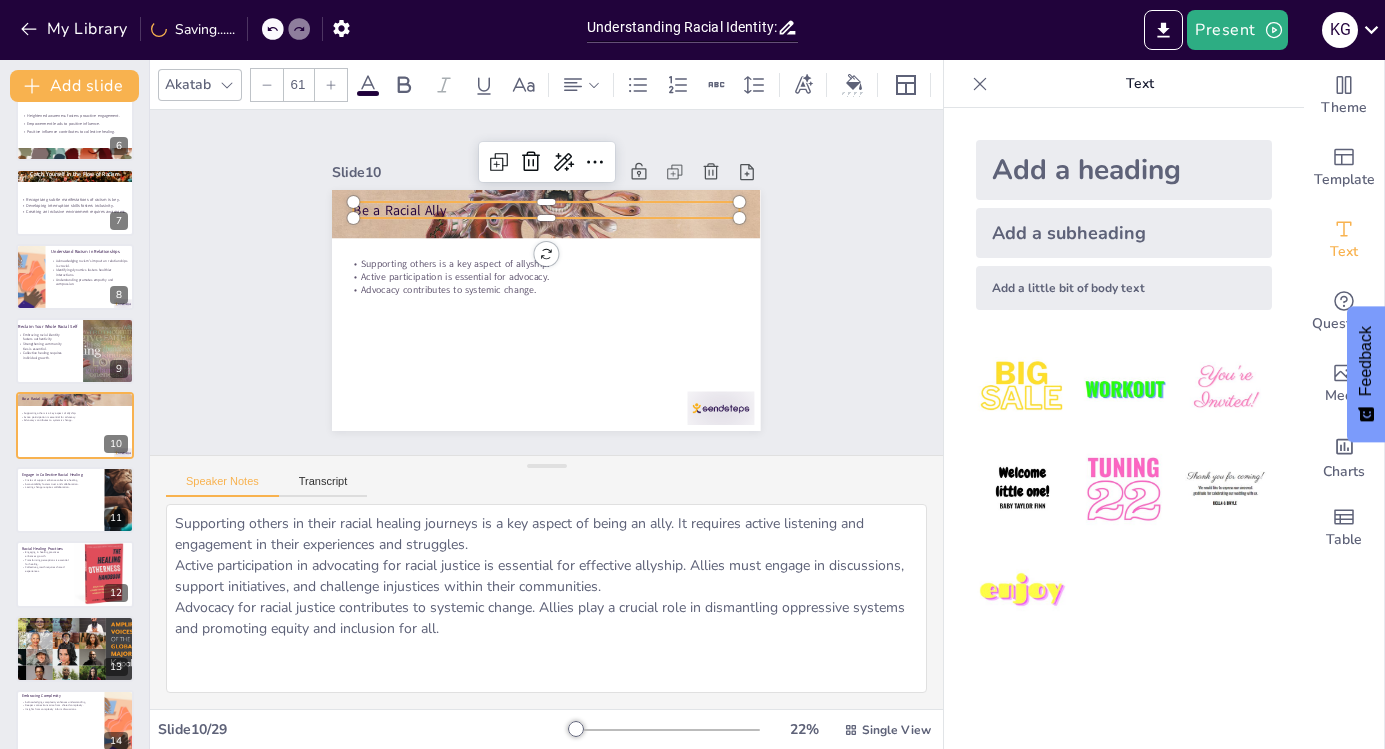 click 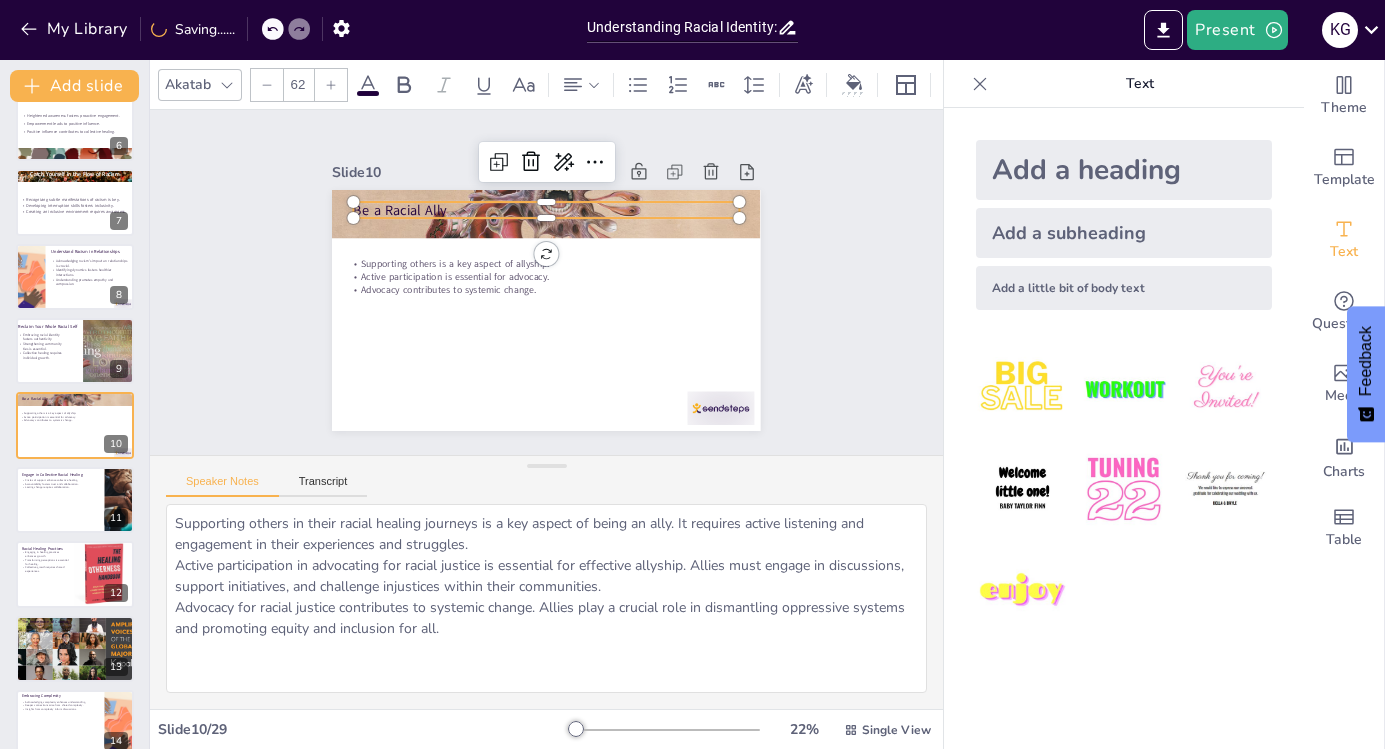 click 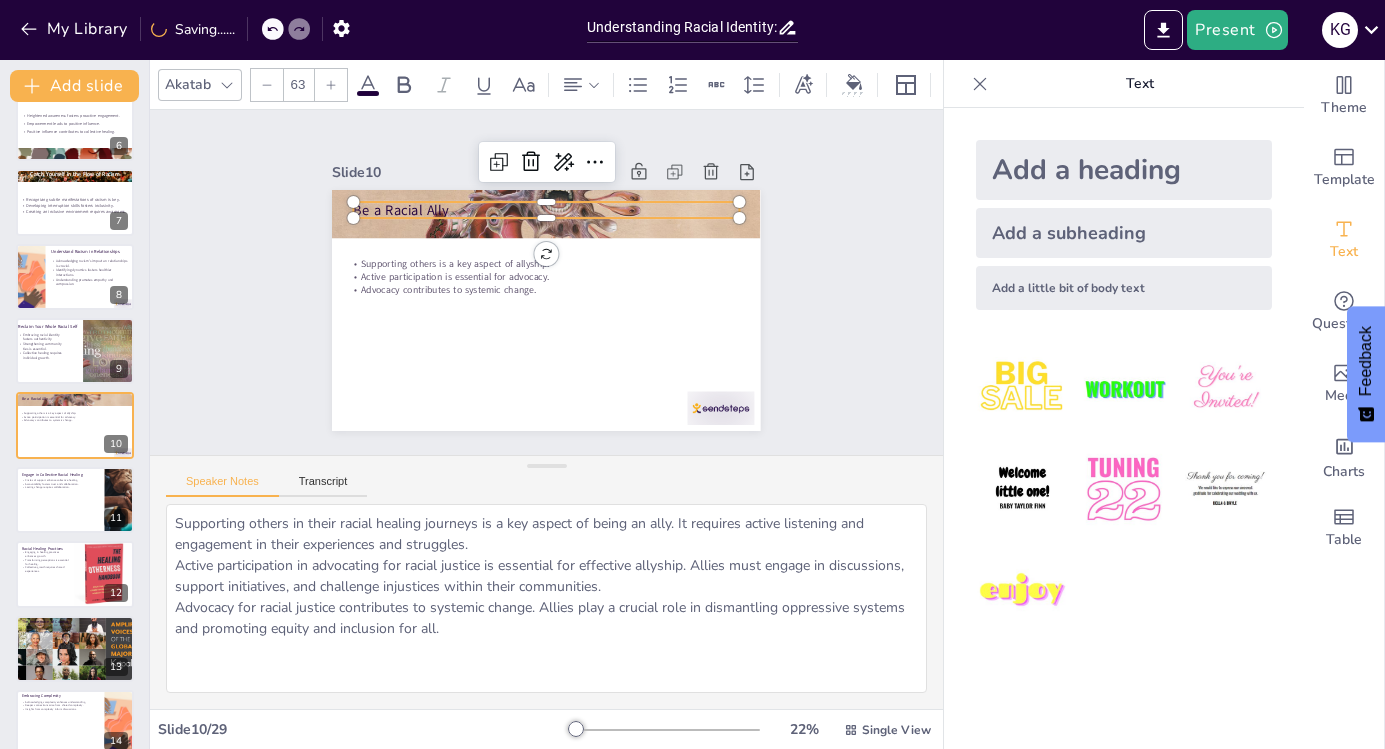 click 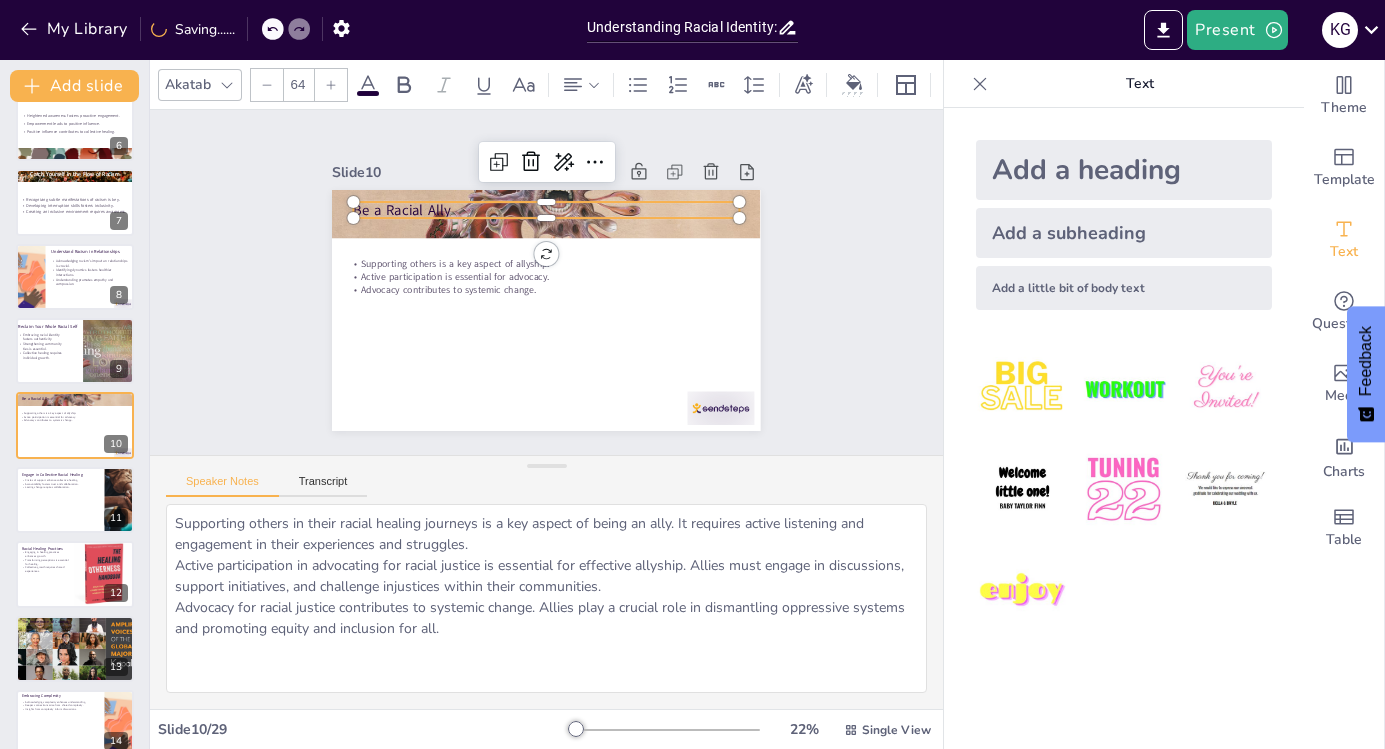 click 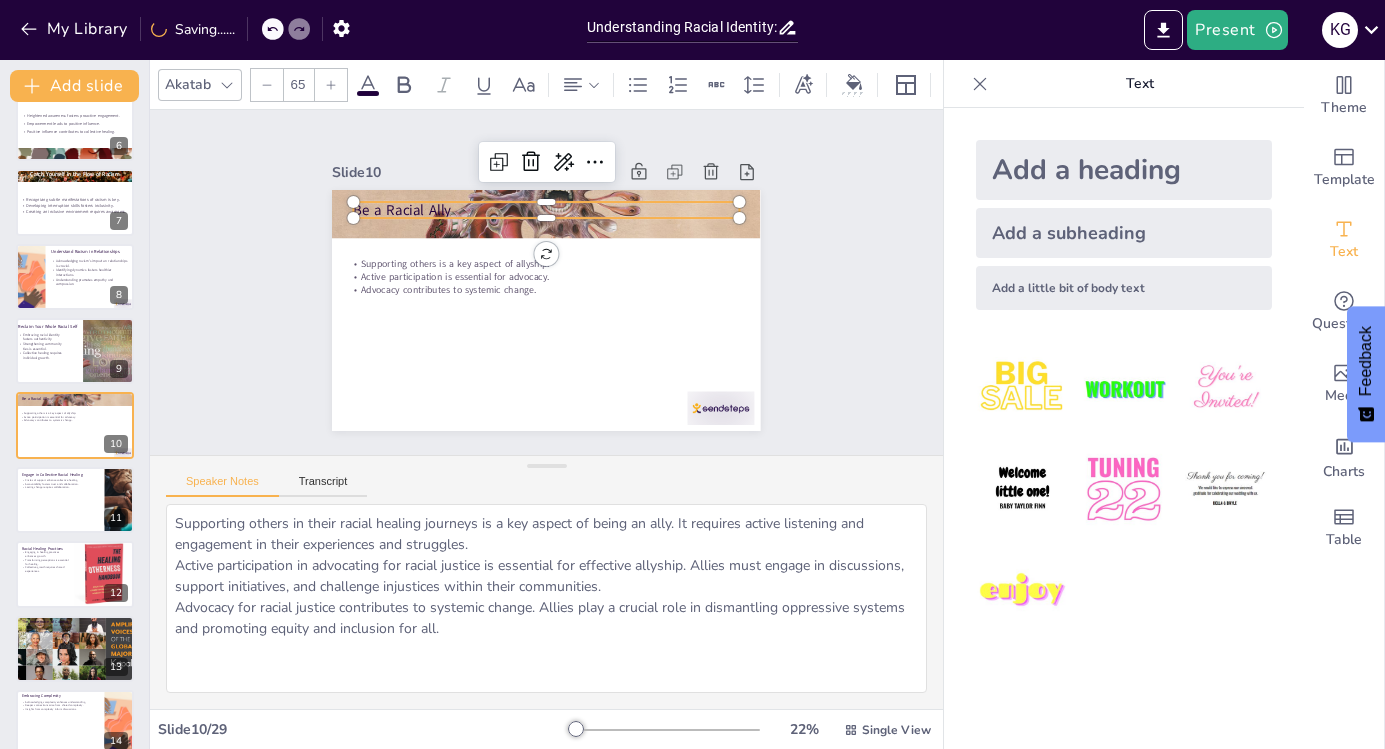 click 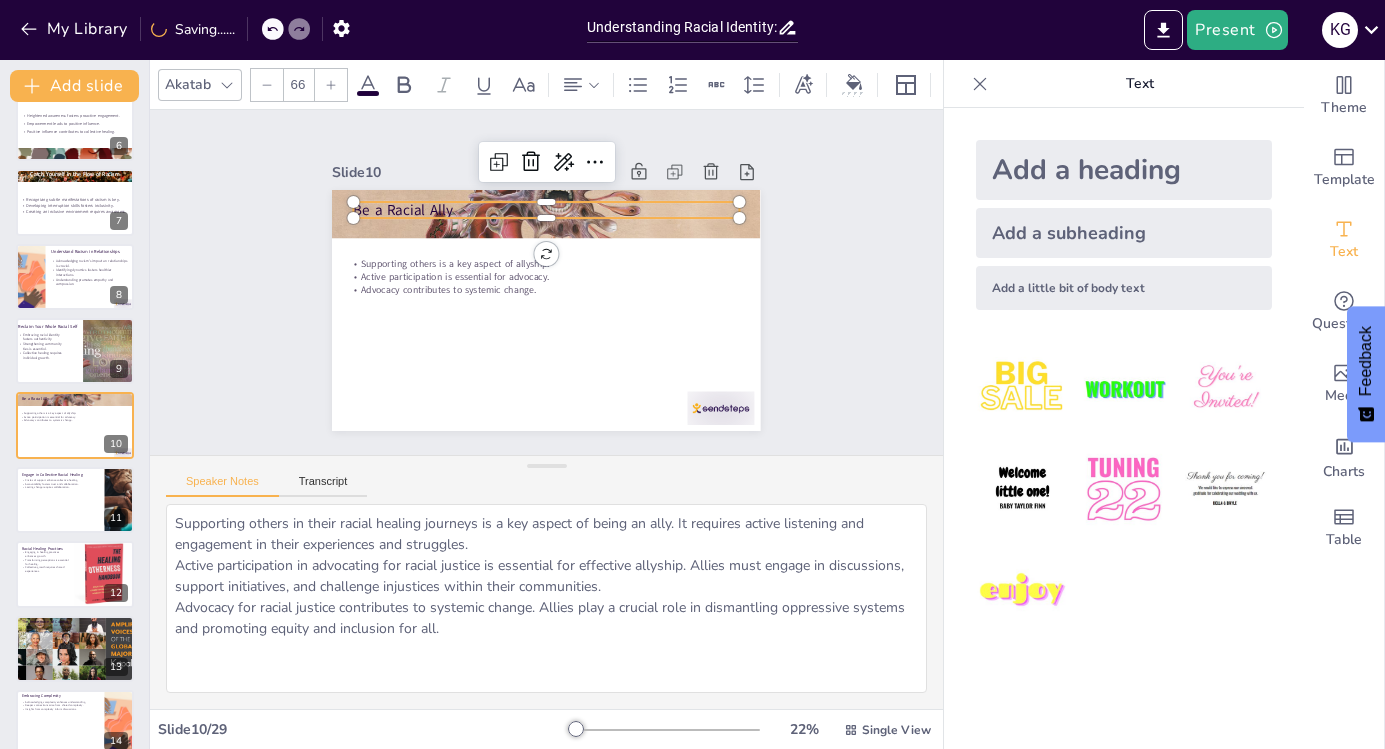 click 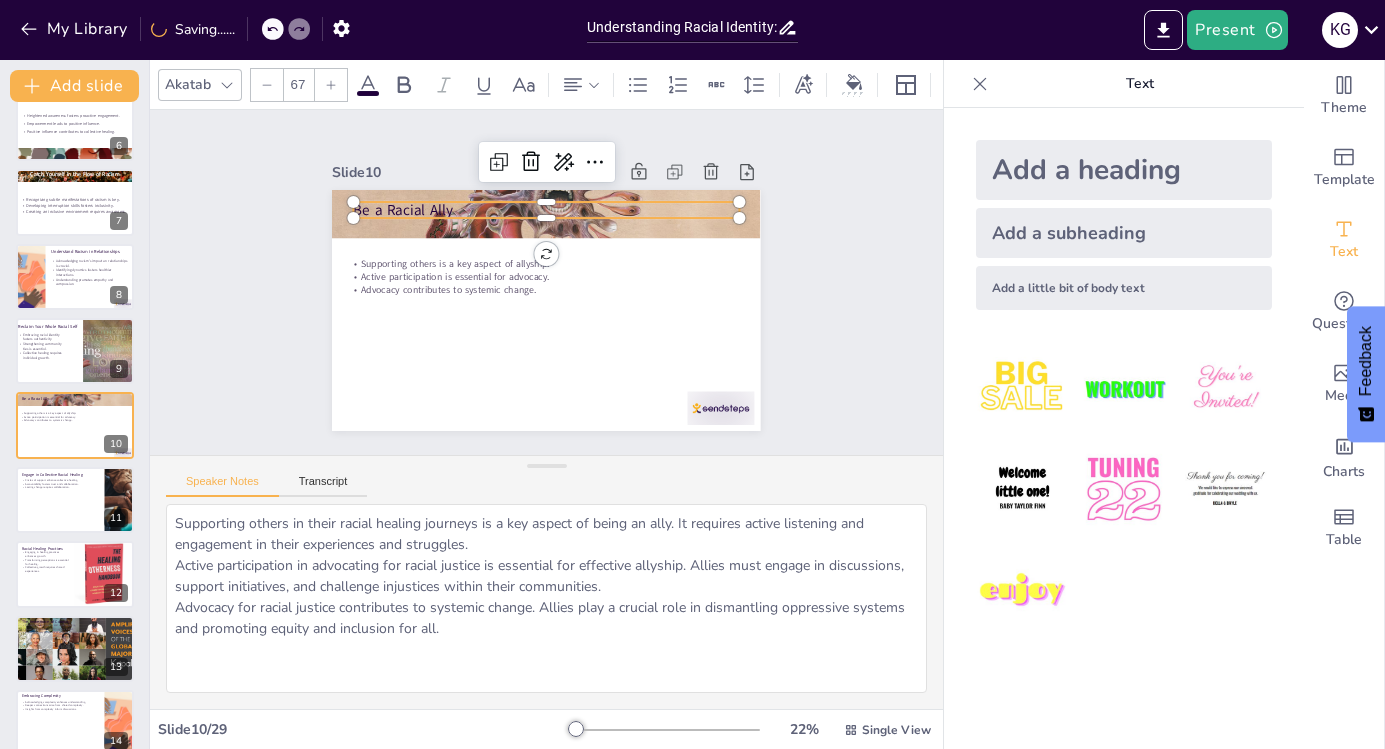 click 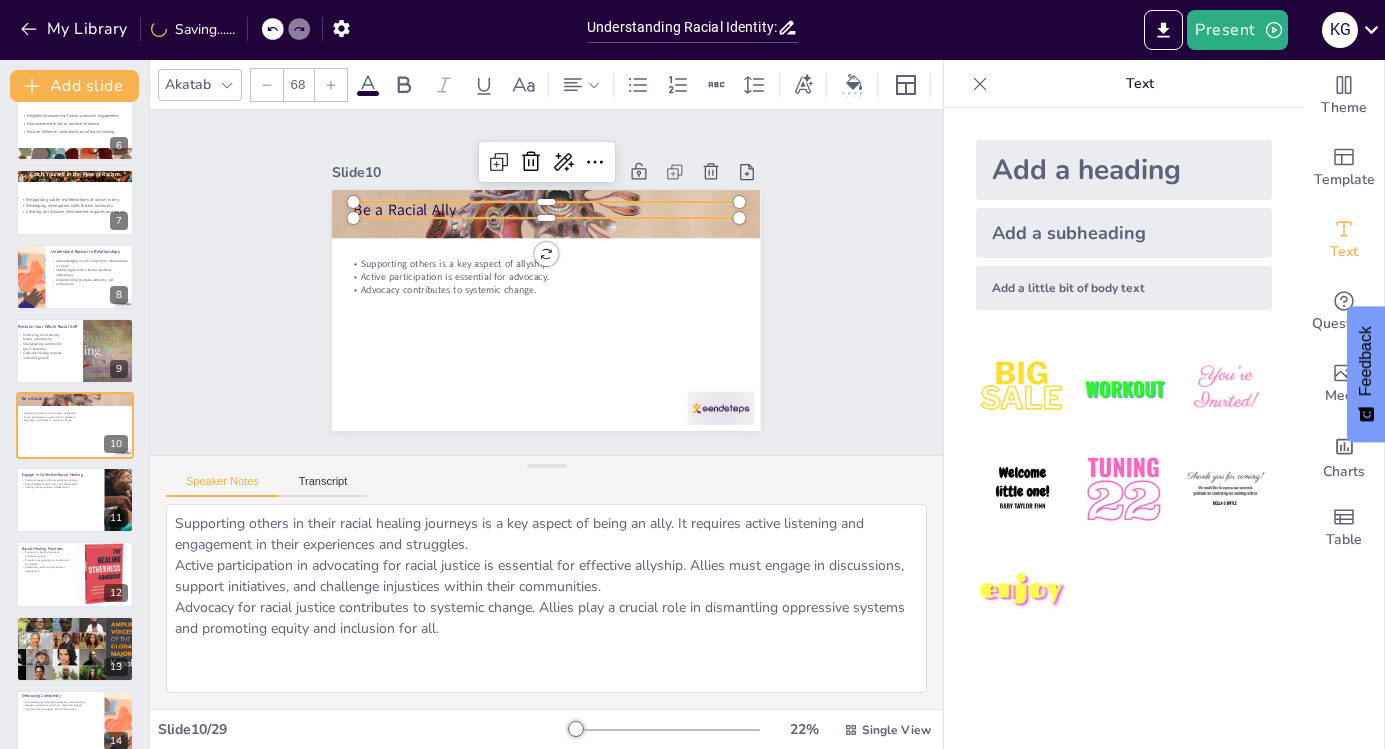 click 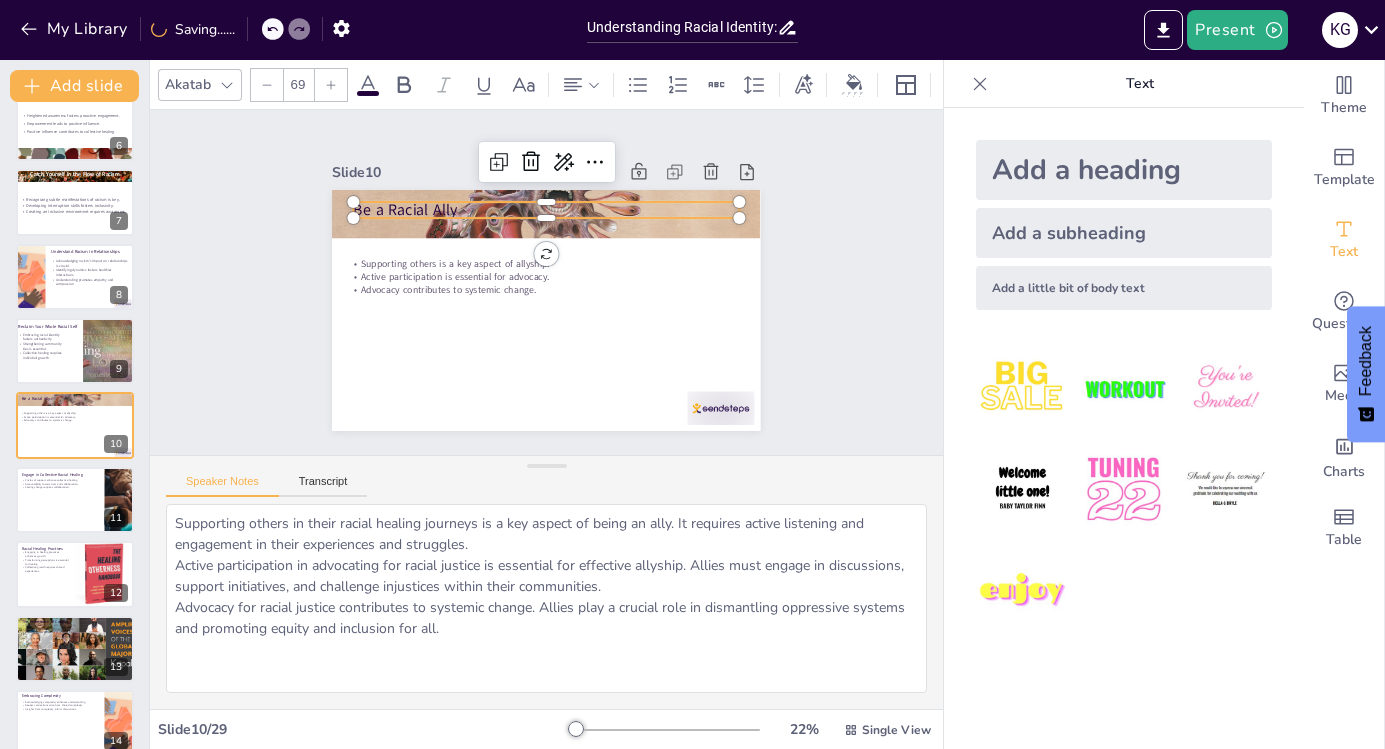 click 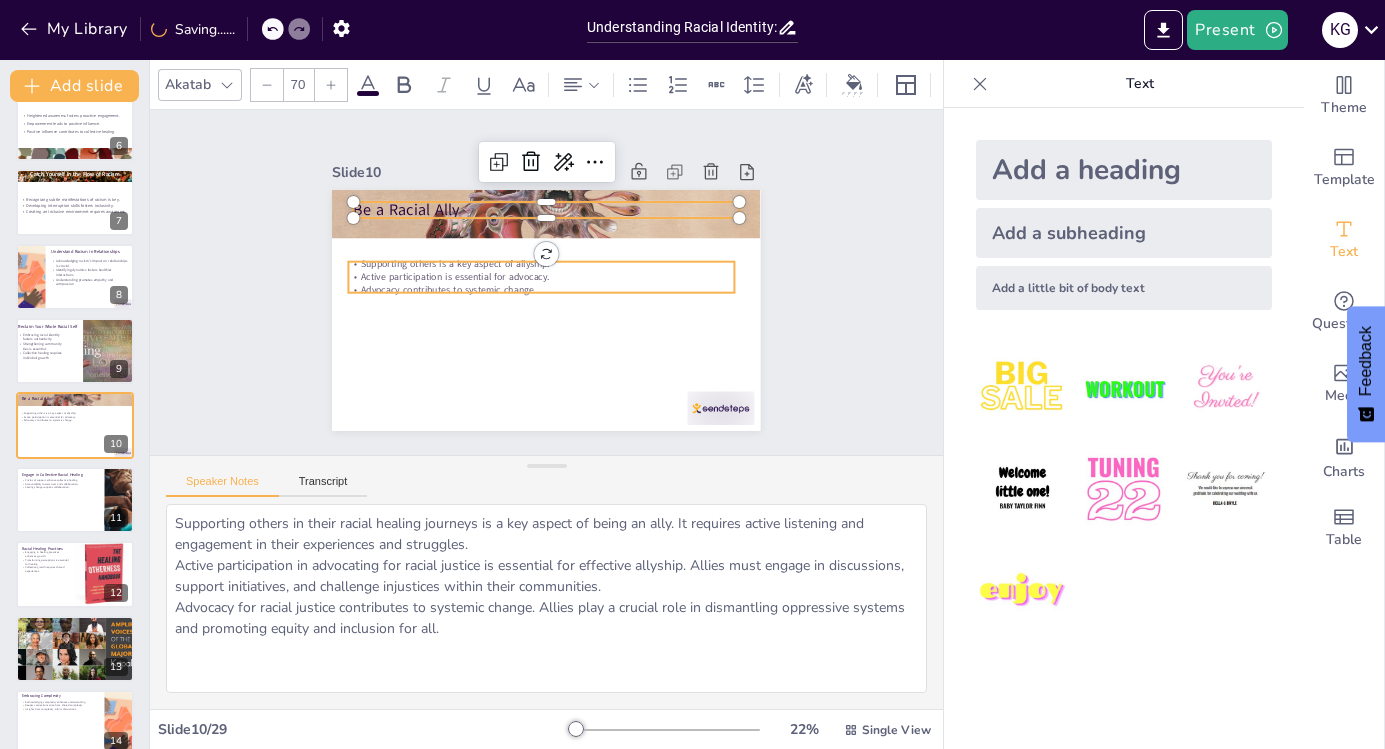 click on "Active participation is essential for advocacy." at bounding box center [542, 276] 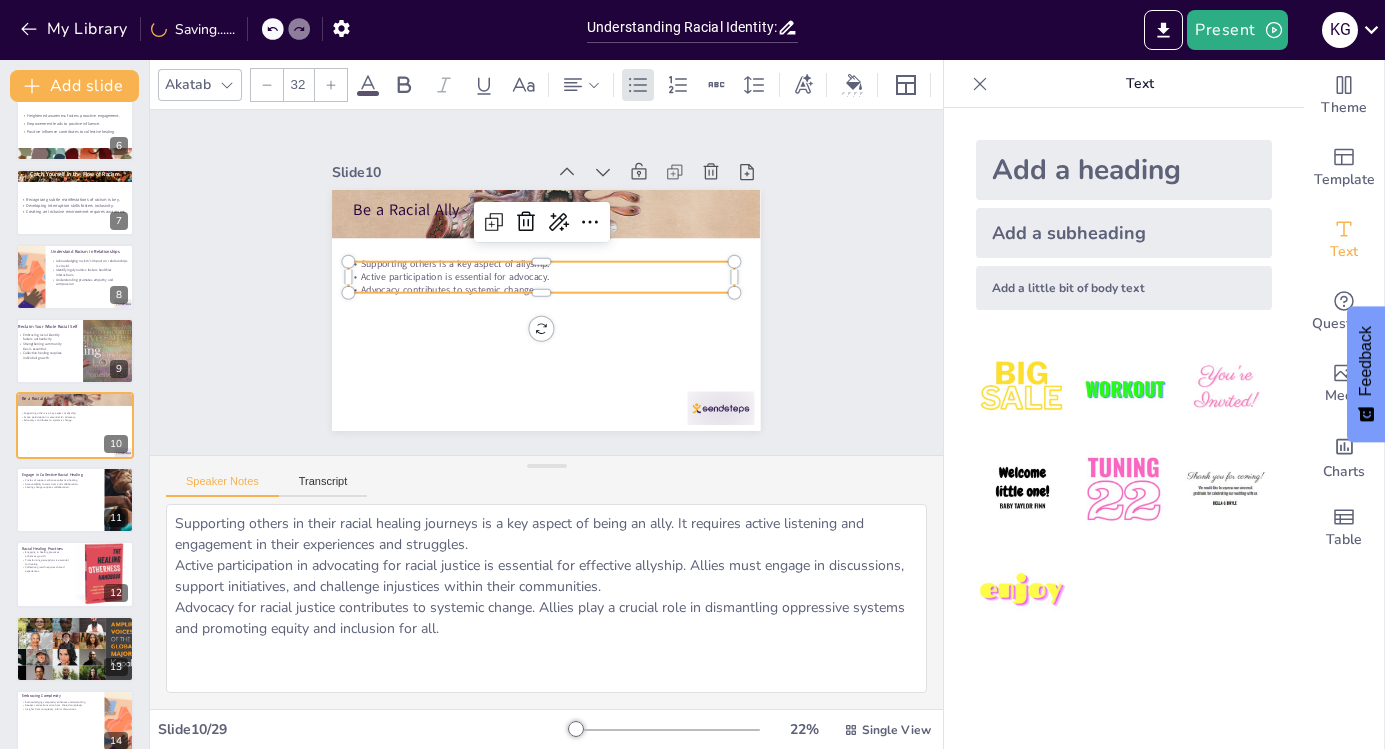 click 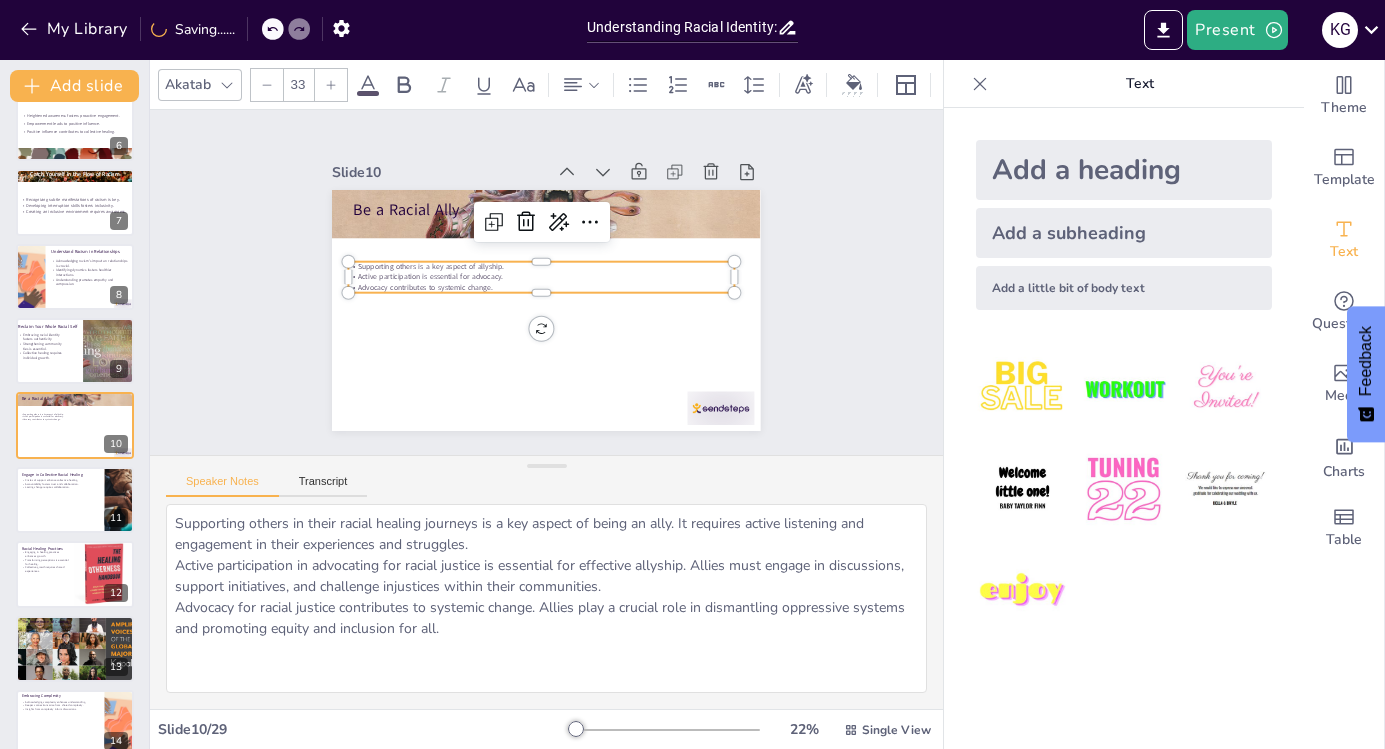 click 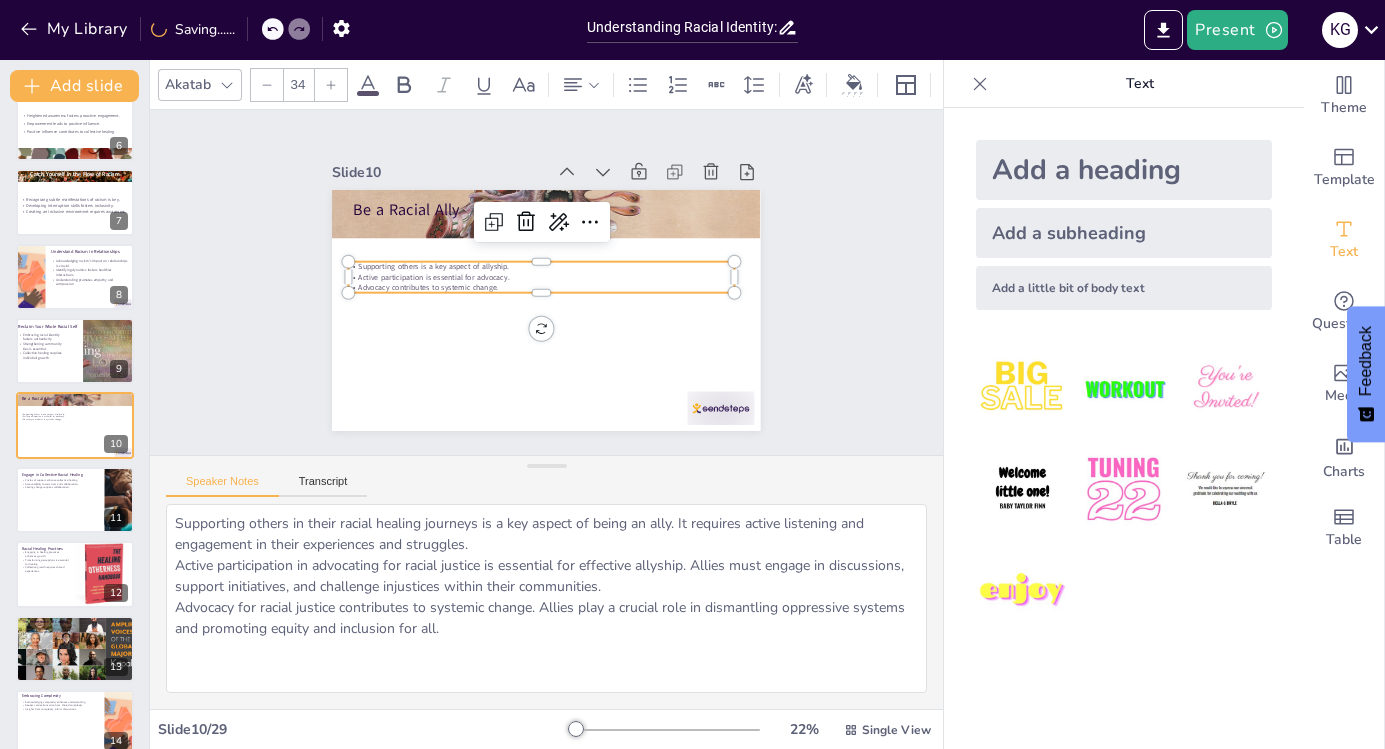 click 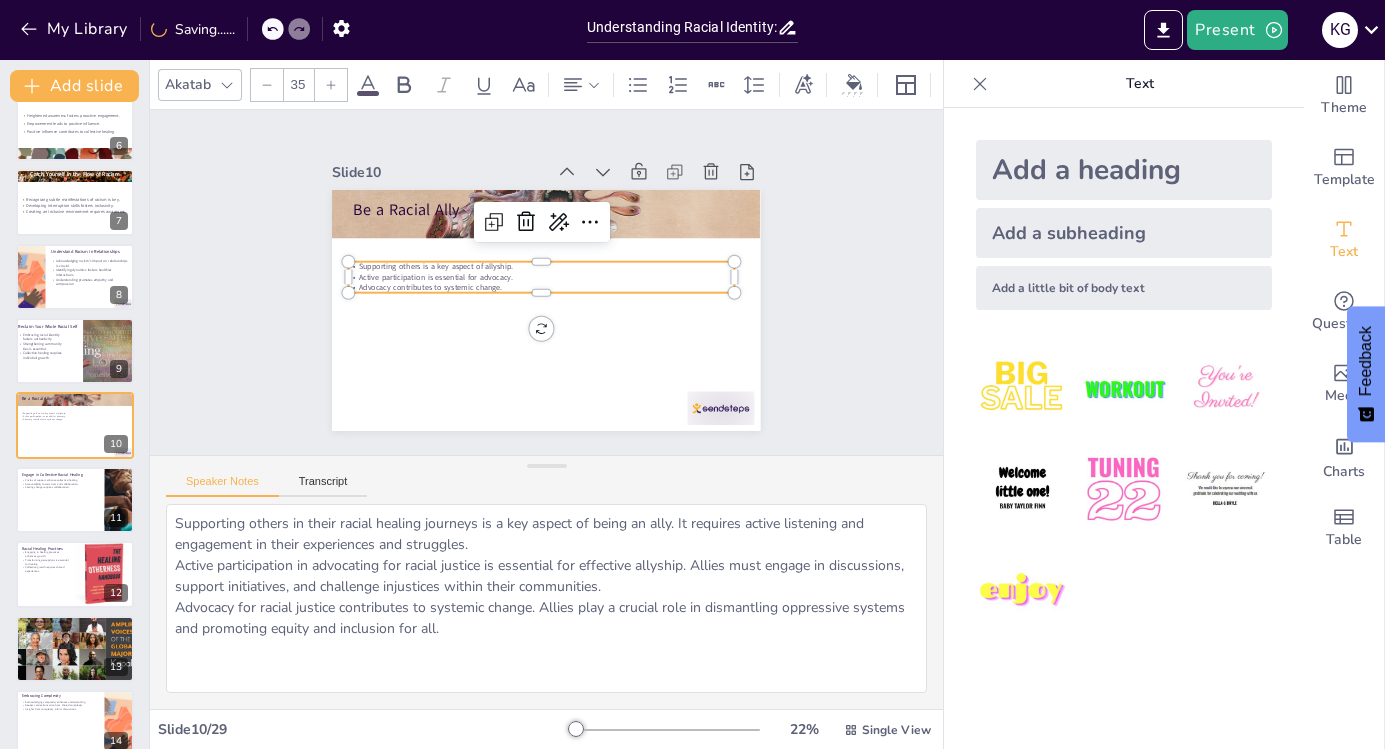 click 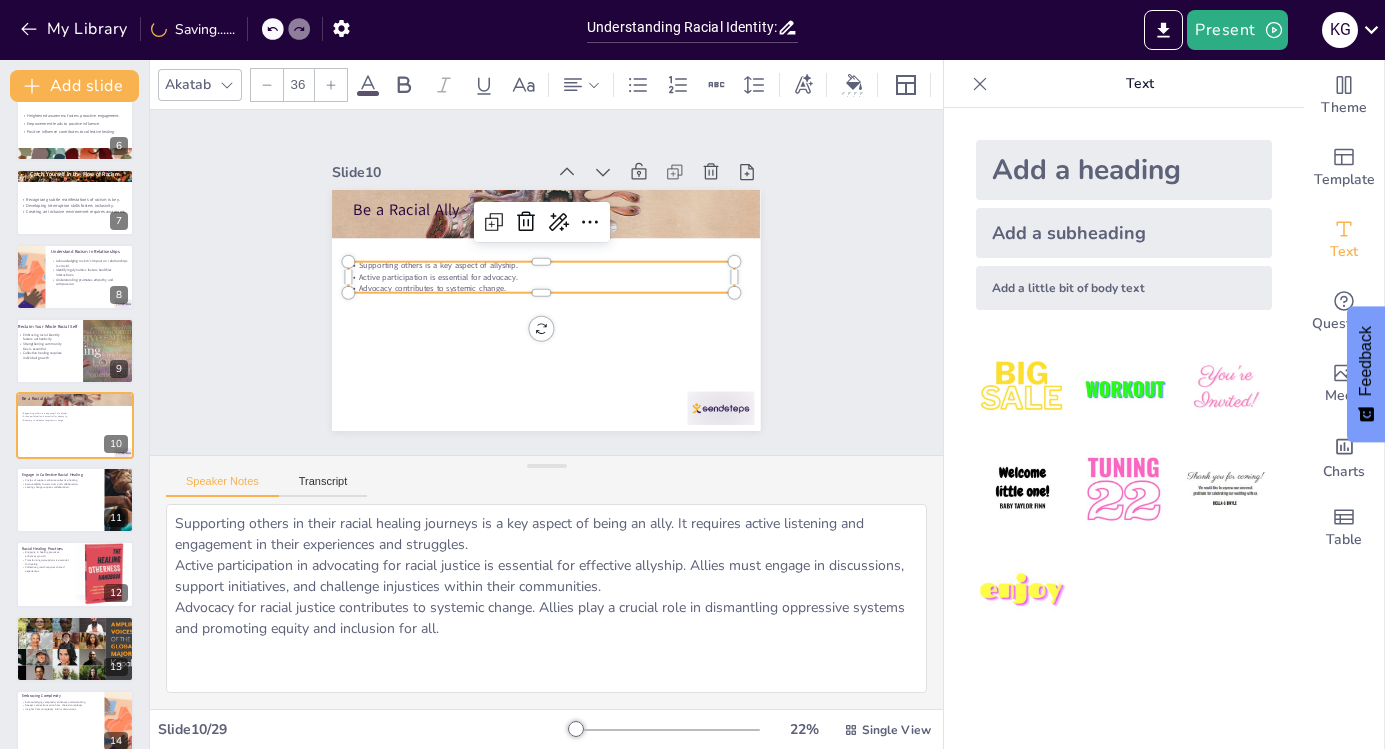 click 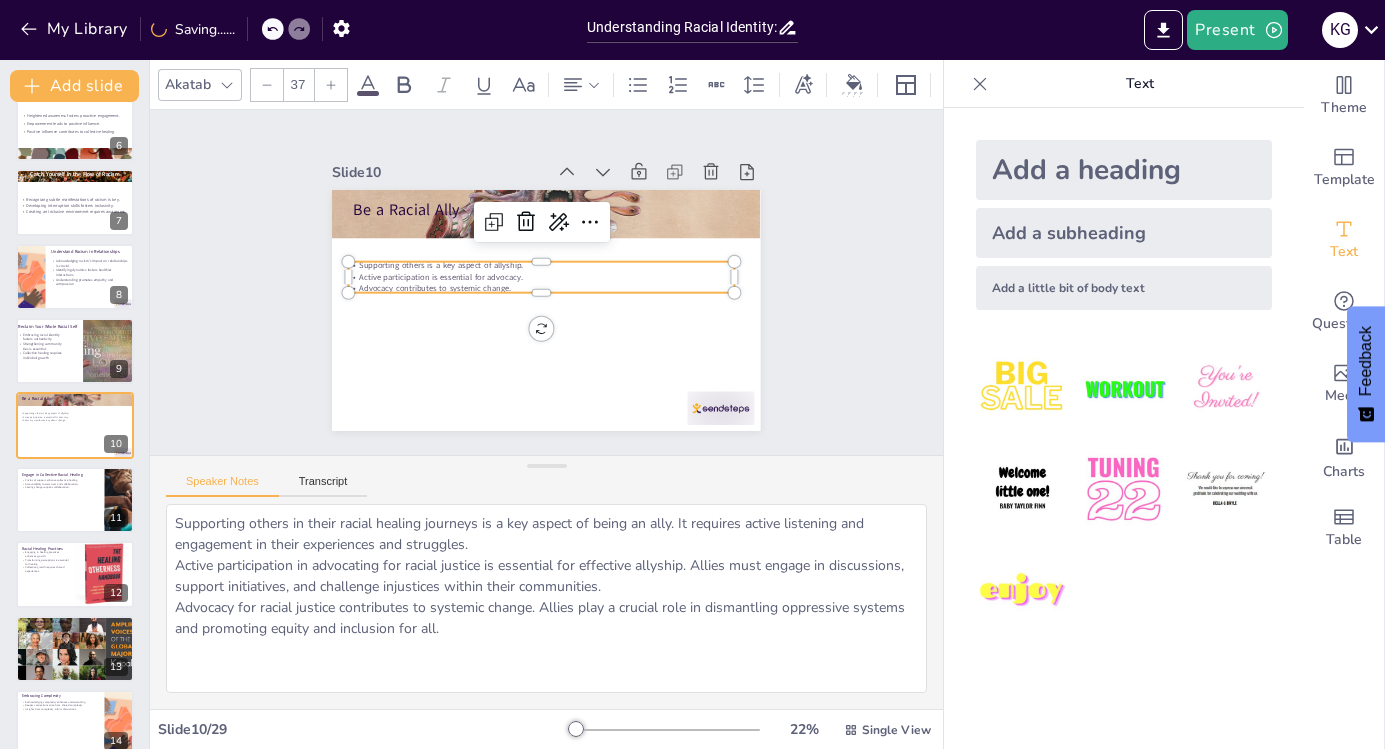 click 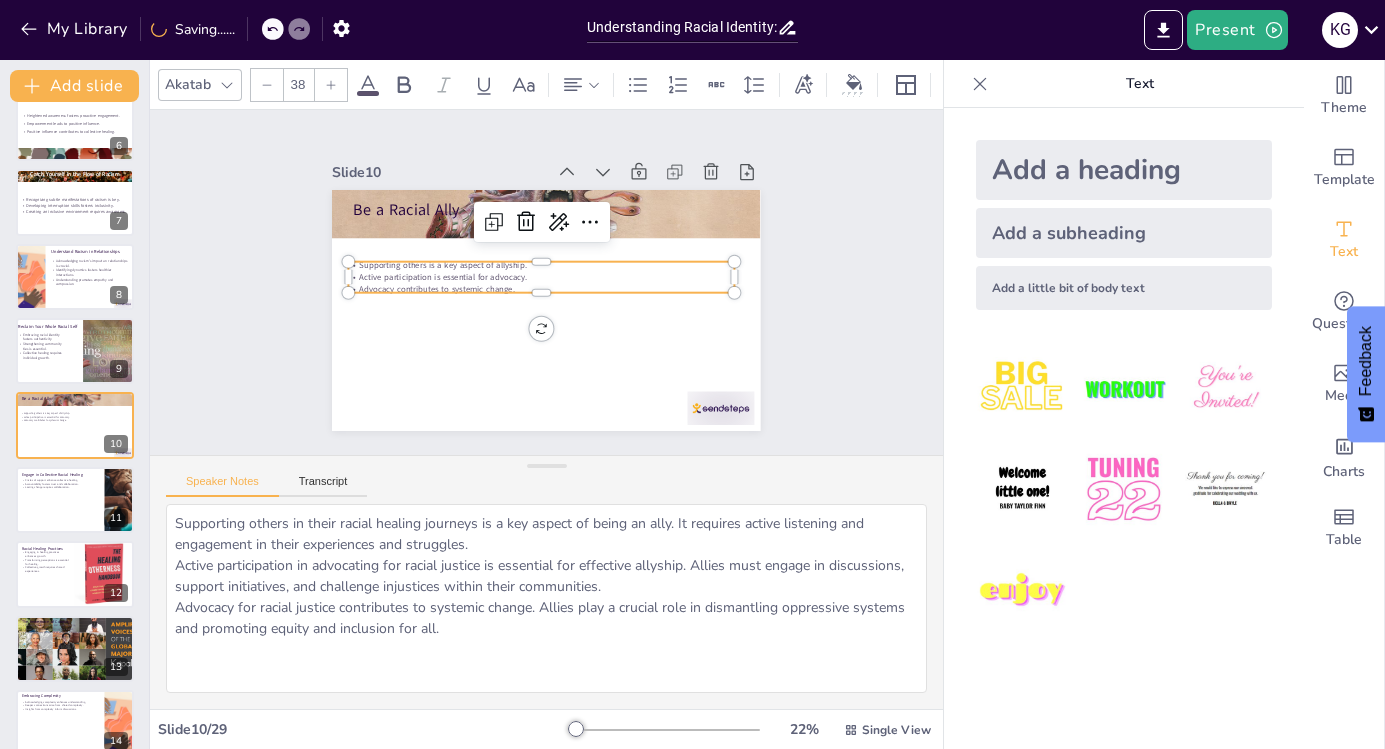 click 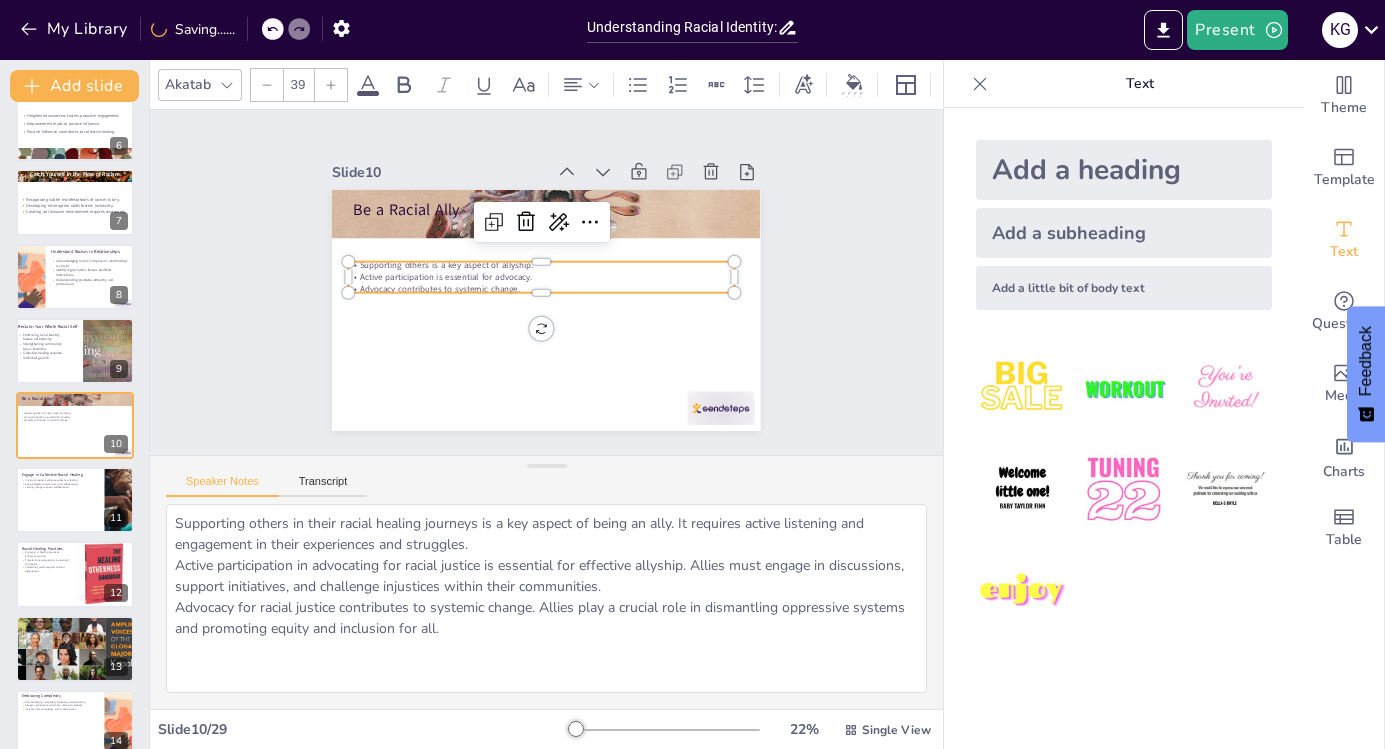 click 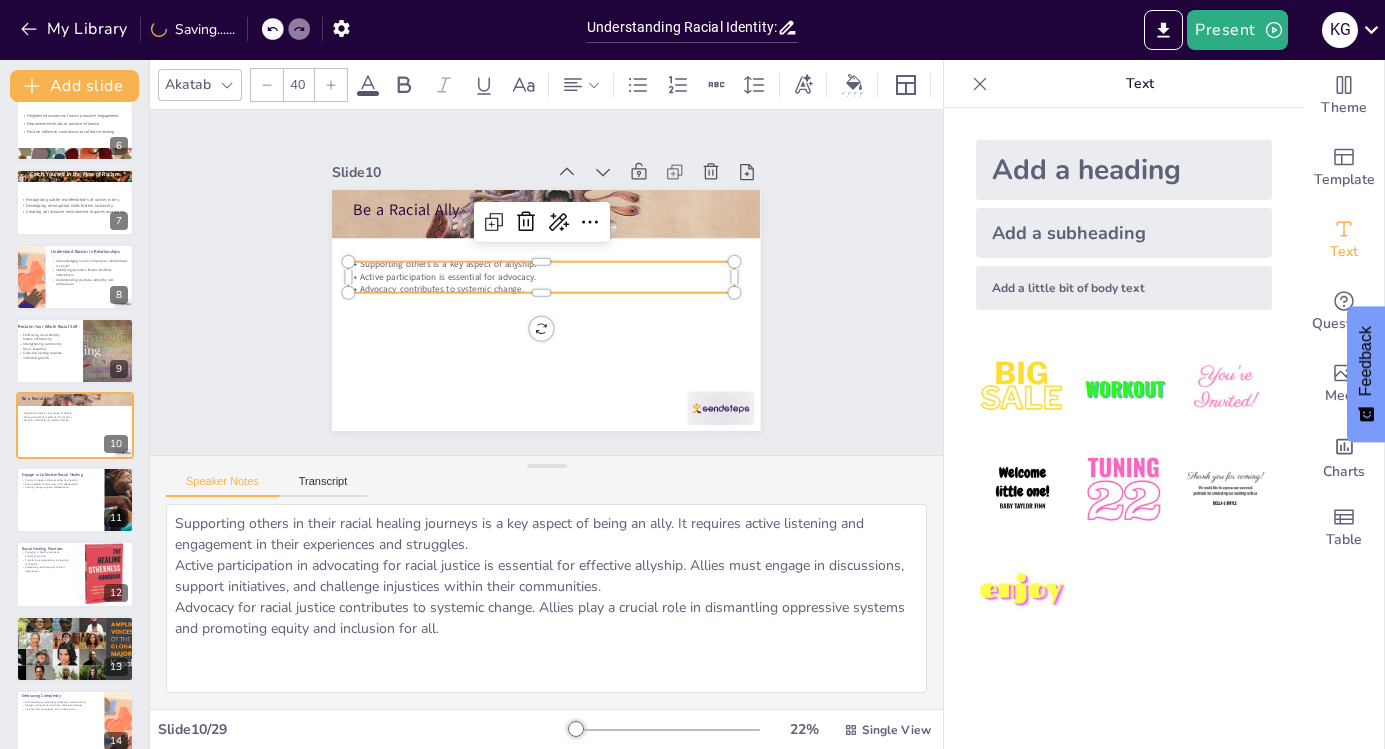 click 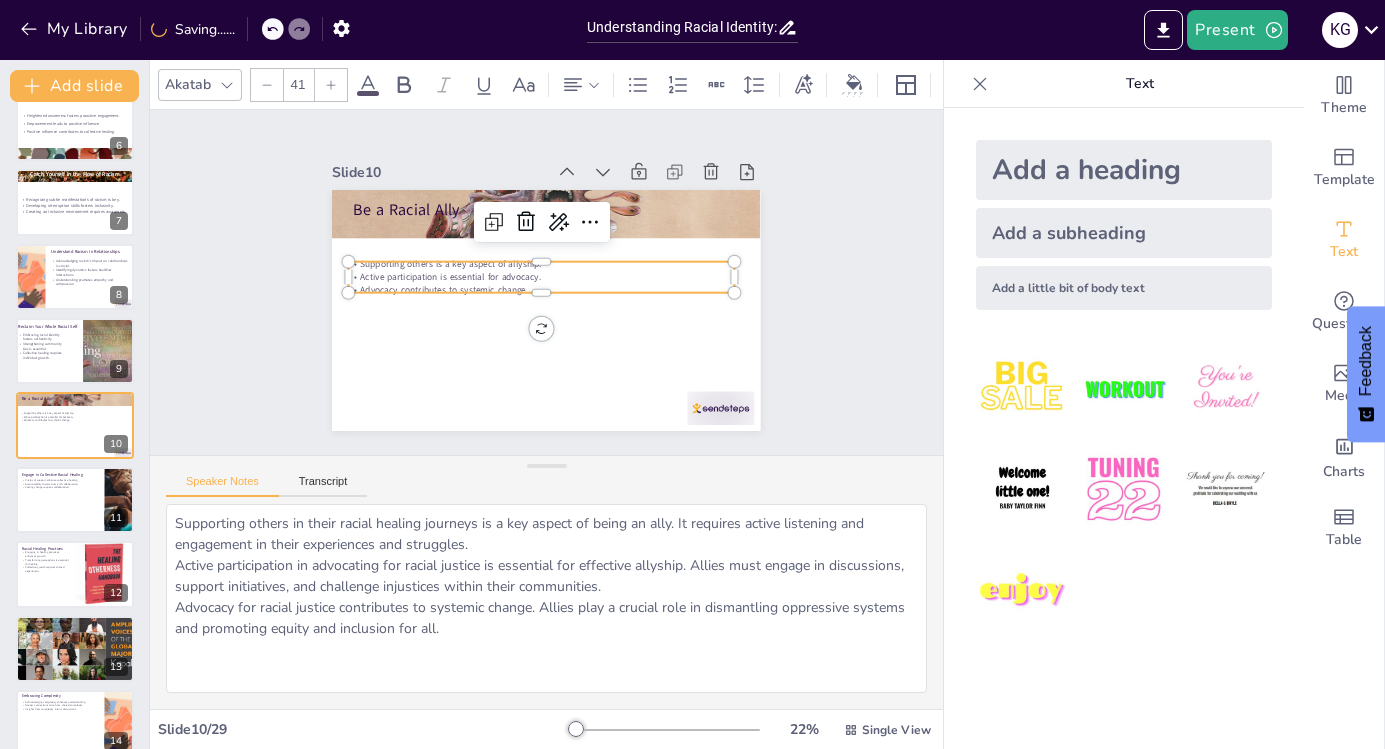 click 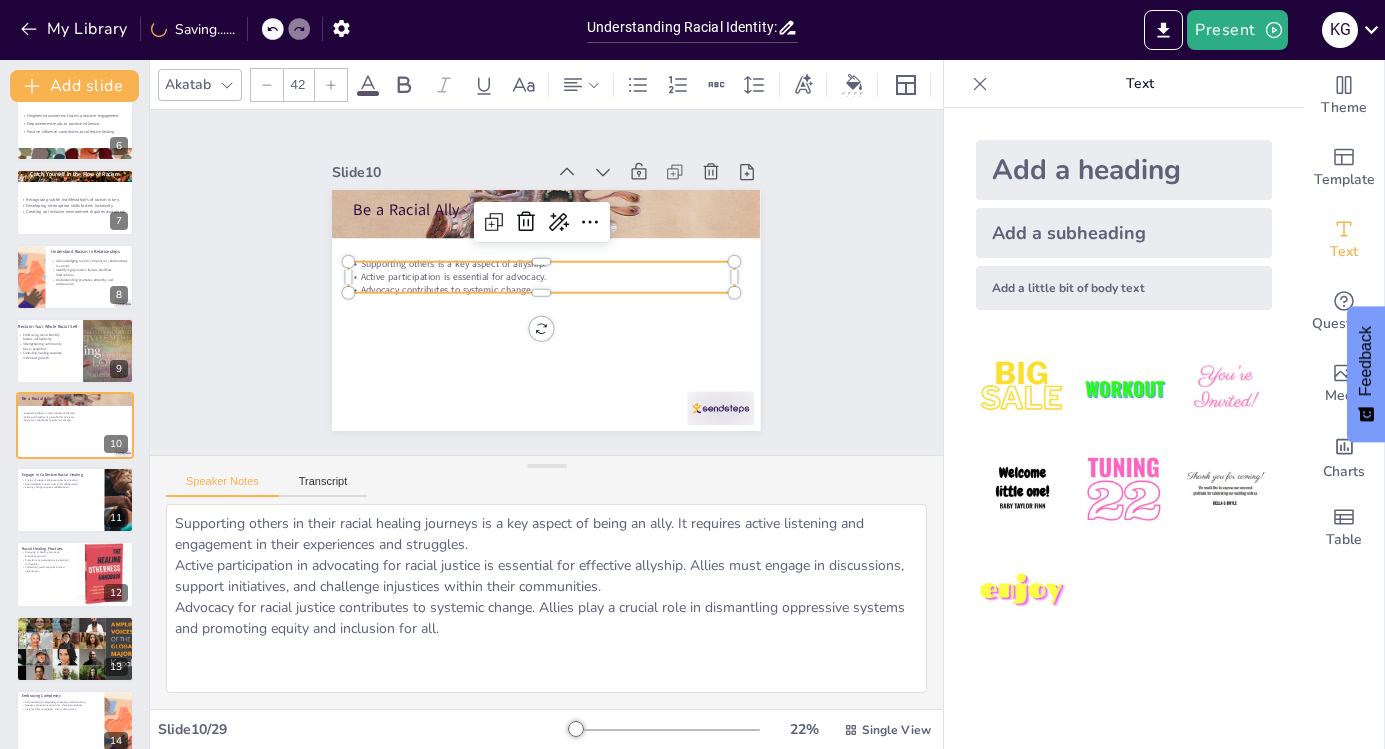 click 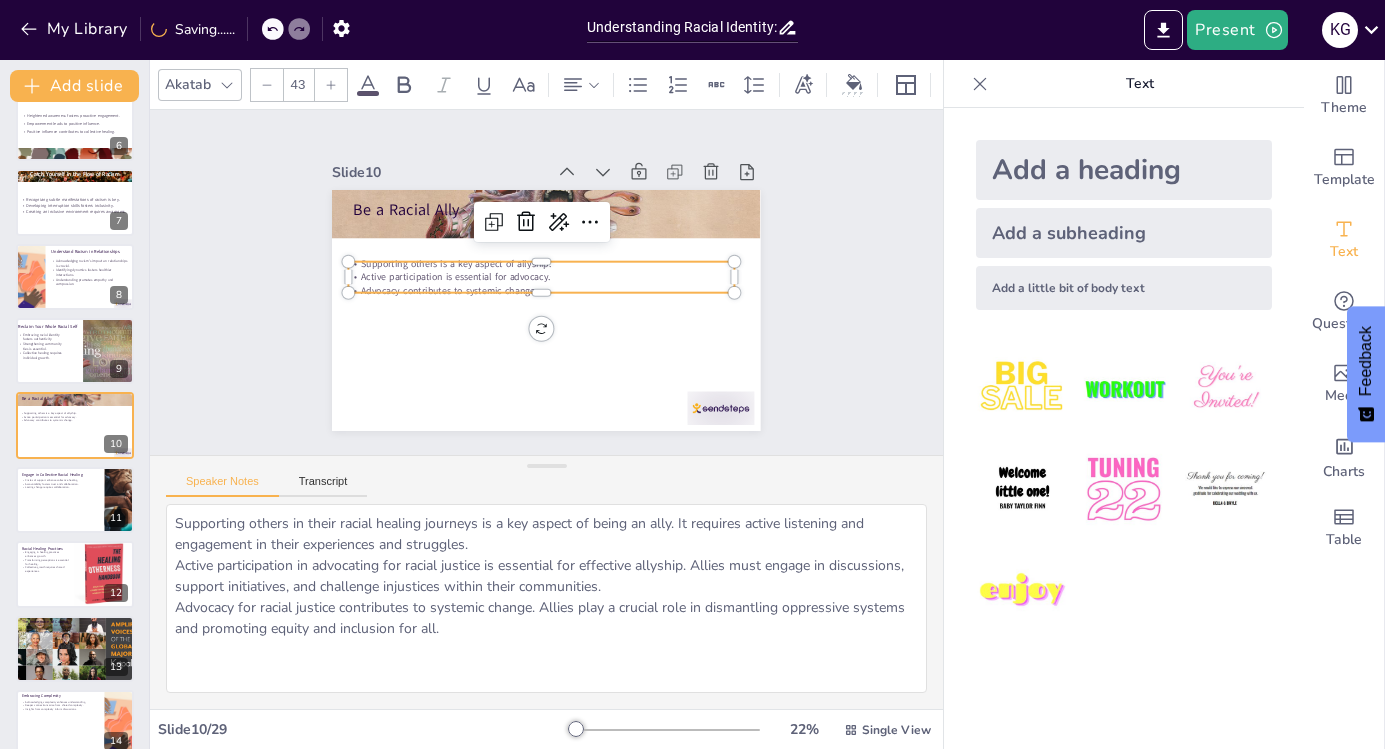 click 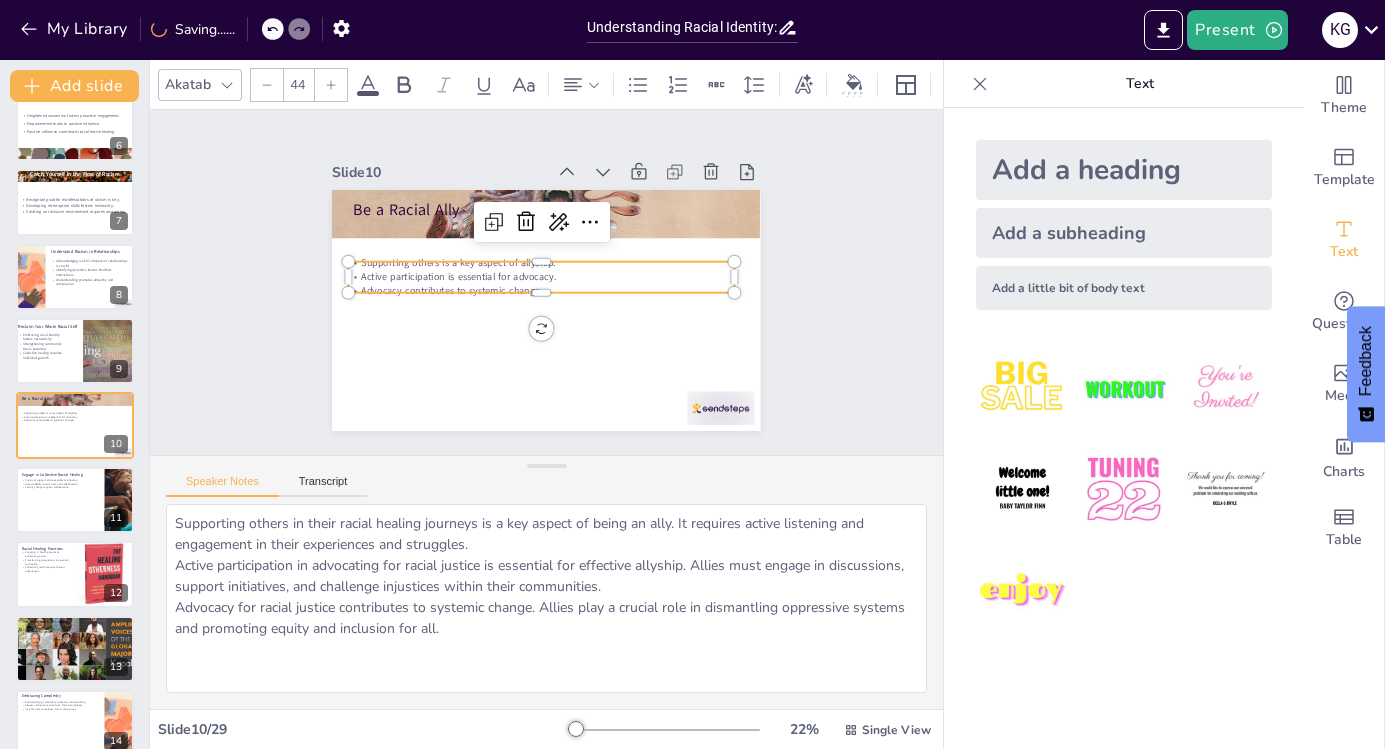 click 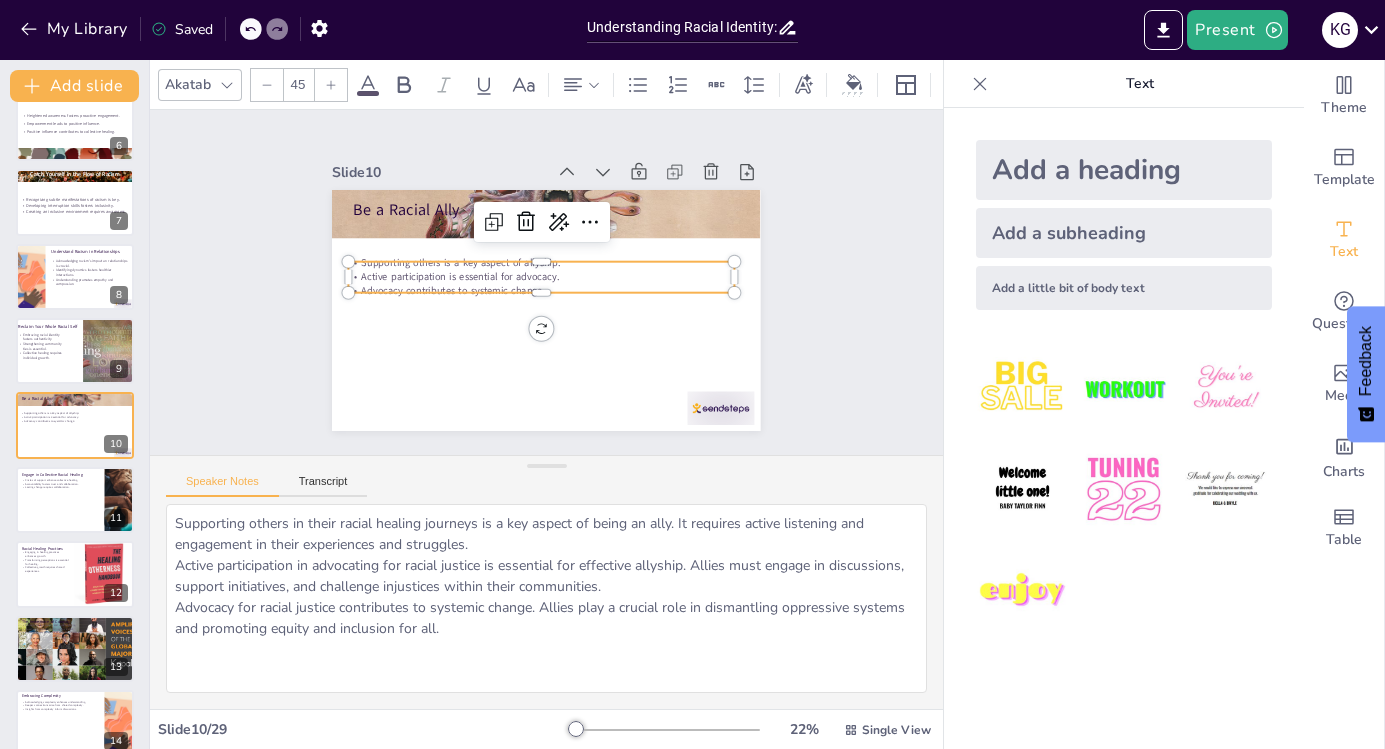 click 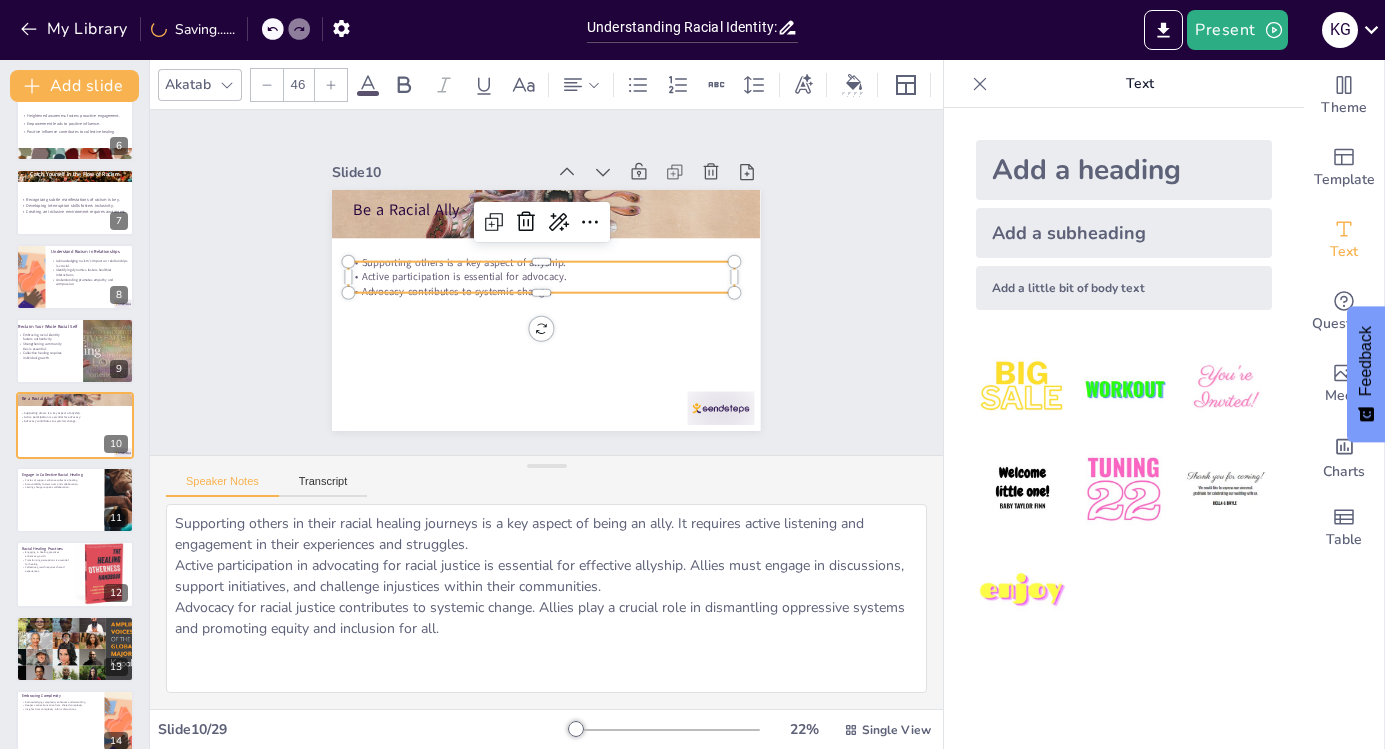 click 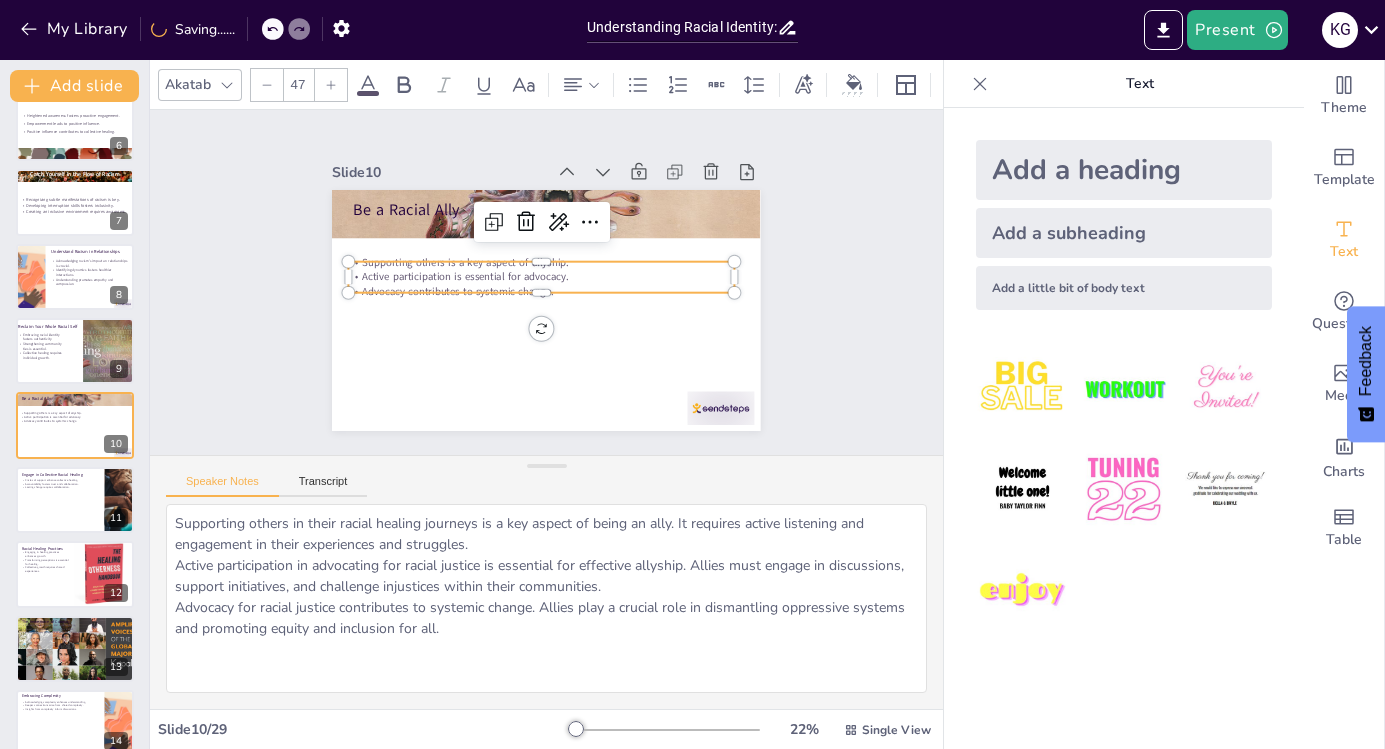 click 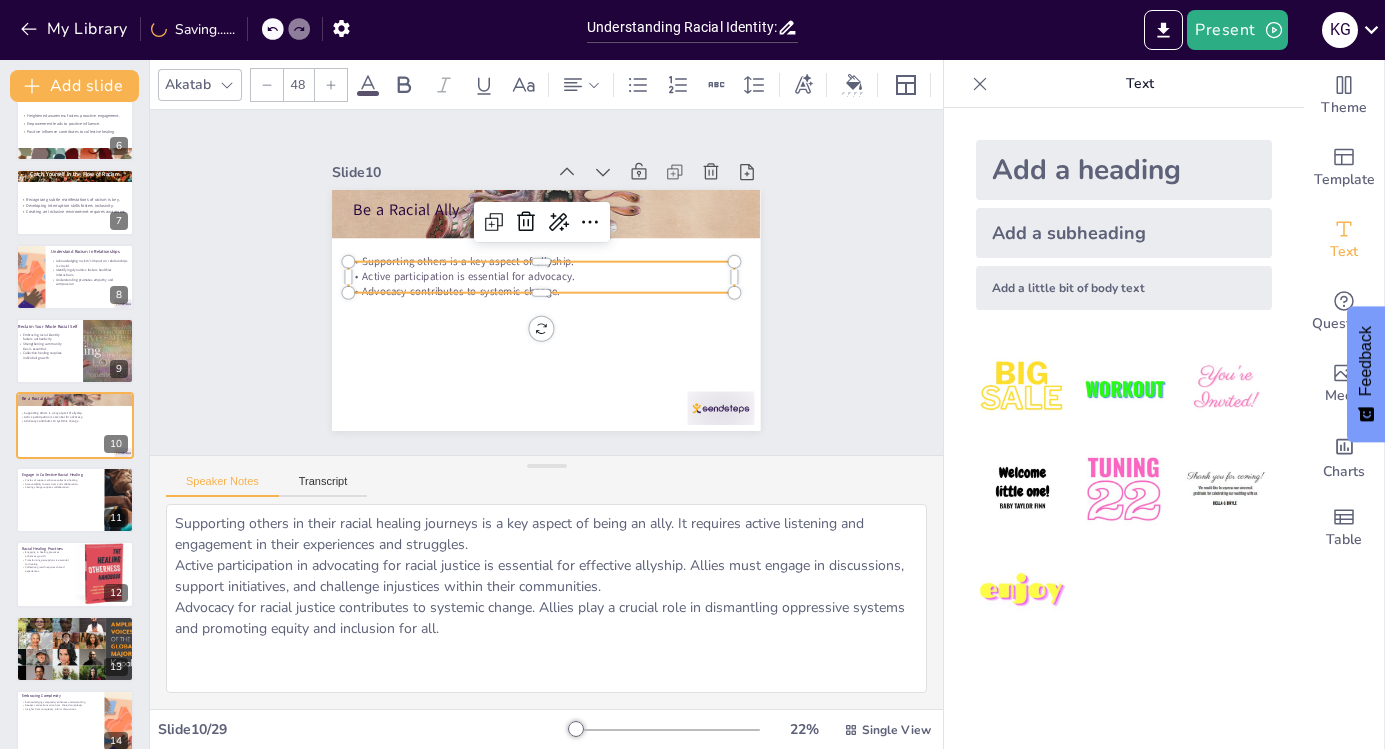 click 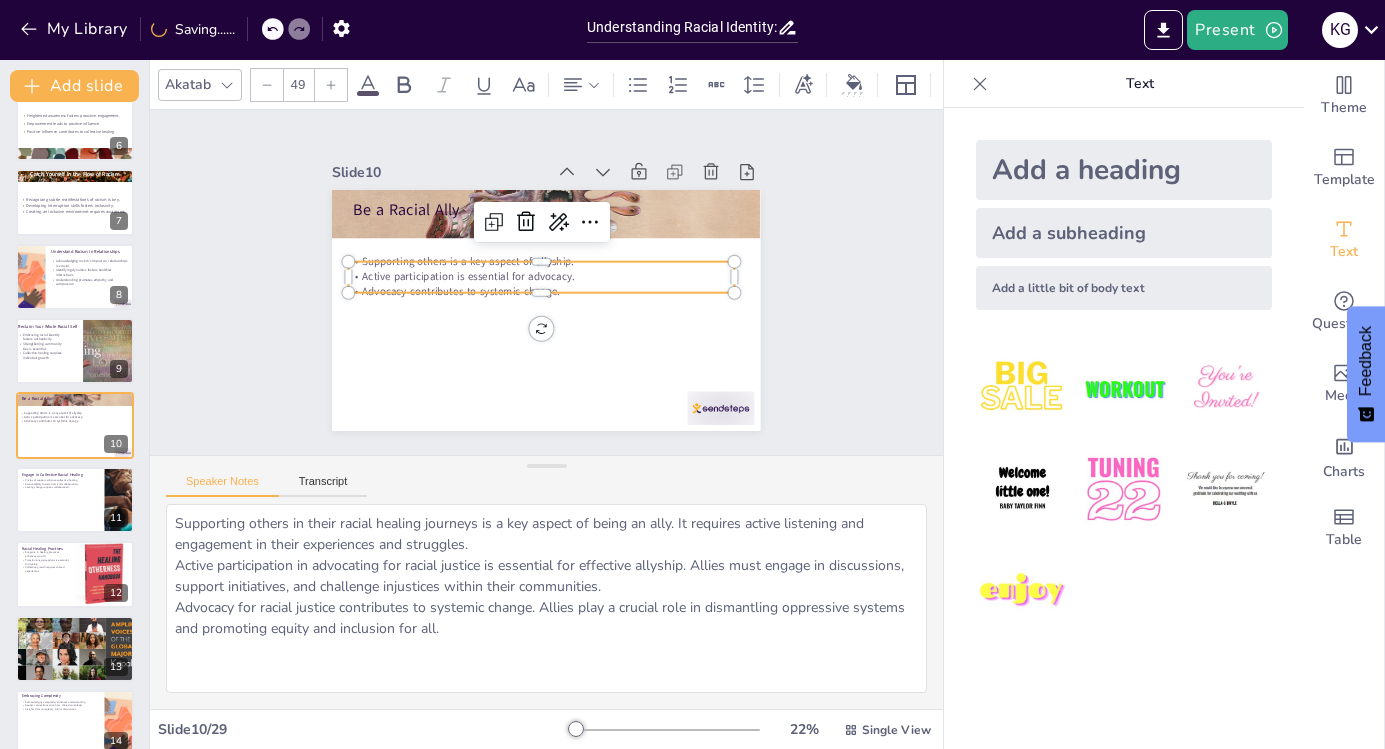 click 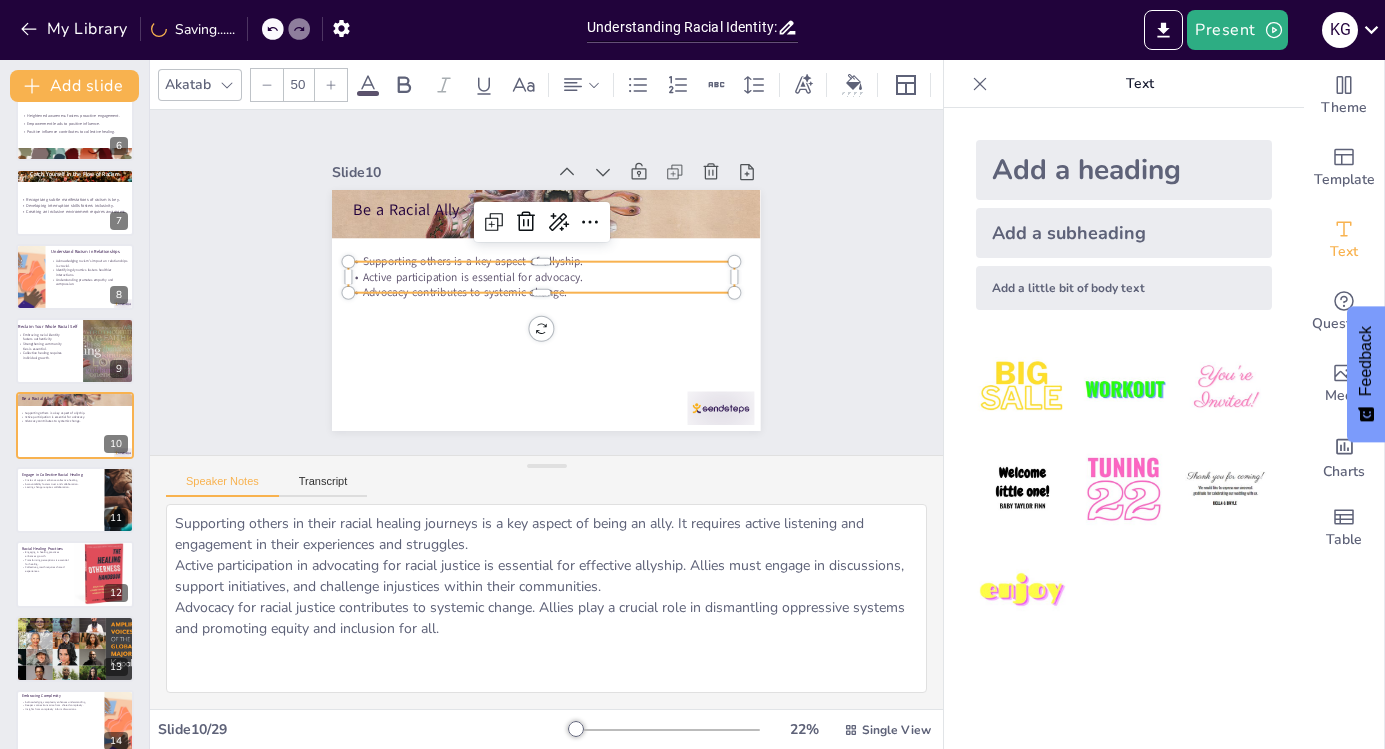 click 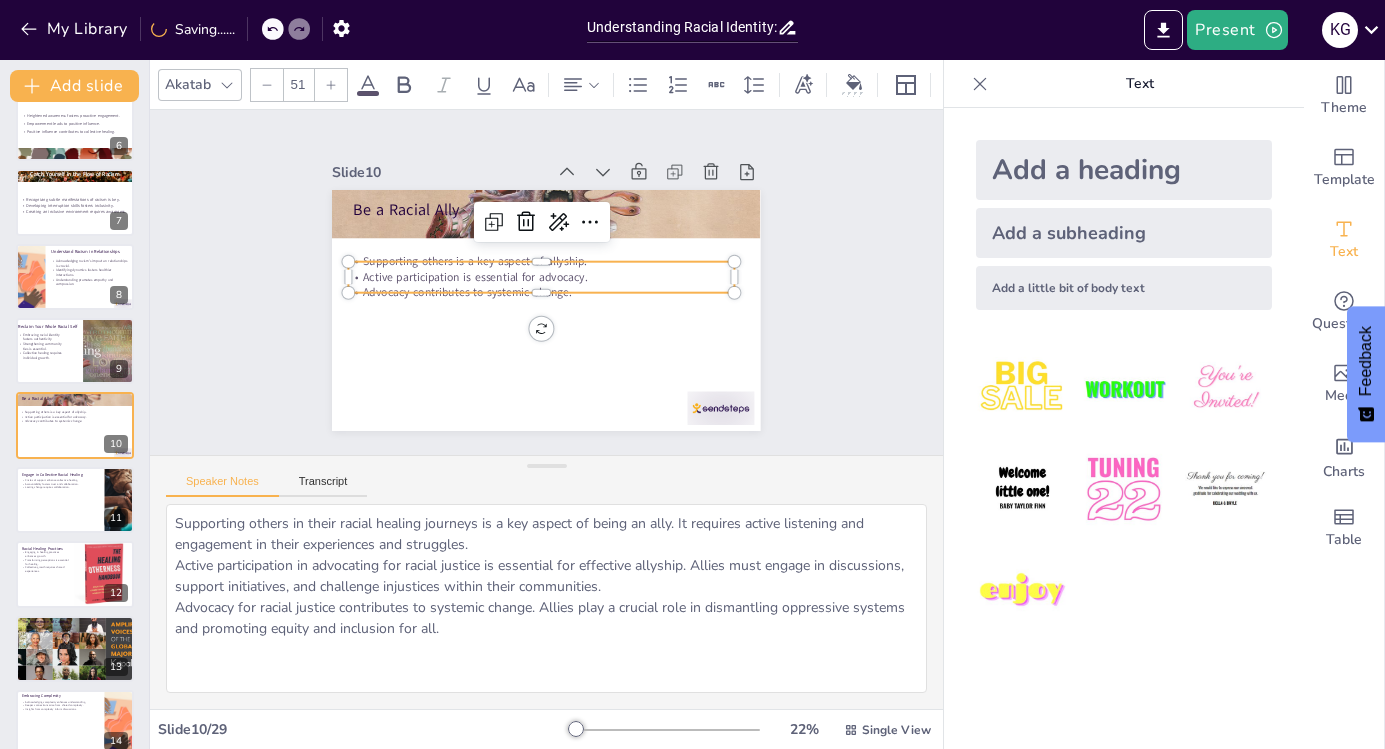 click 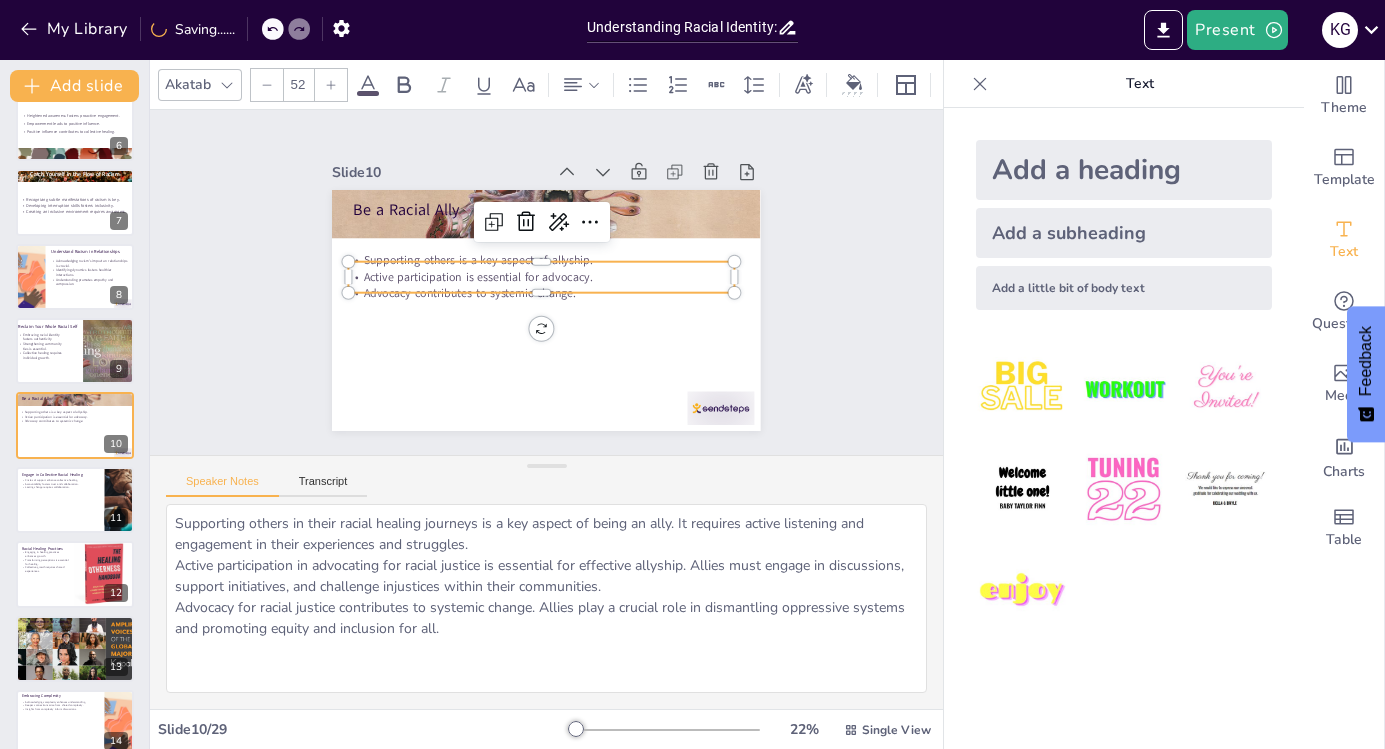 click 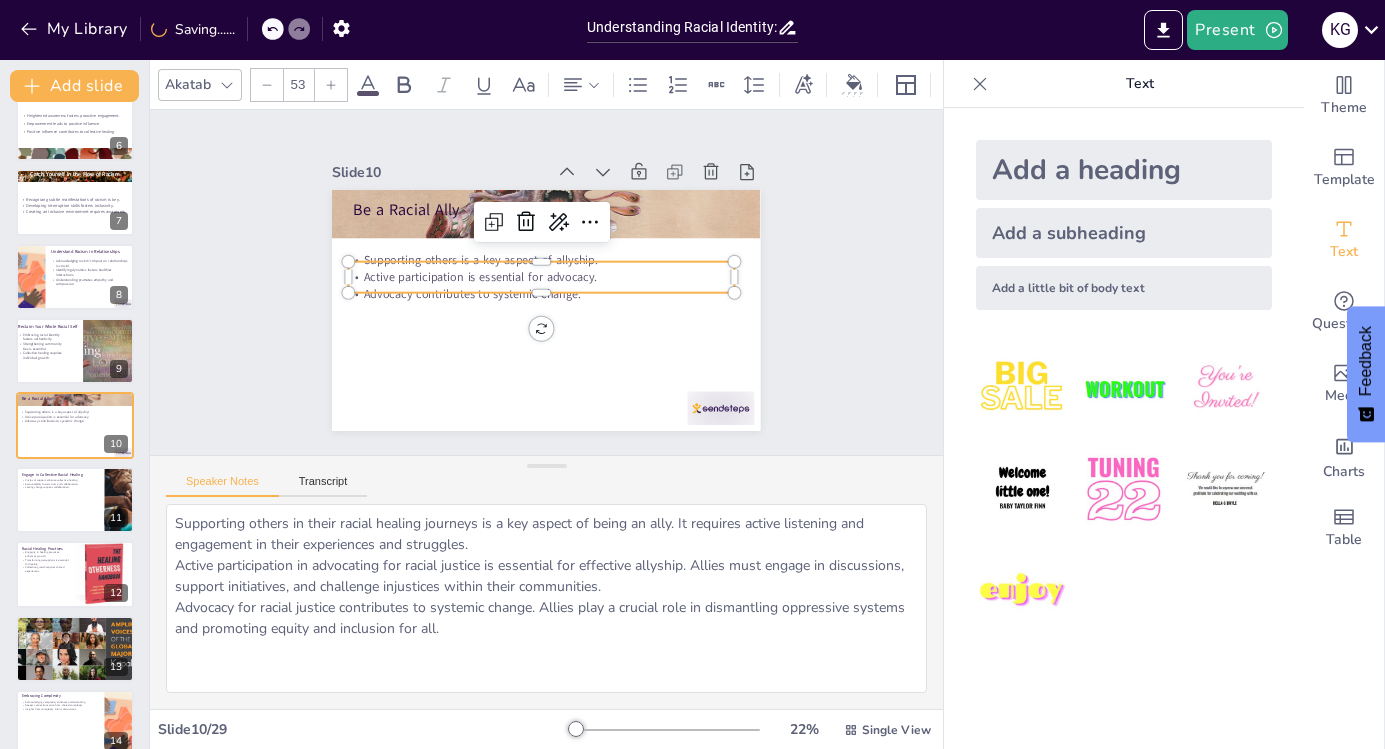click 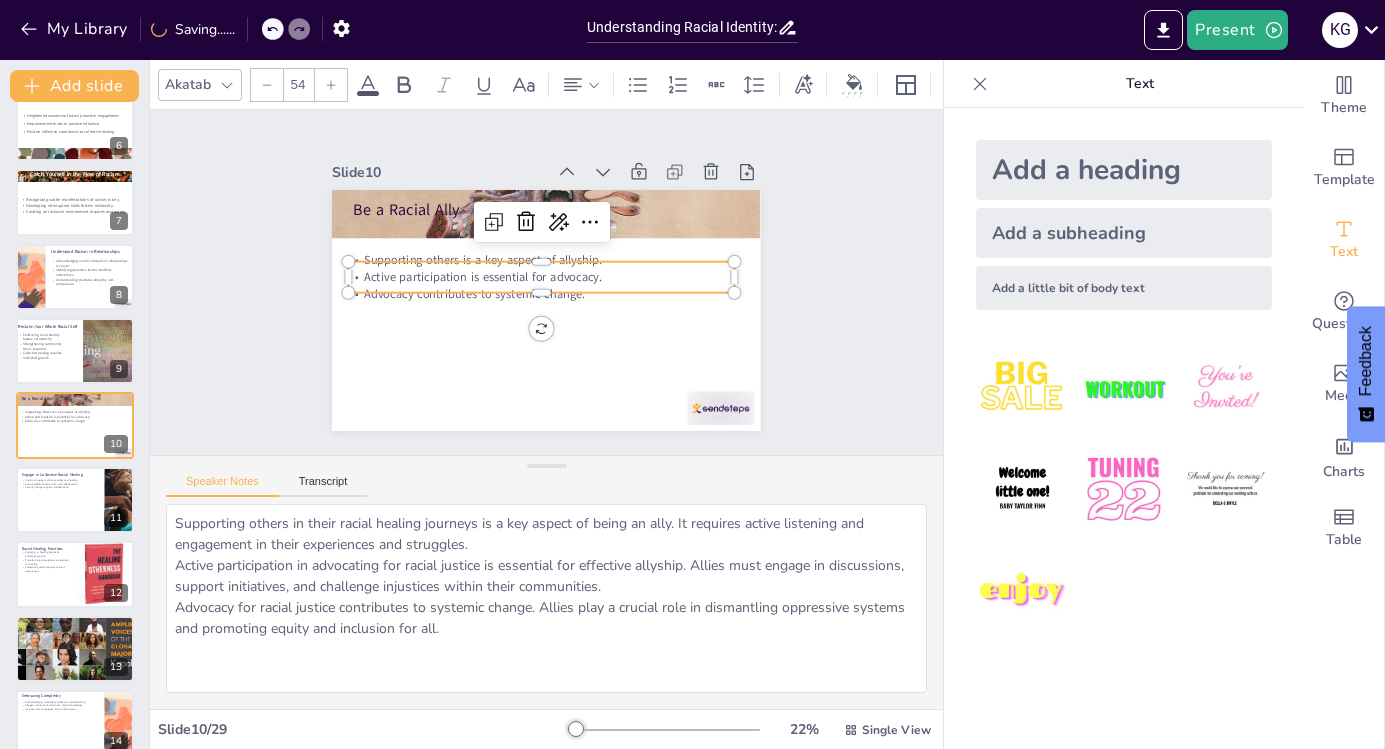 click 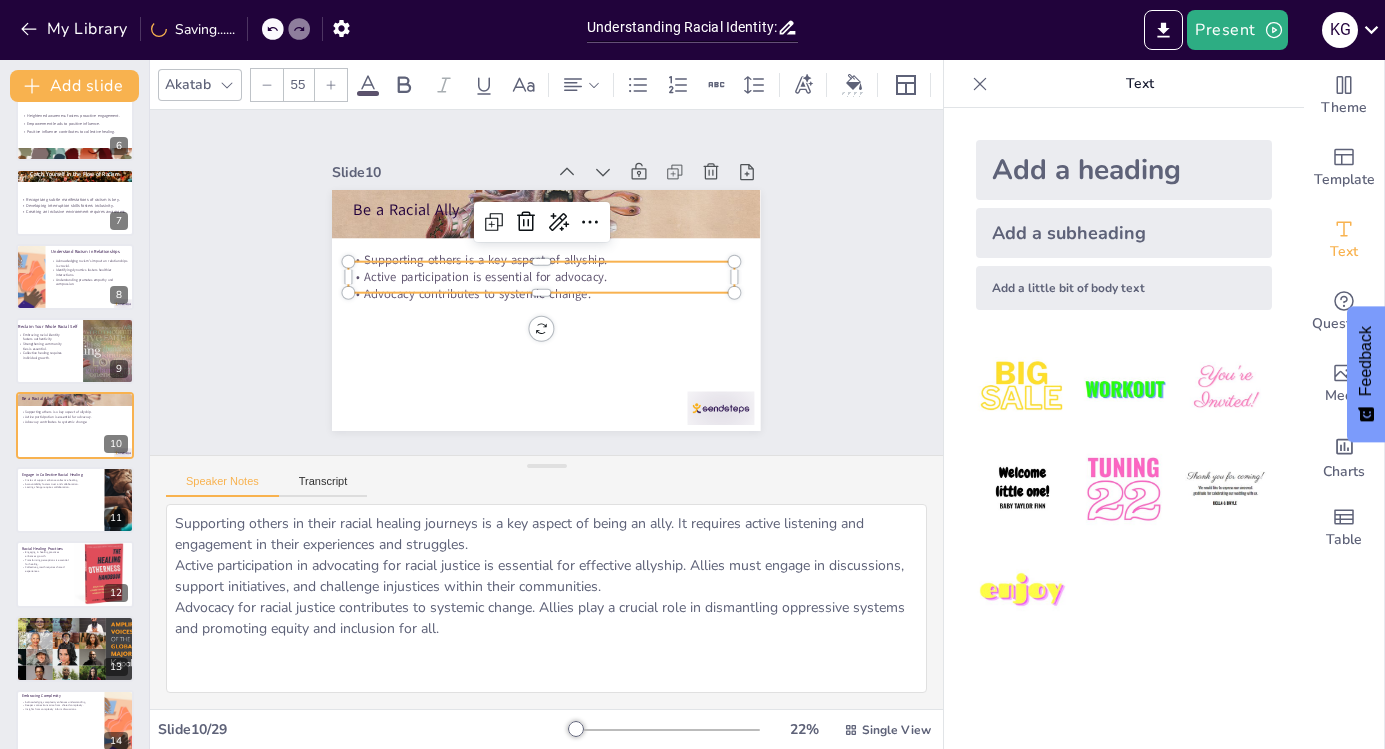 click 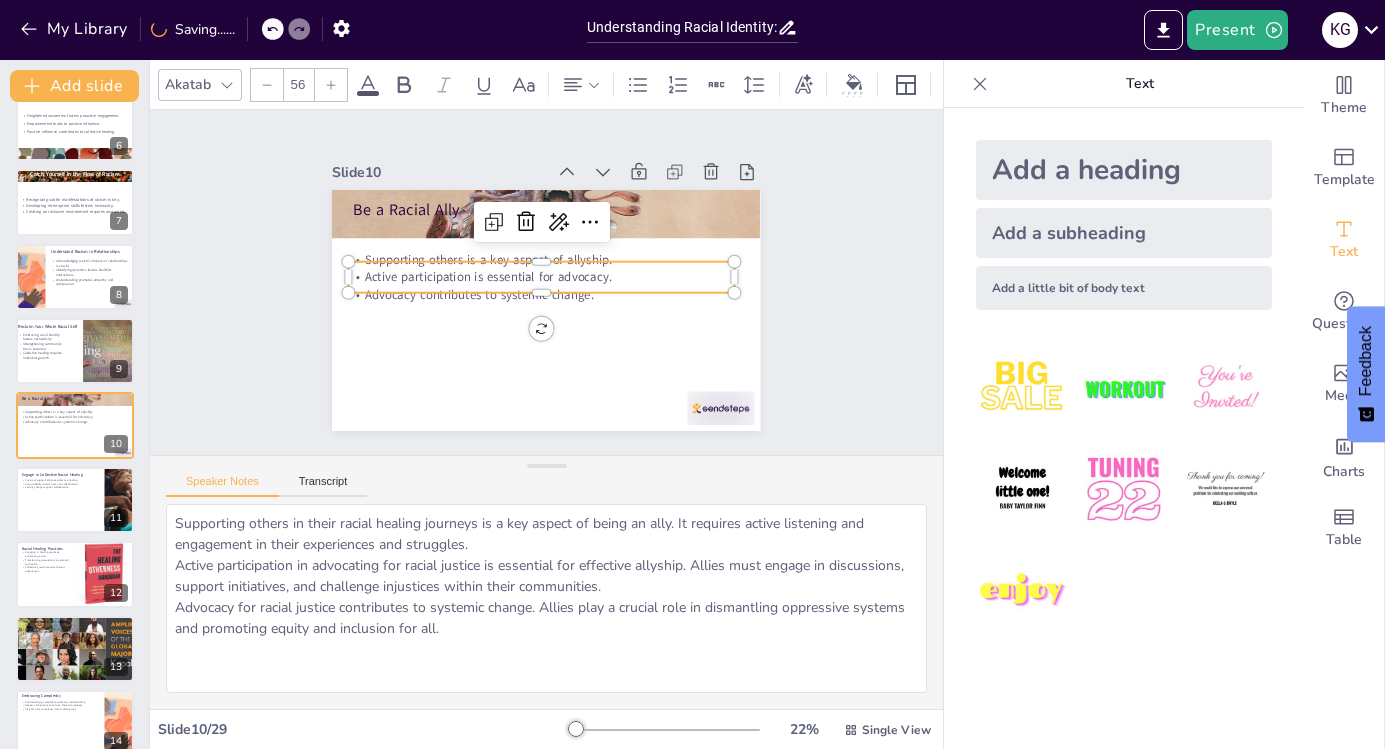 click 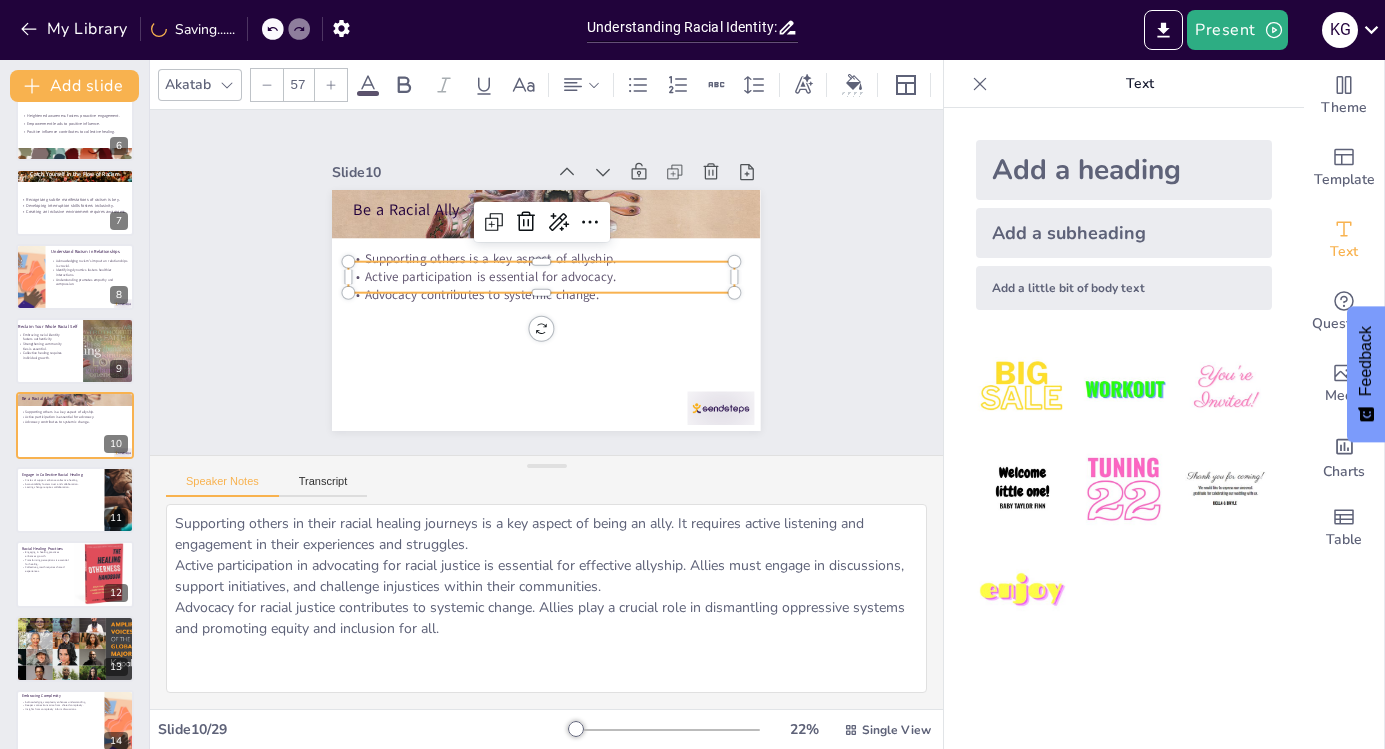 click 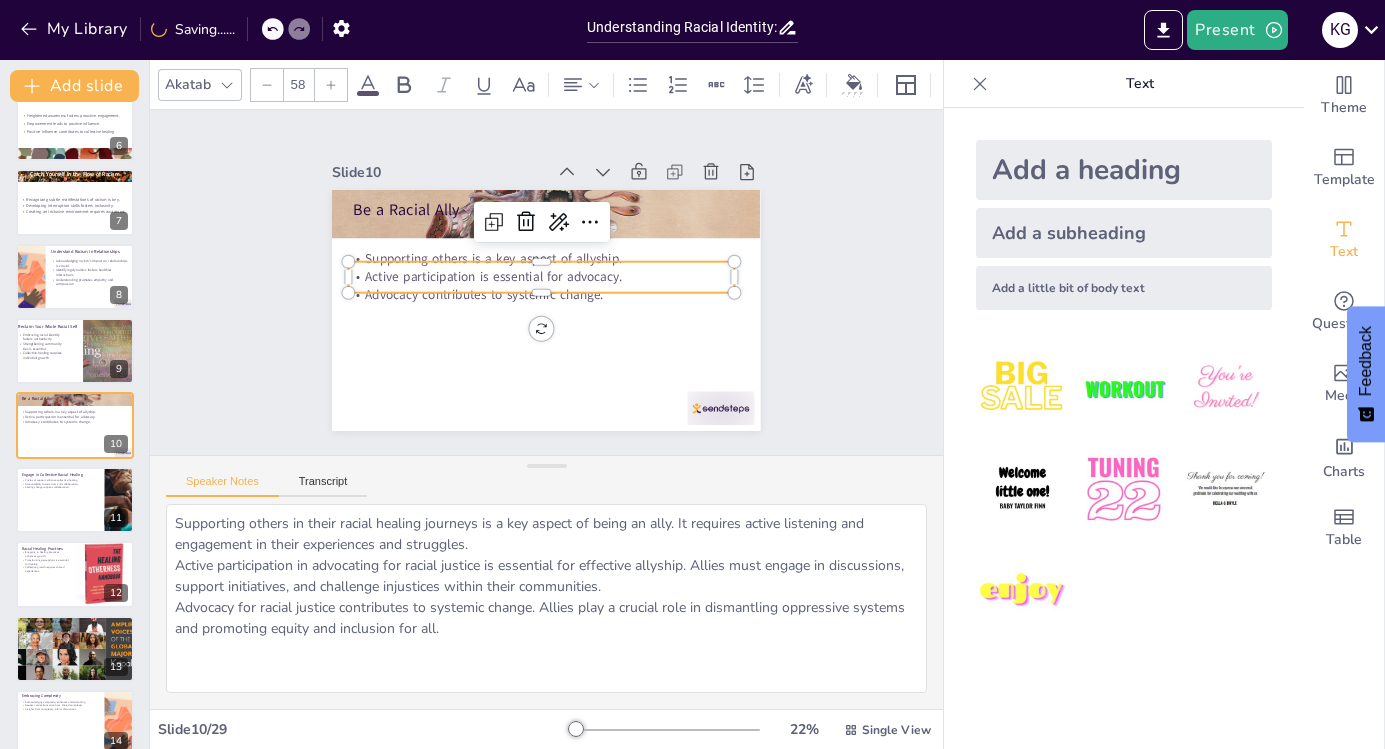 click 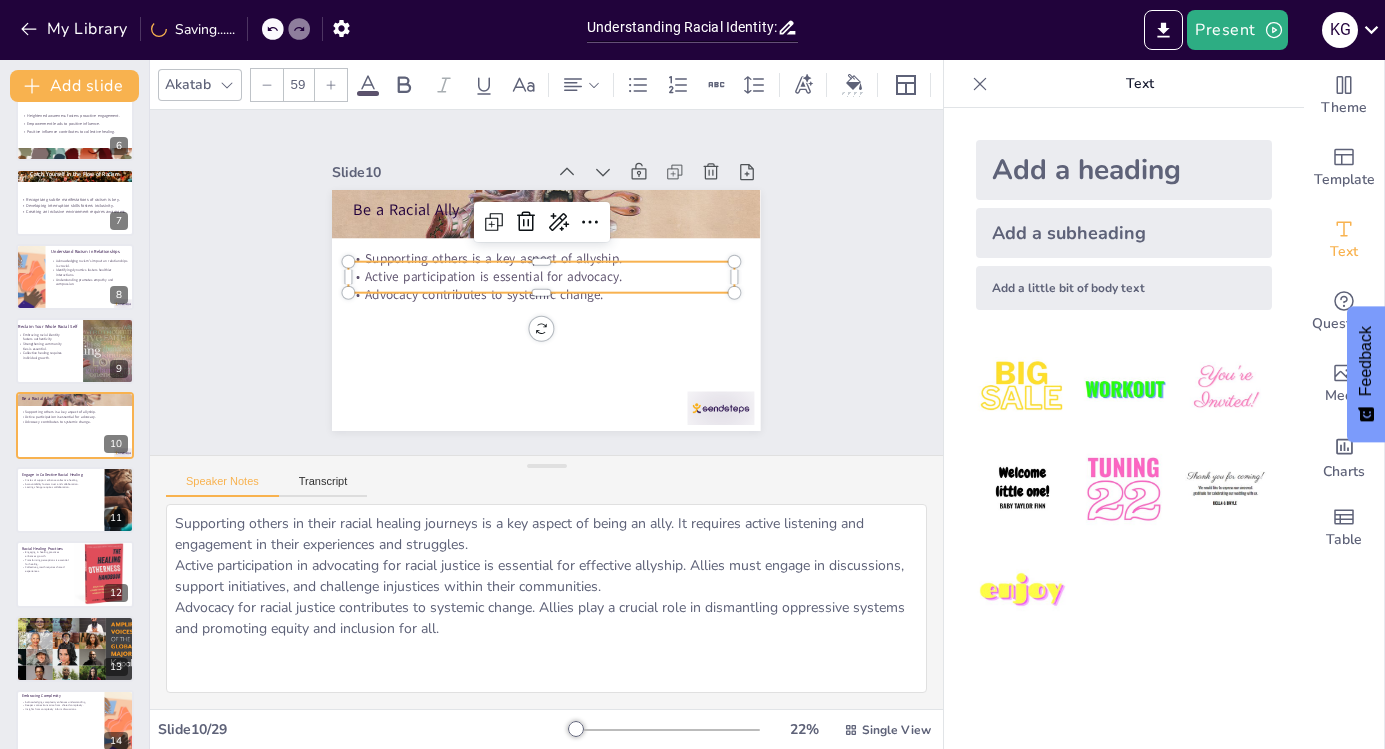 click 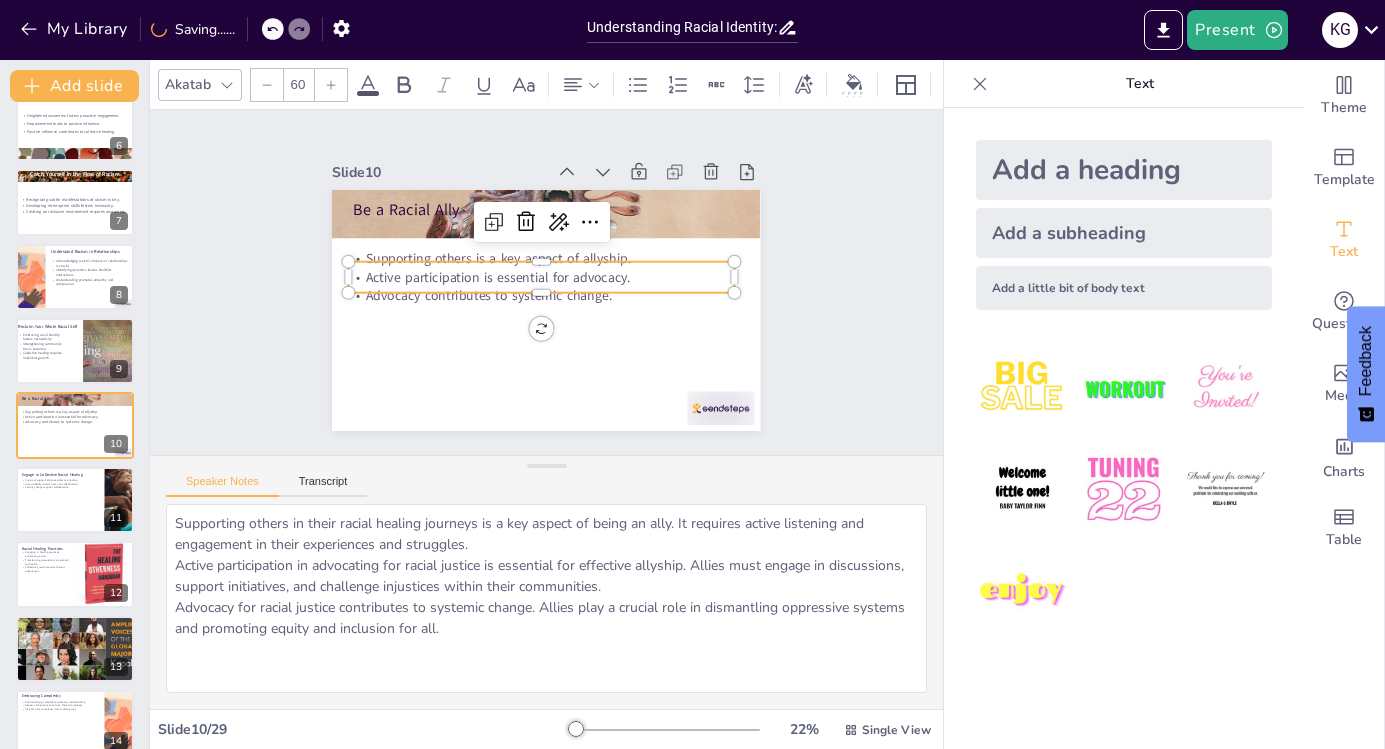 click 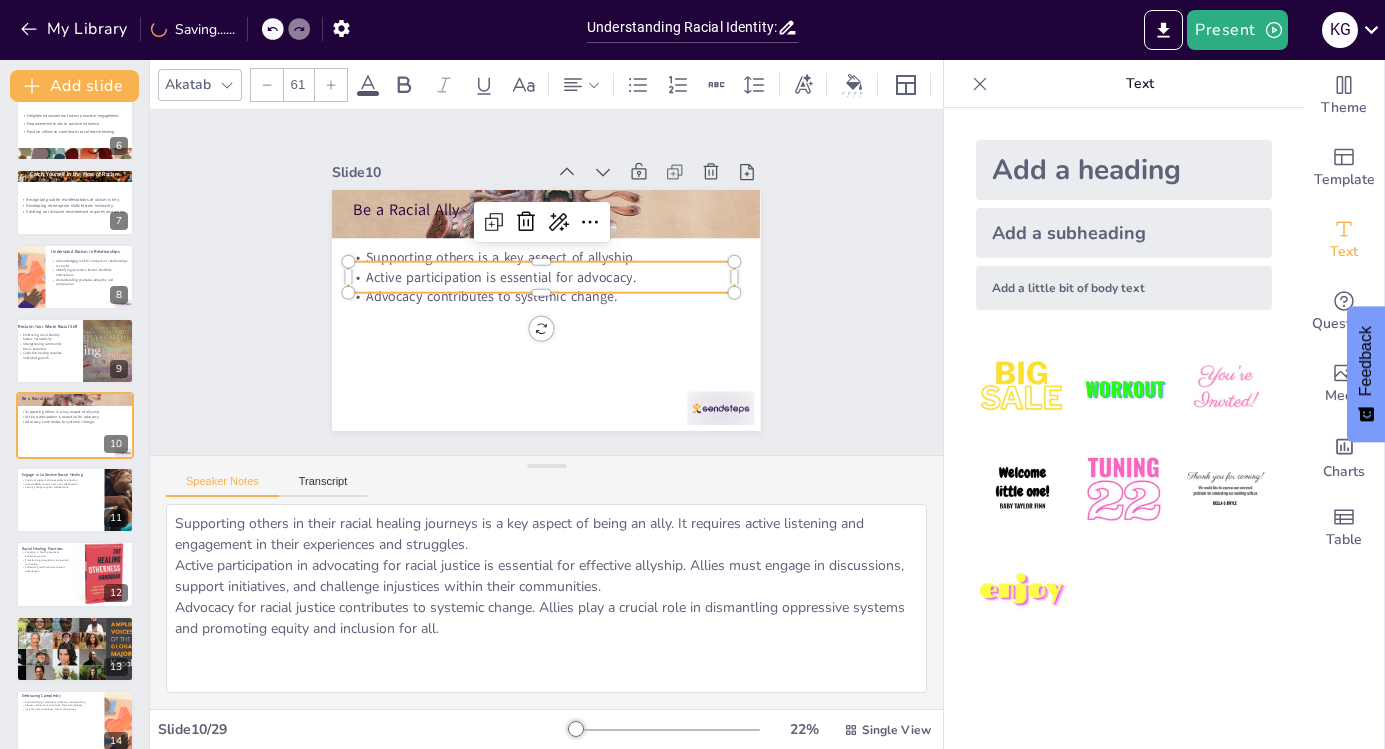 click 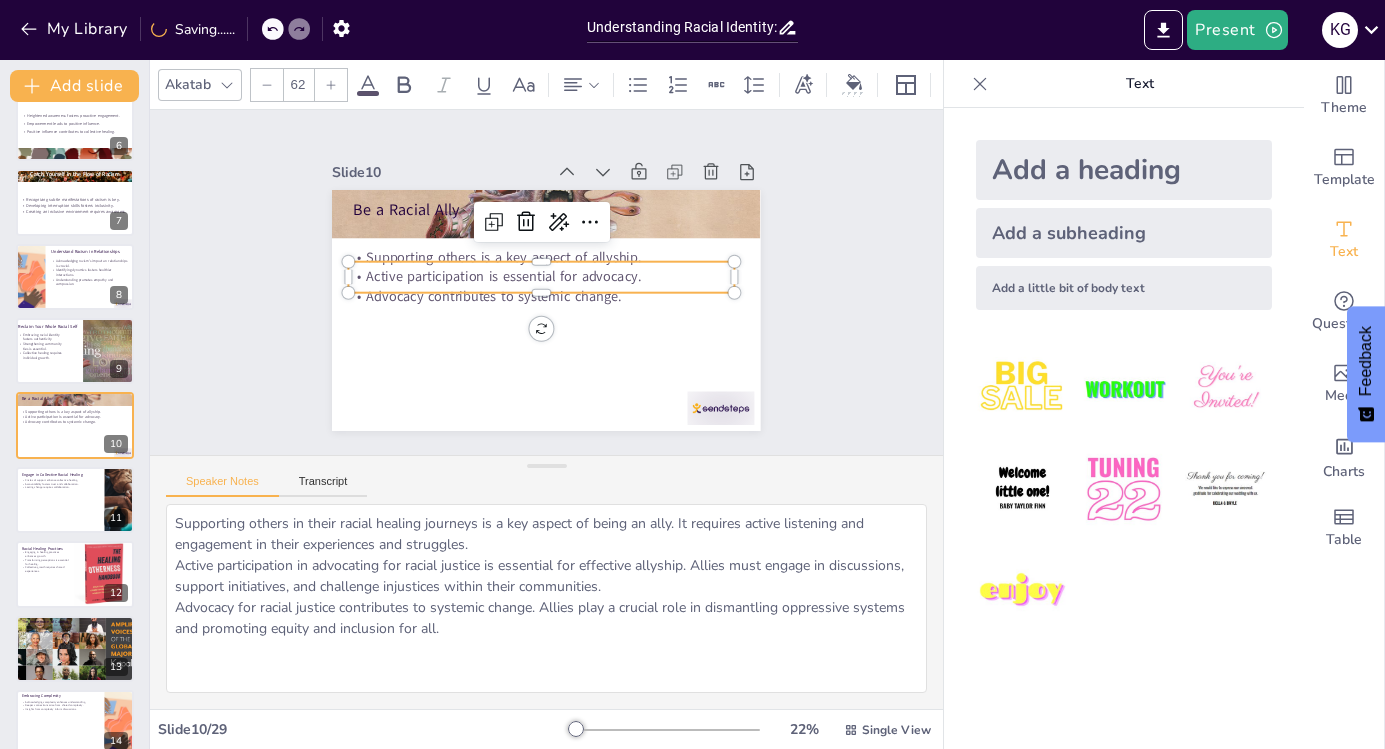 click 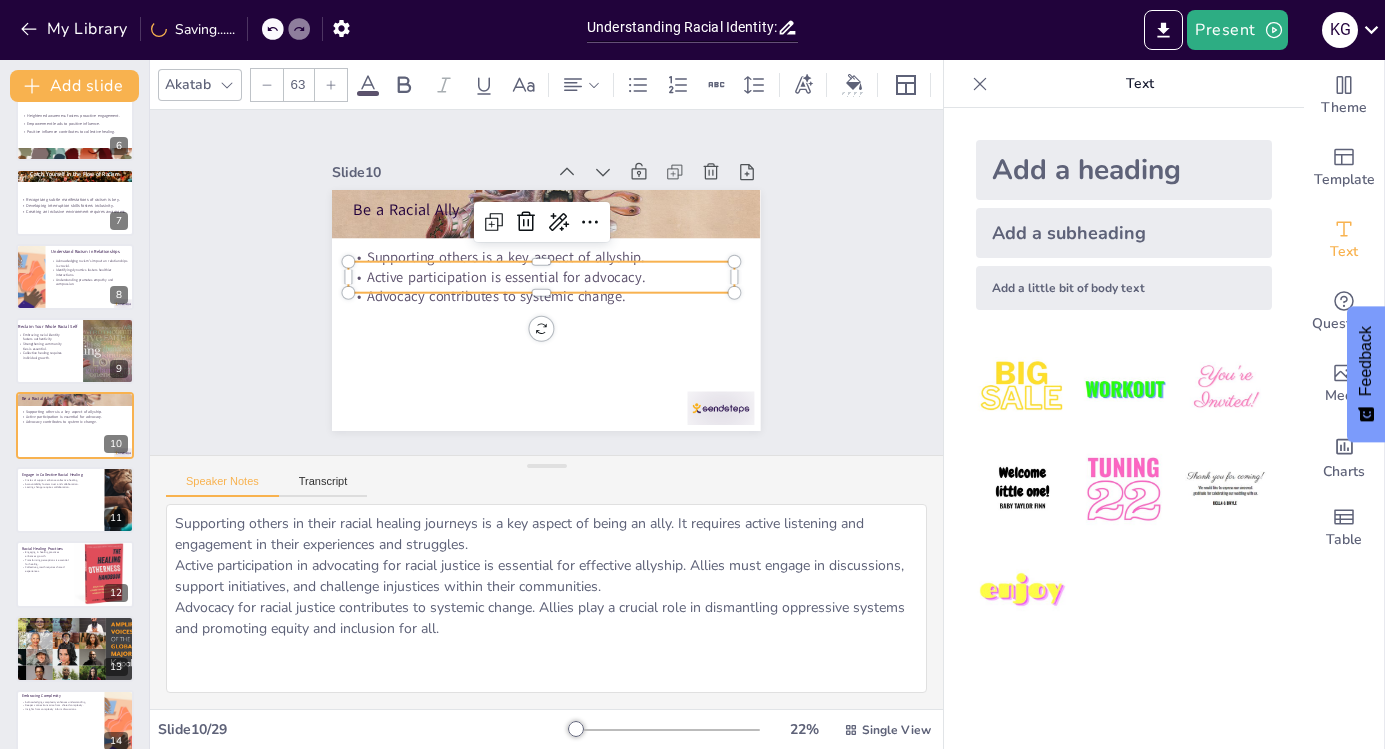 click 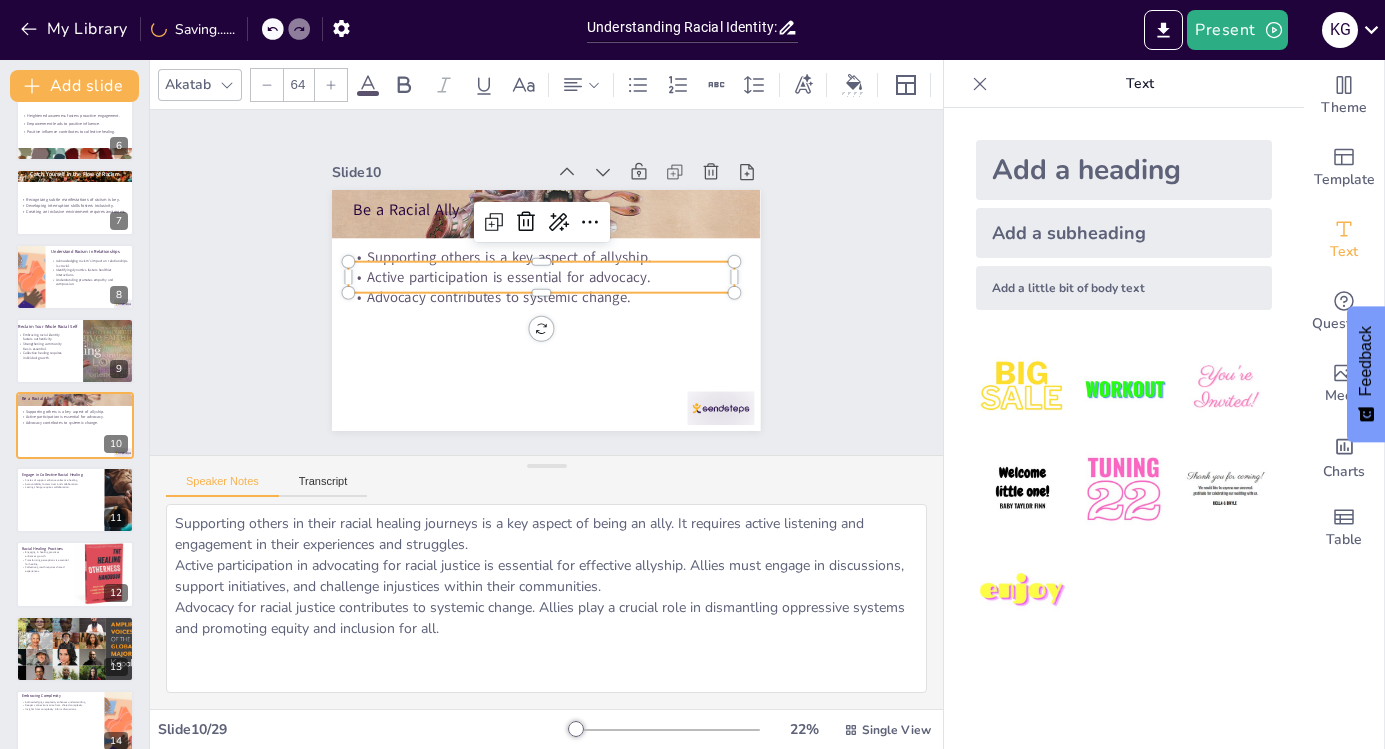 click 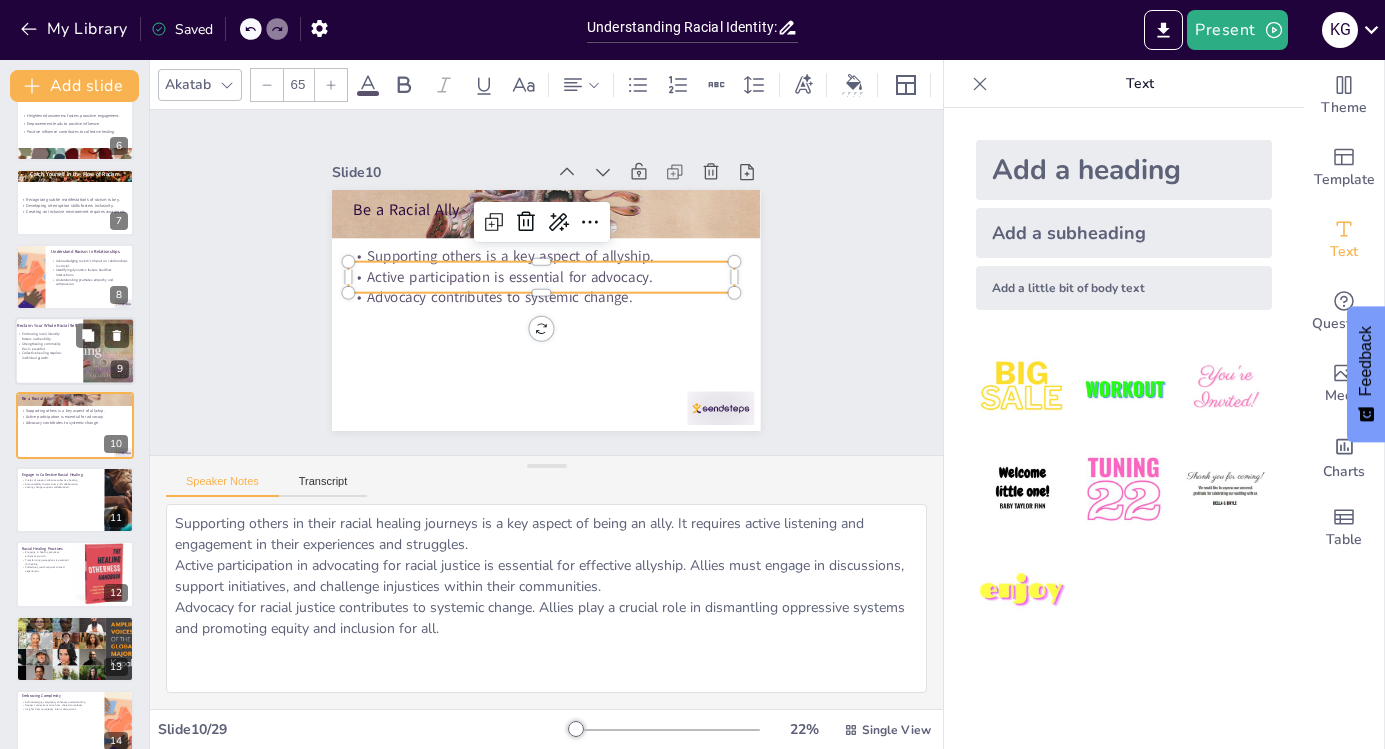 click on "Collective healing requires individual growth." at bounding box center (41, 356) 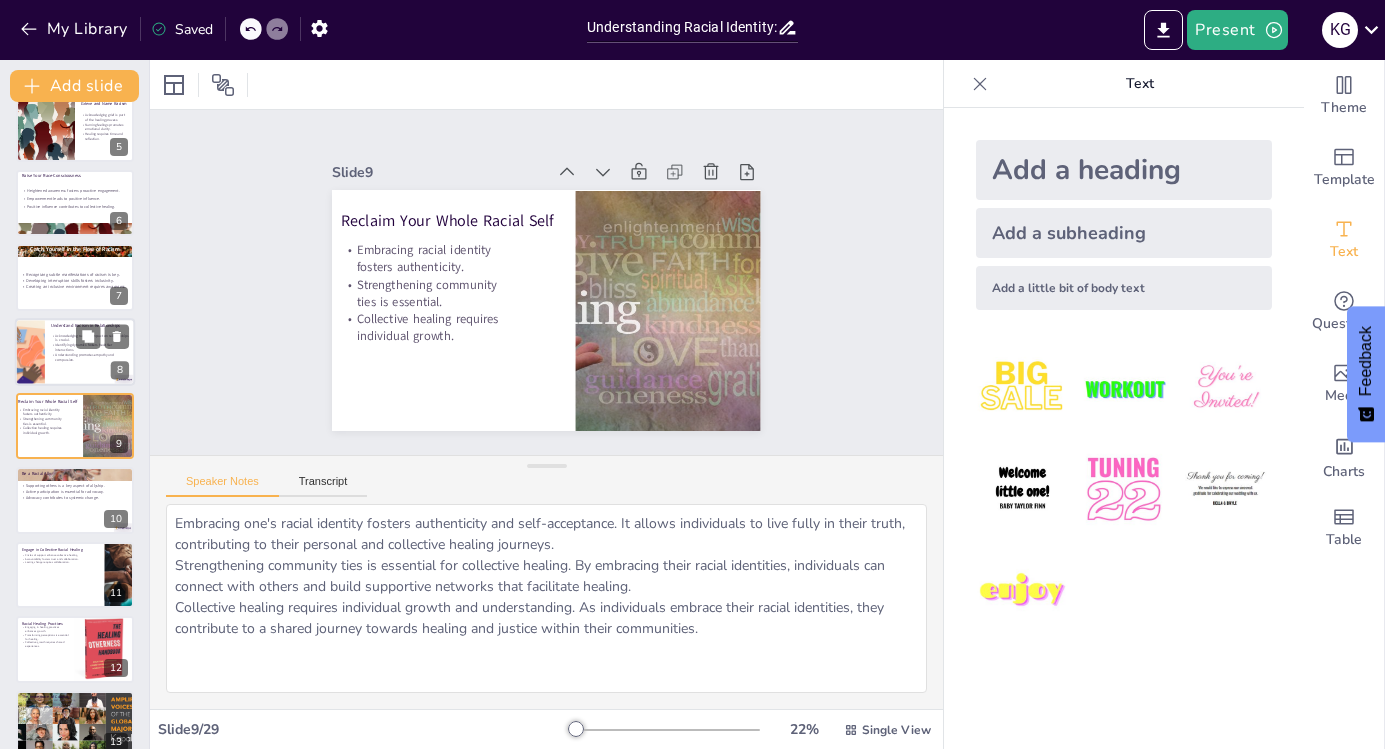 click on "Understanding promotes empathy and compassion." at bounding box center (90, 357) 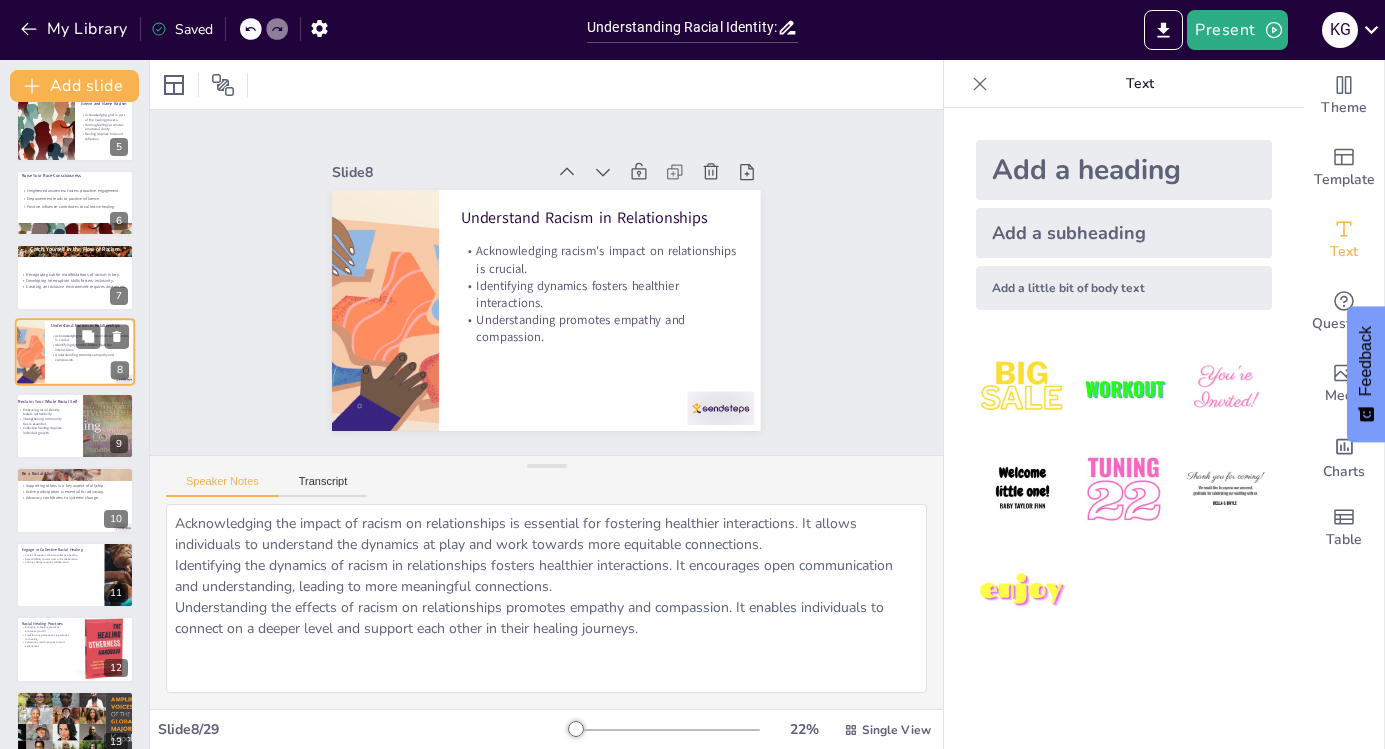 scroll, scrollTop: 246, scrollLeft: 0, axis: vertical 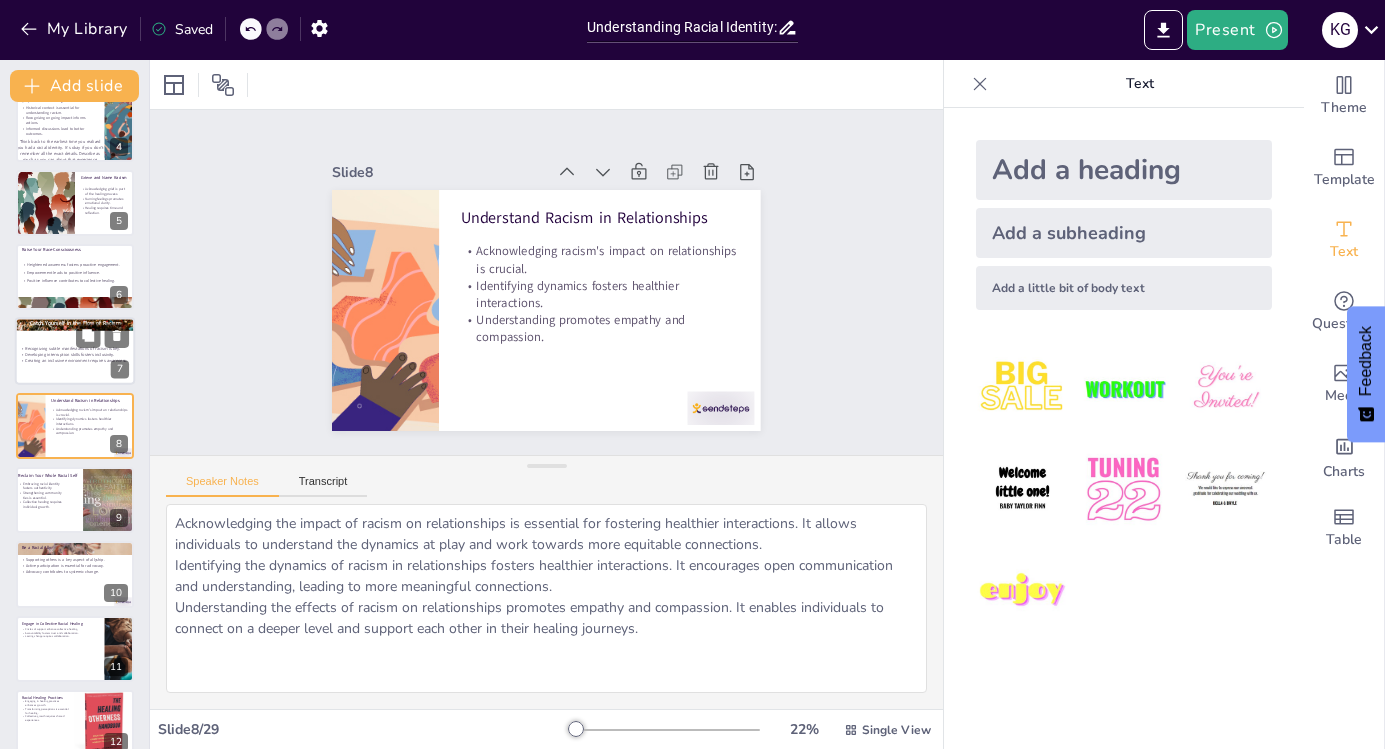 click on "Developing interruption skills fosters inclusivity." at bounding box center (74, 355) 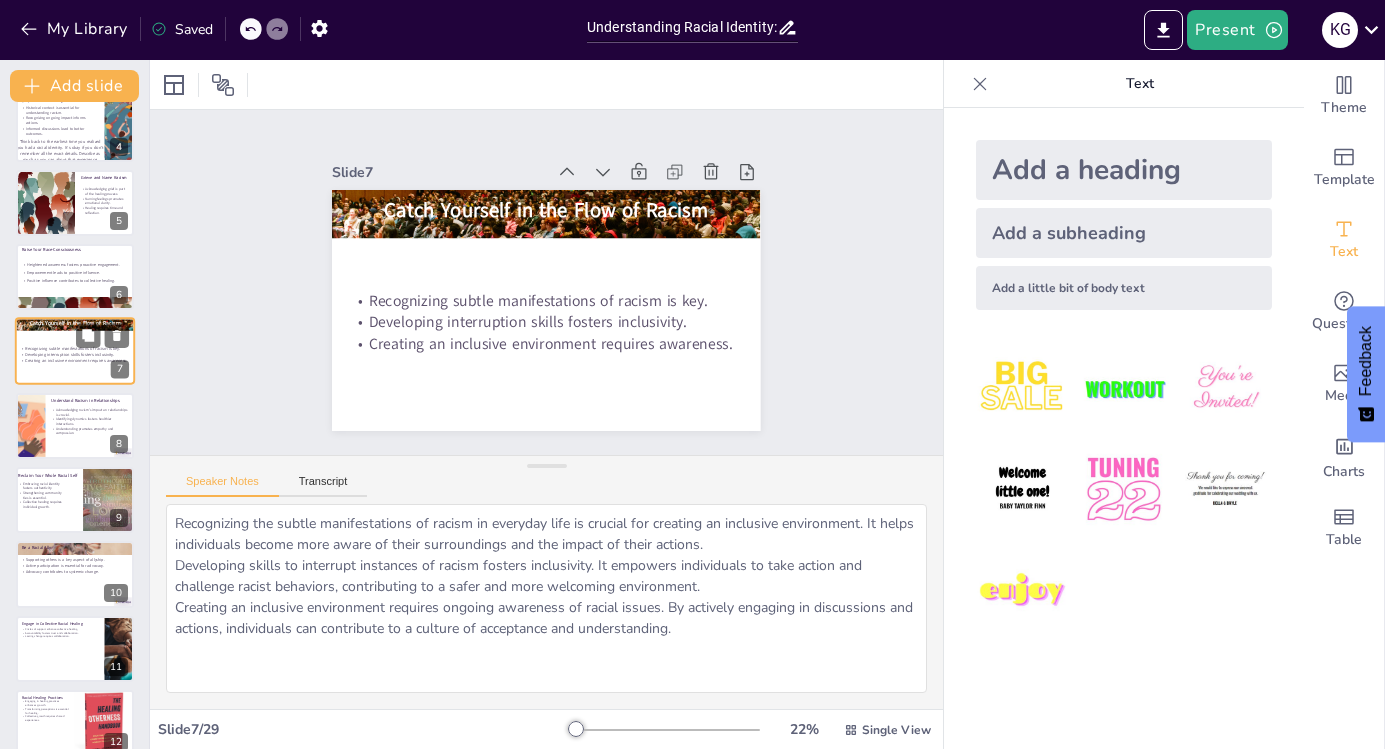 scroll, scrollTop: 172, scrollLeft: 0, axis: vertical 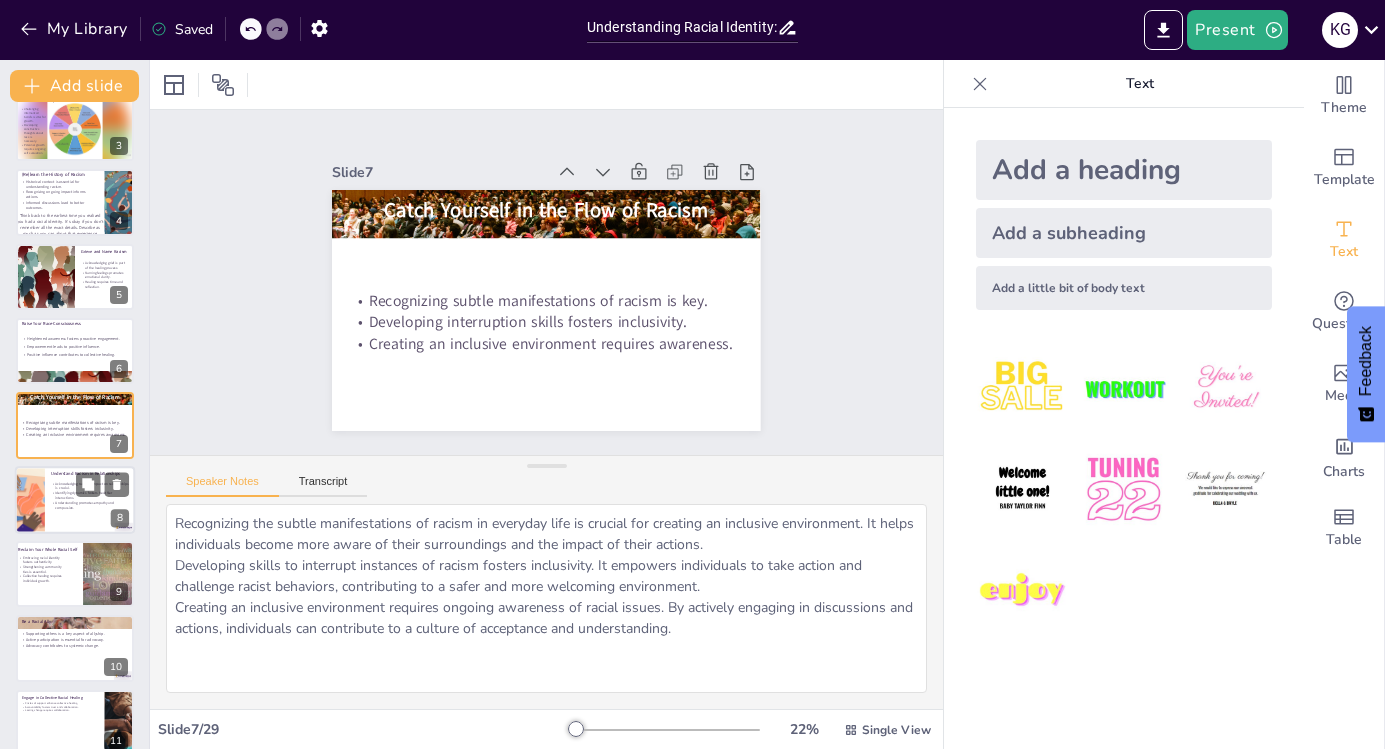 click at bounding box center [29, 500] 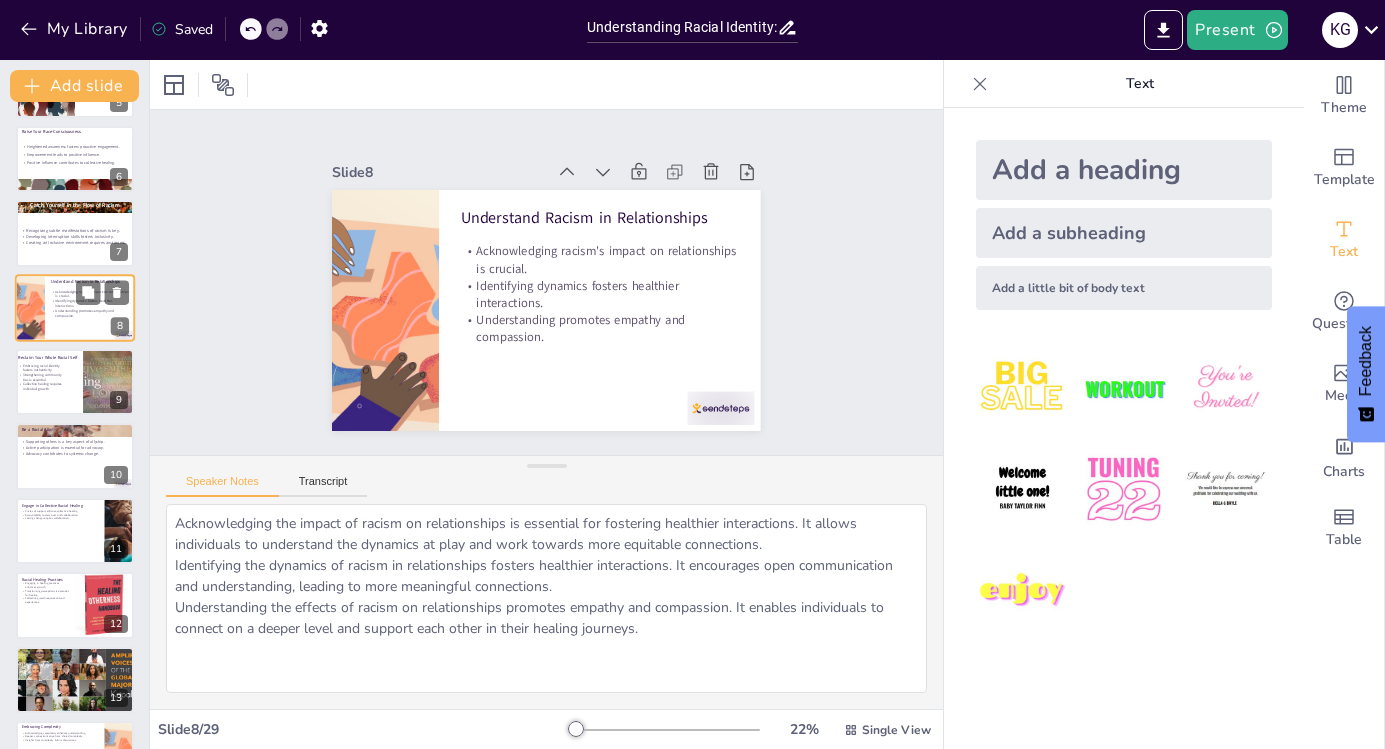 scroll, scrollTop: 366, scrollLeft: 0, axis: vertical 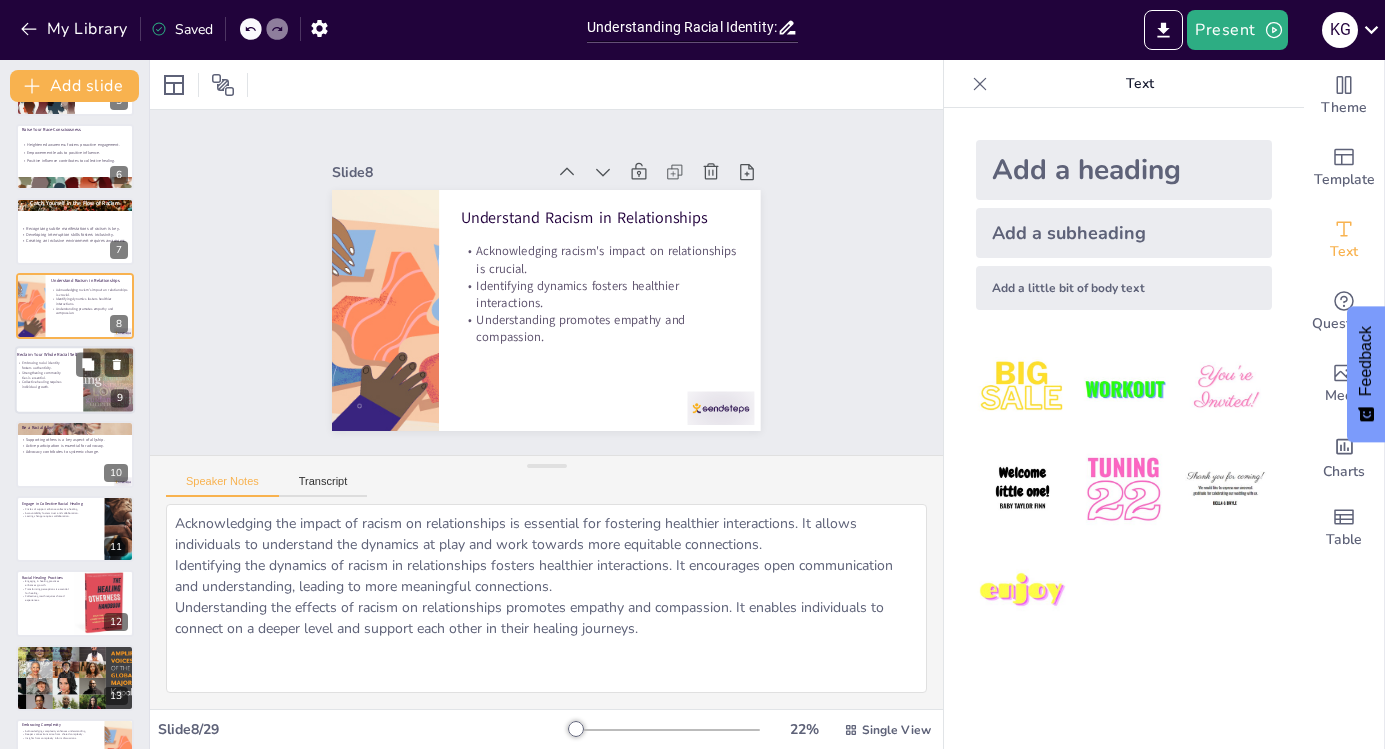 click on "Strengthening community ties is essential." at bounding box center [41, 375] 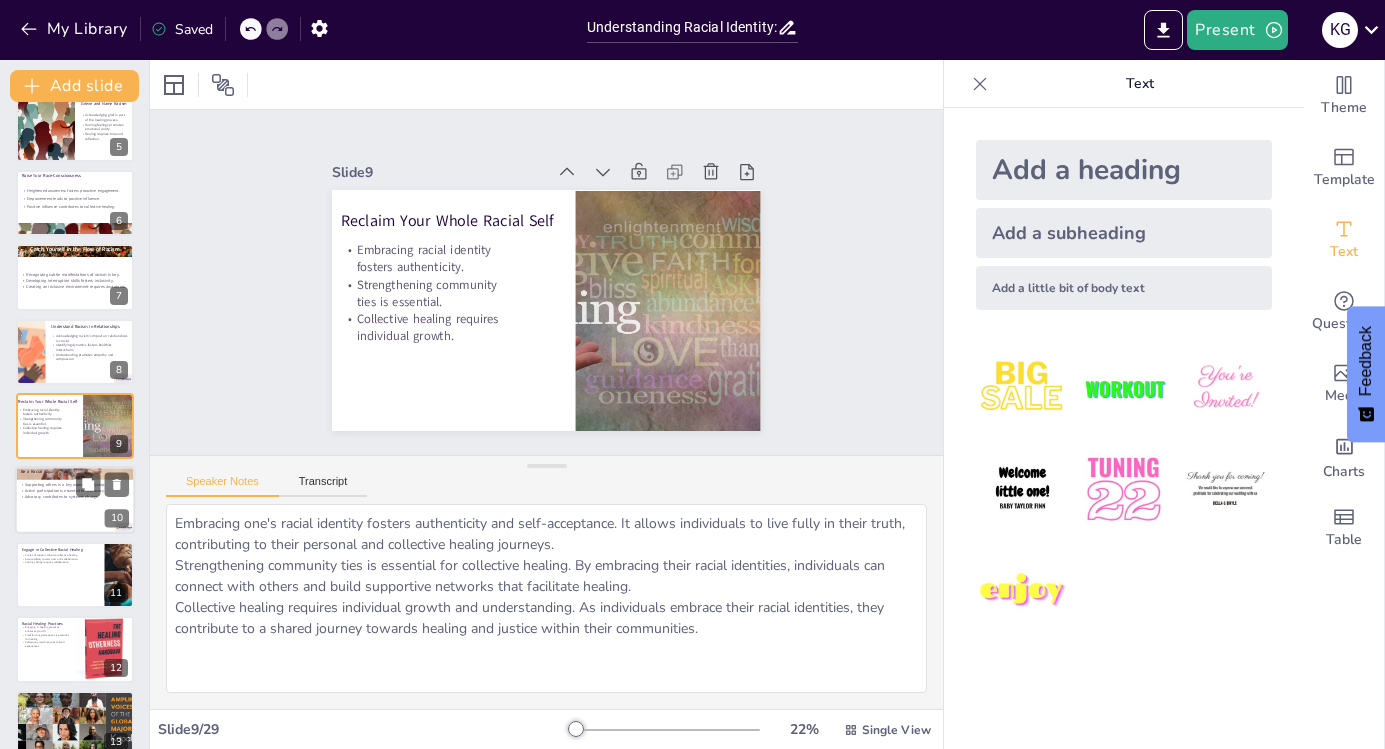 click at bounding box center (75, 501) 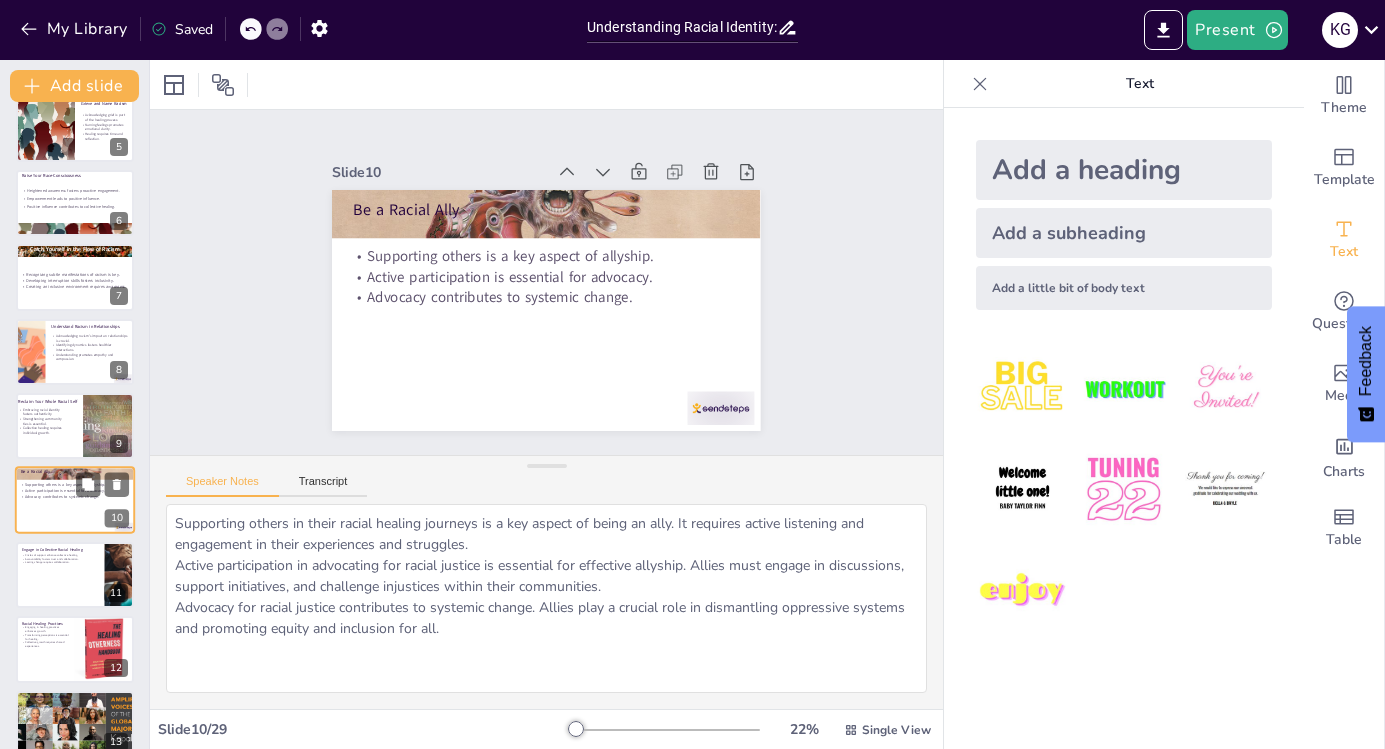 scroll, scrollTop: 395, scrollLeft: 0, axis: vertical 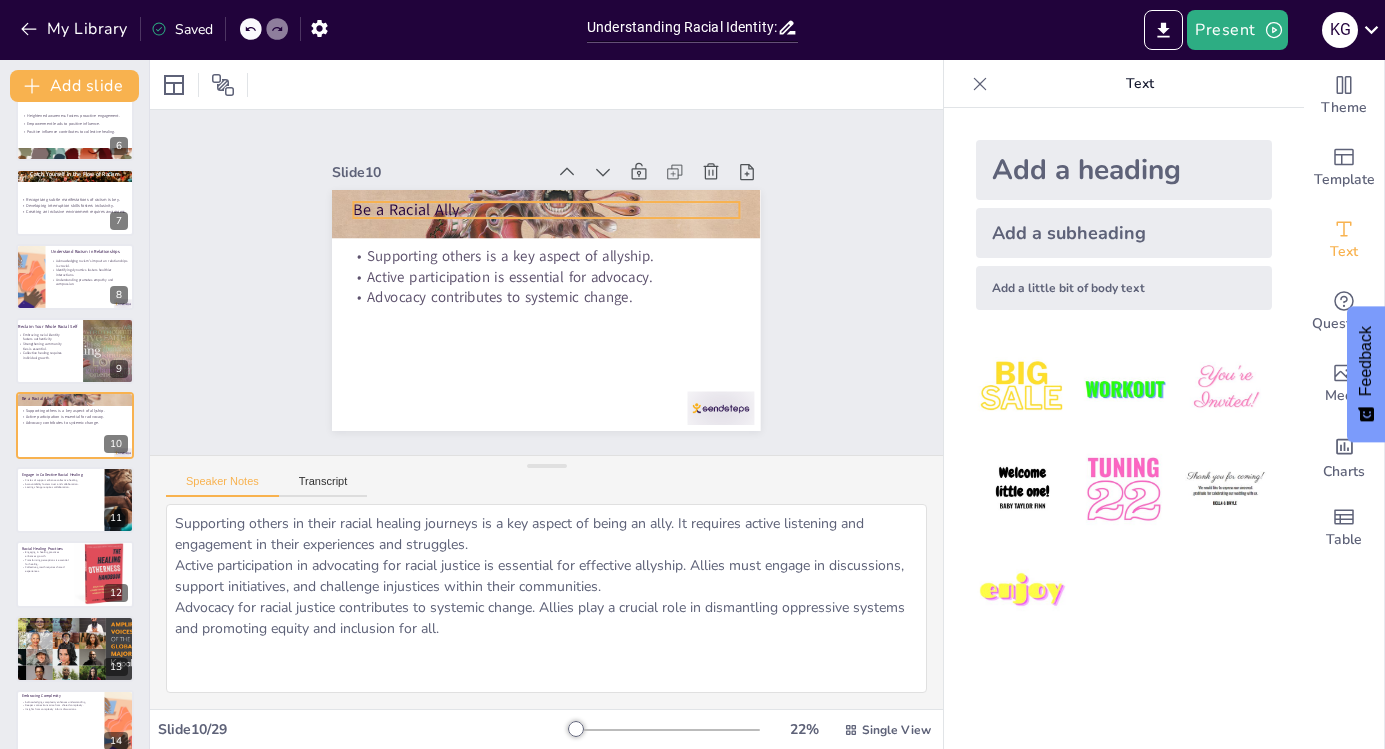 click on "Be a Racial Ally" at bounding box center (547, 210) 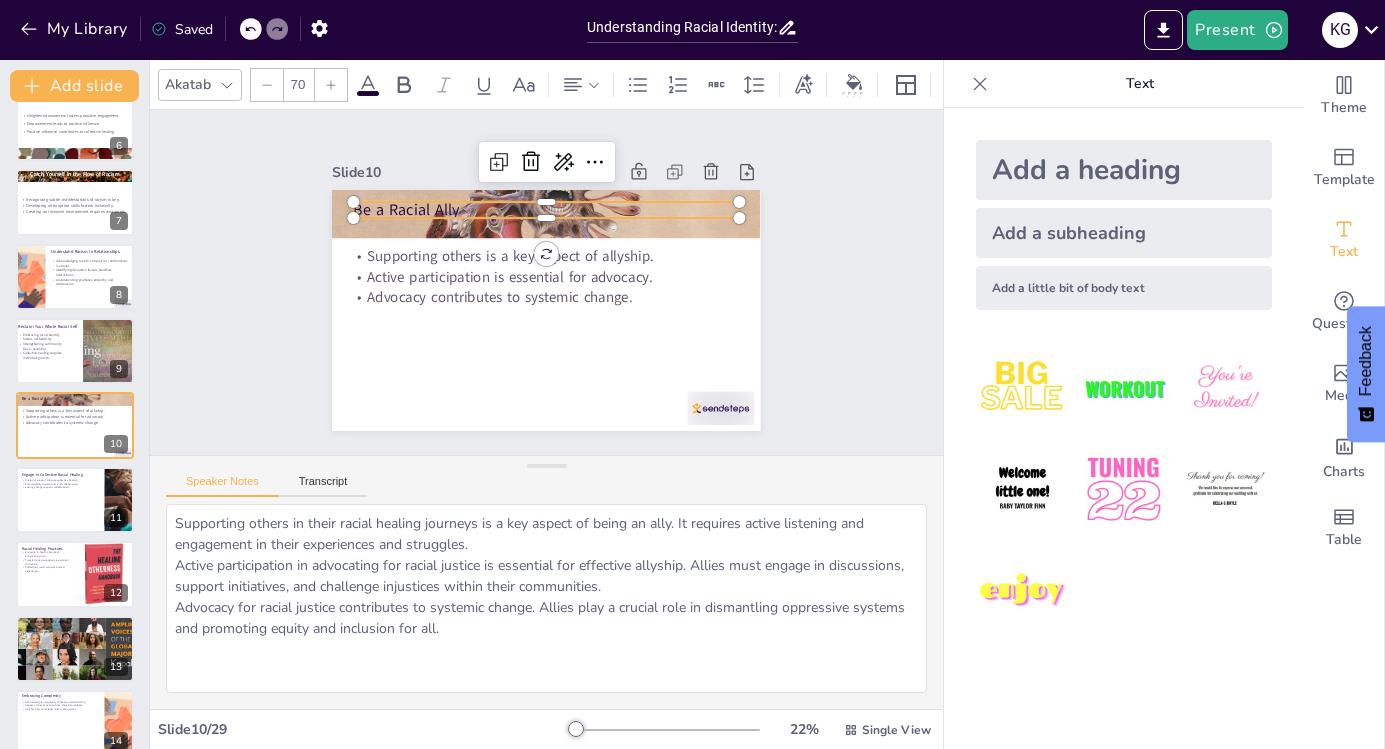 click 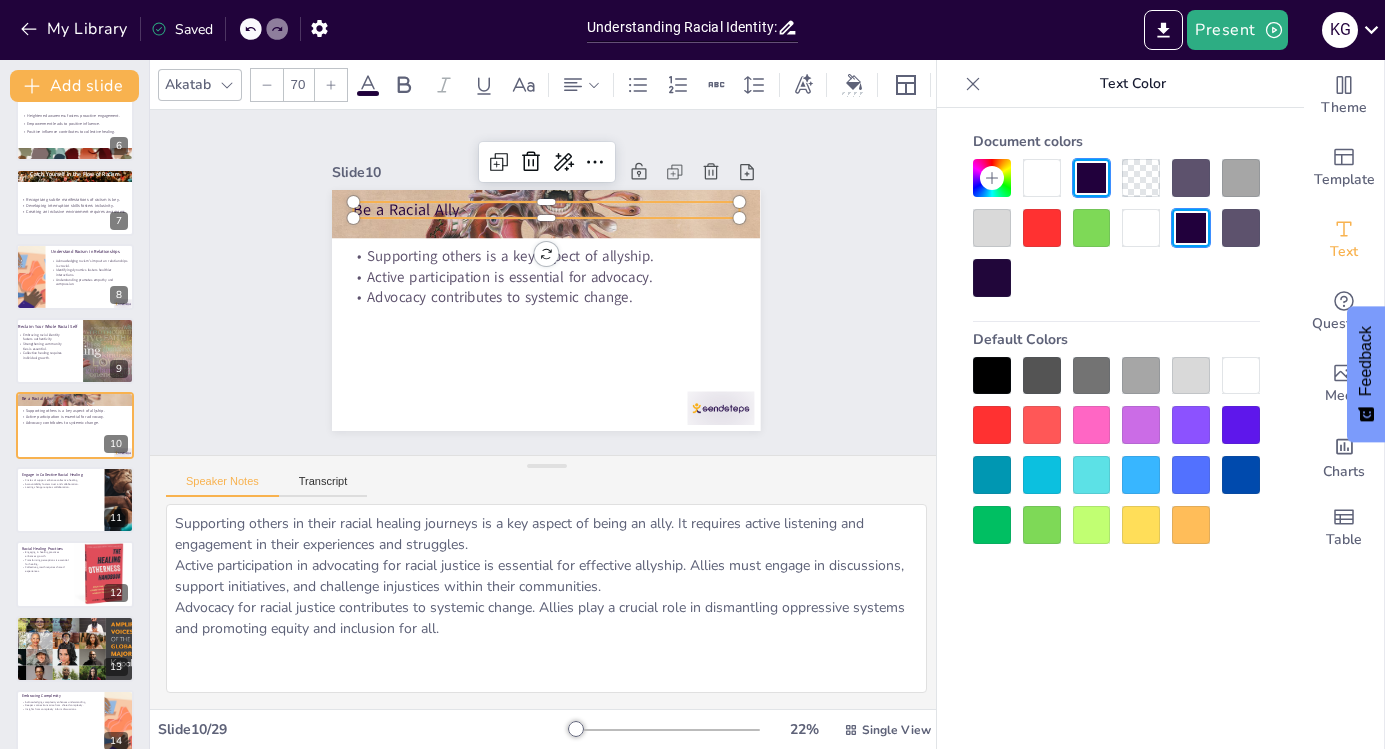 click at bounding box center (1042, 178) 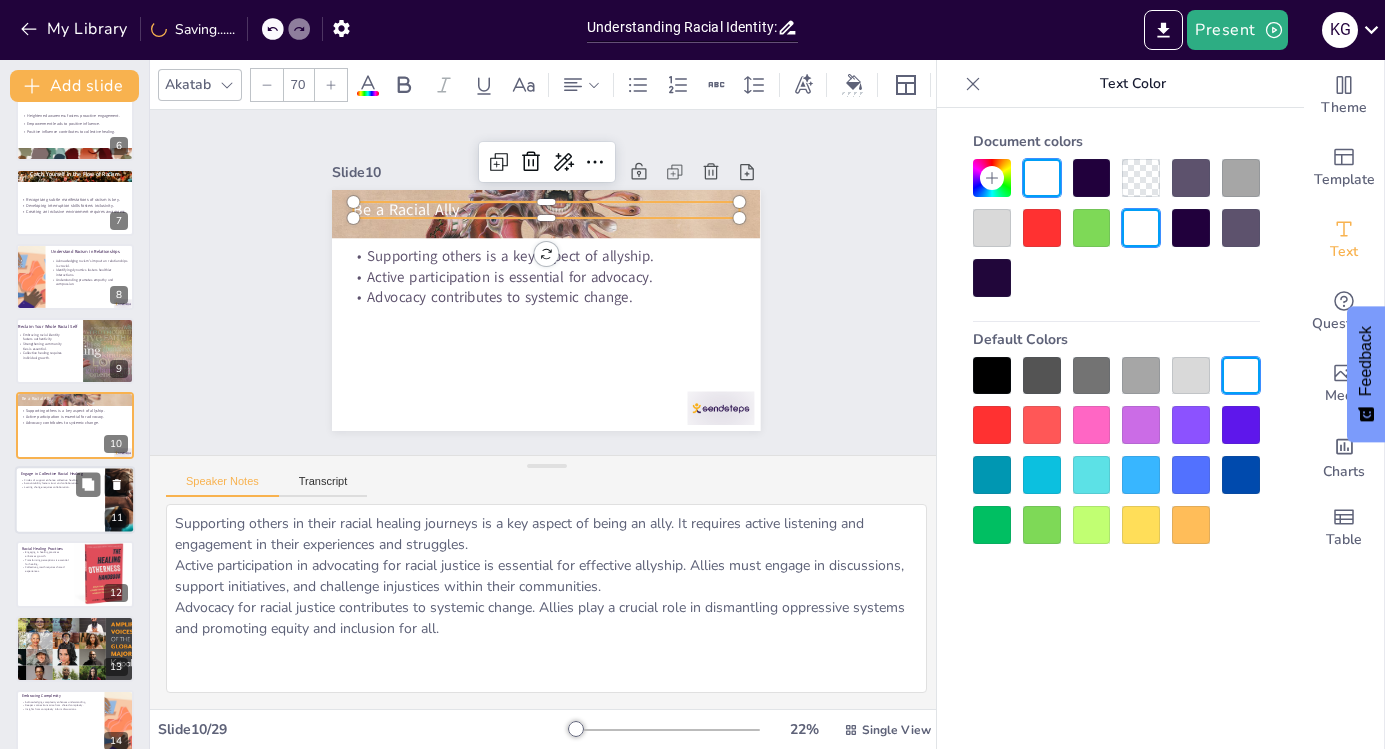 click at bounding box center (75, 500) 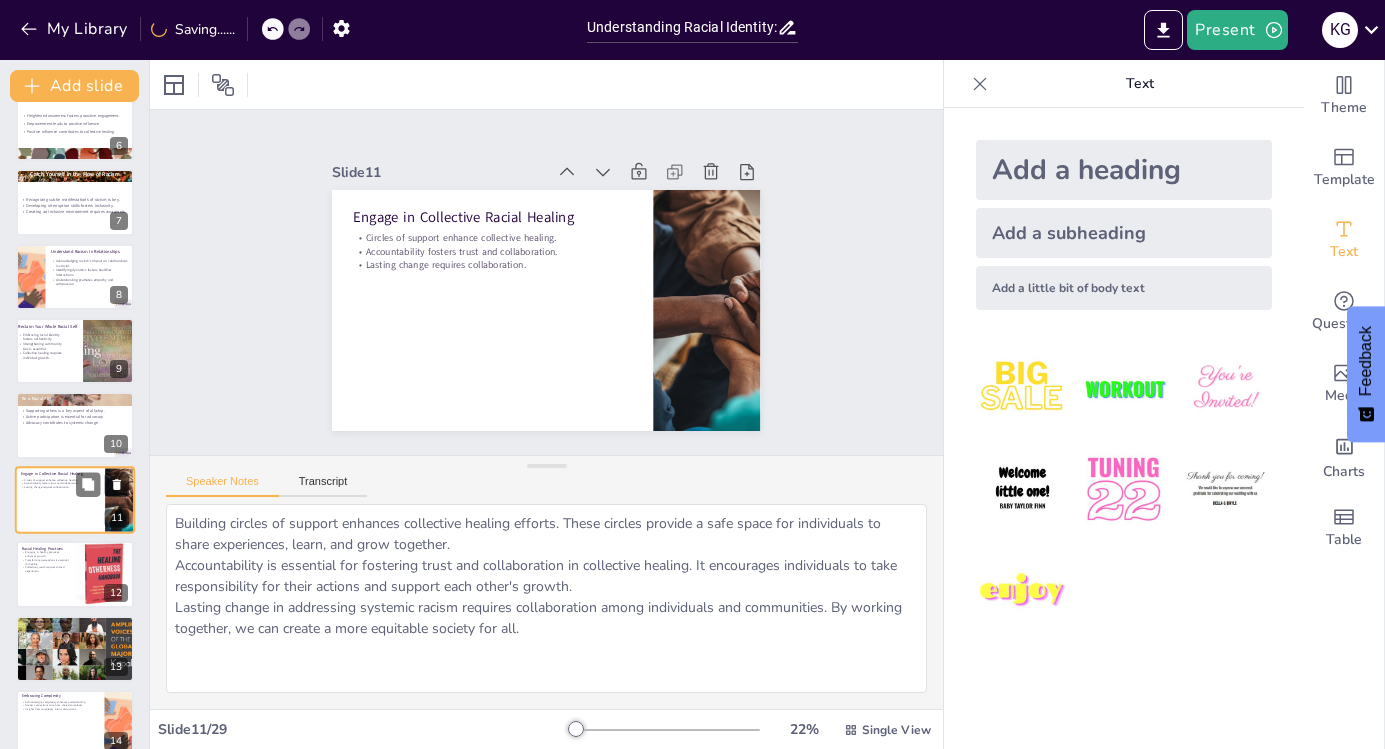 scroll, scrollTop: 469, scrollLeft: 0, axis: vertical 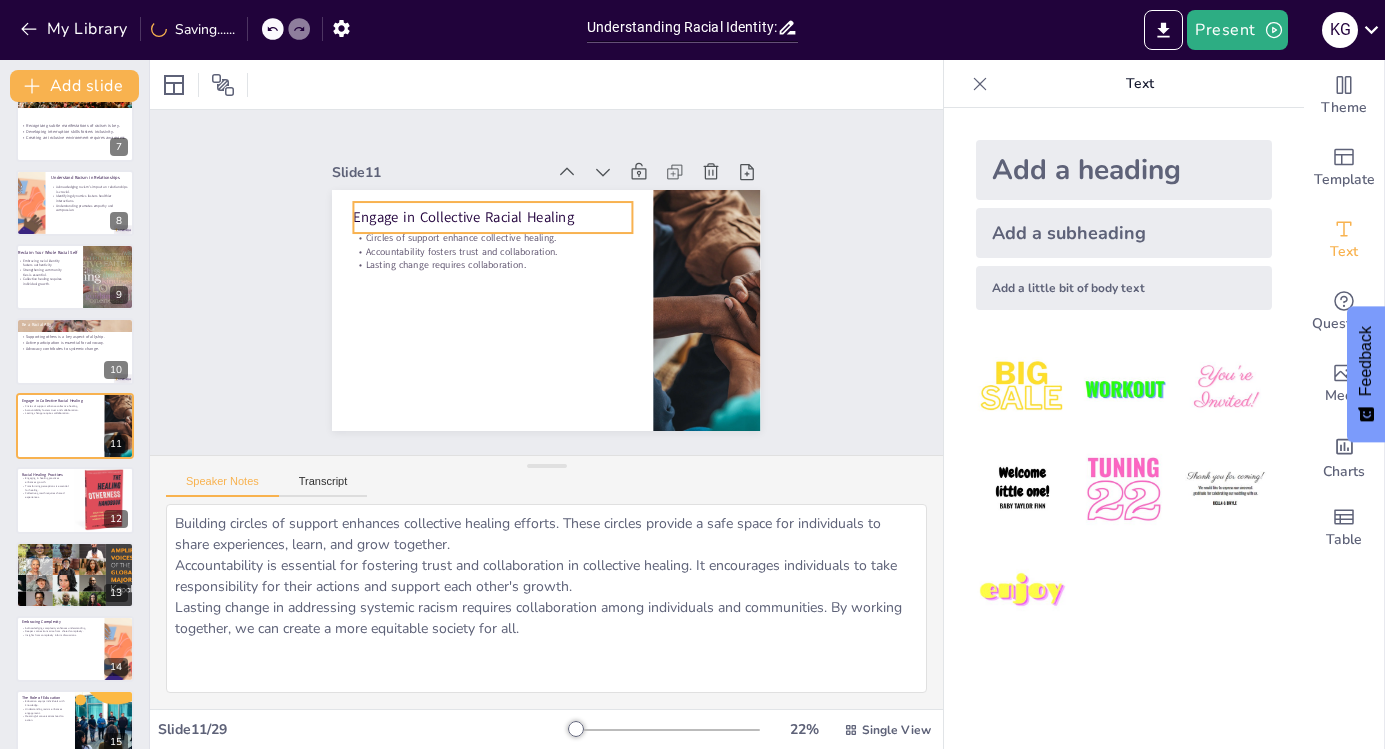 click on "Engage in Collective Racial Healing" at bounding box center [493, 217] 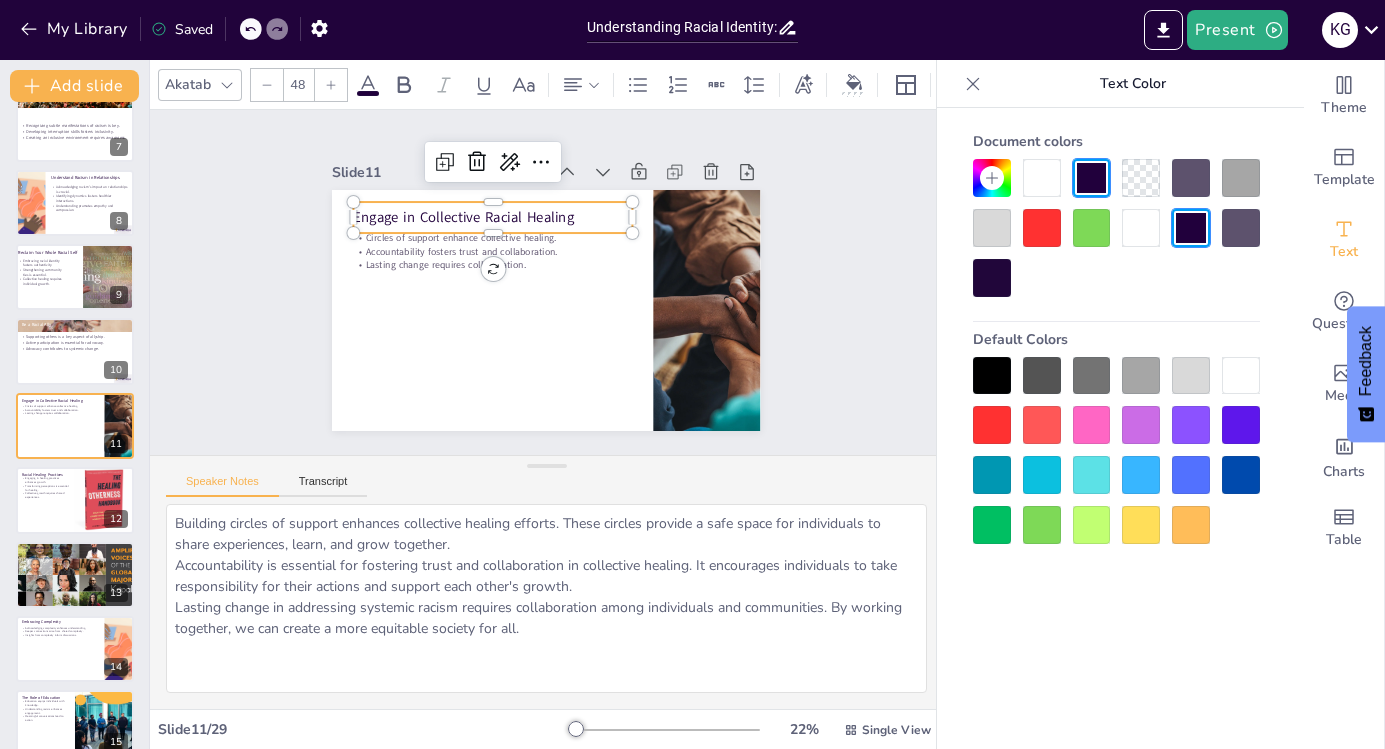 click on "48" at bounding box center (298, 85) 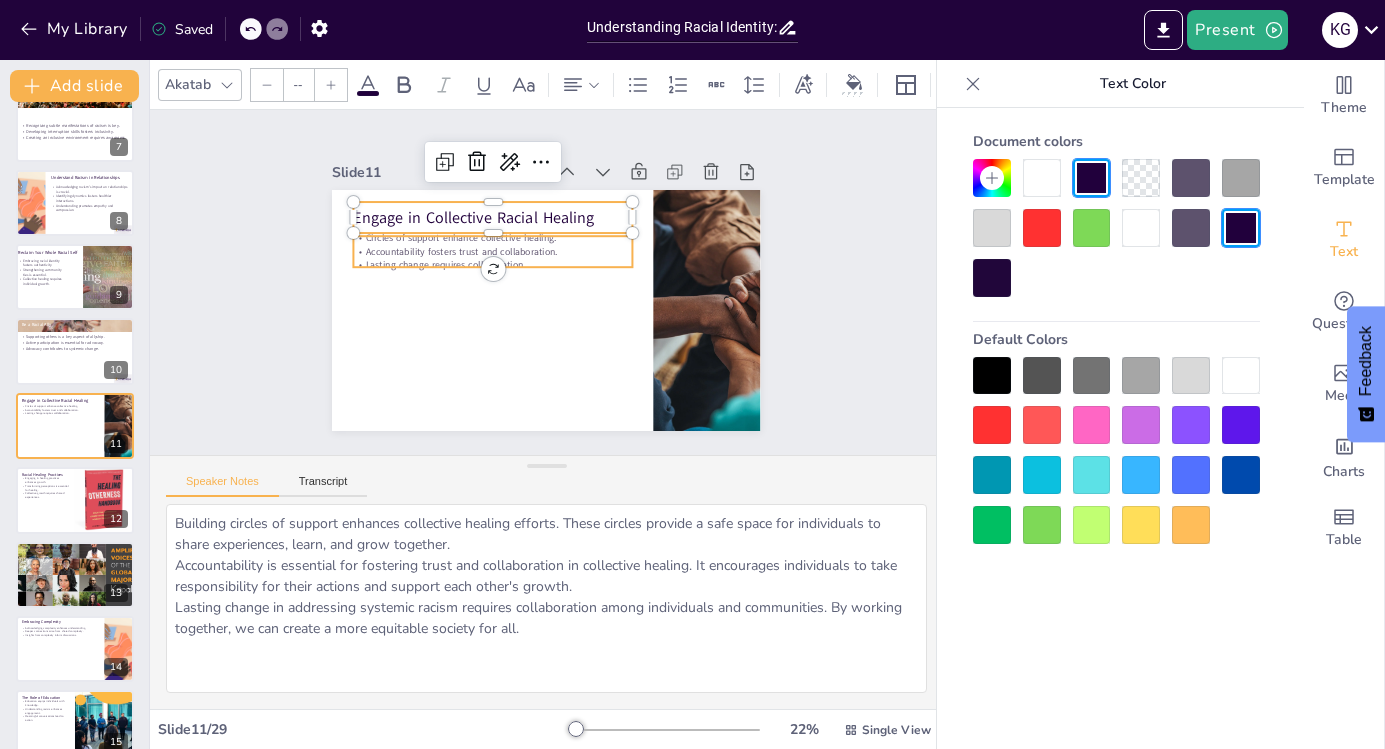click on "Accountability fosters trust and collaboration." at bounding box center [493, 251] 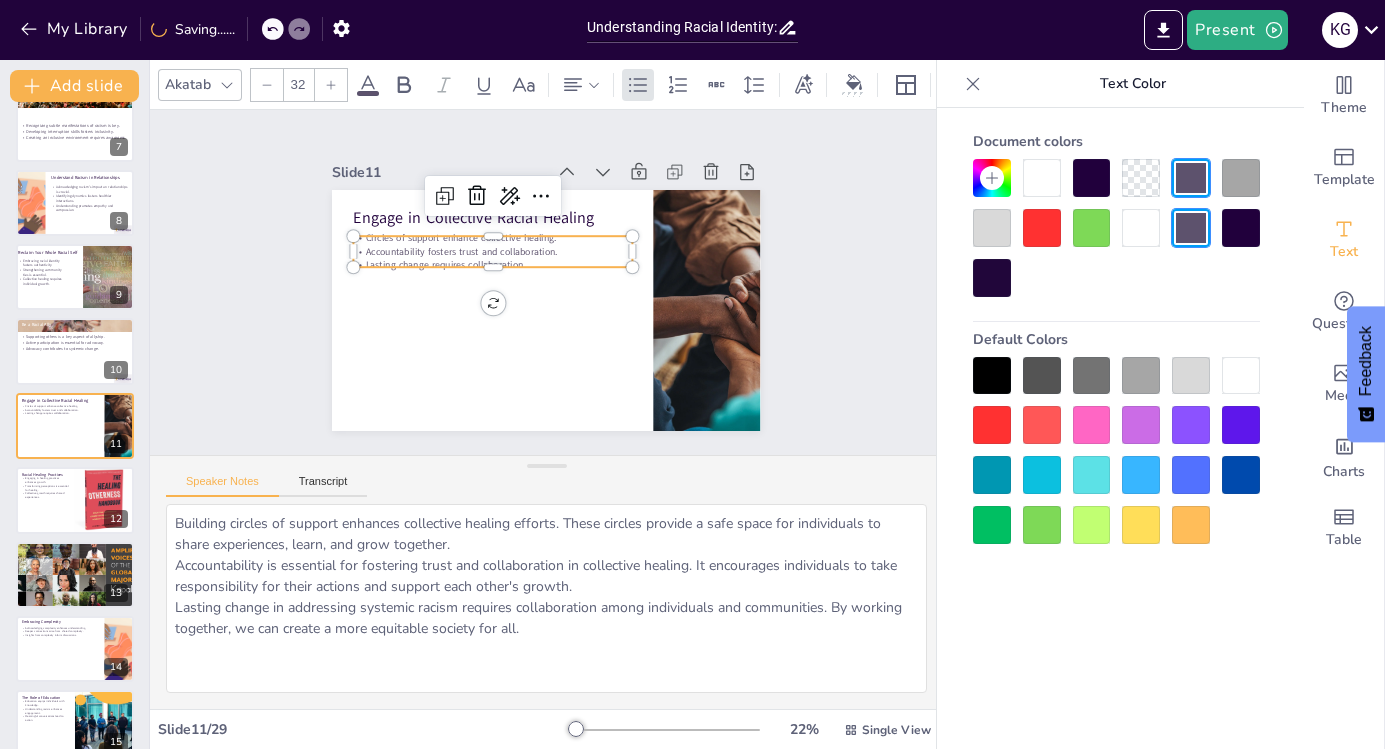 click on "32" at bounding box center [298, 85] 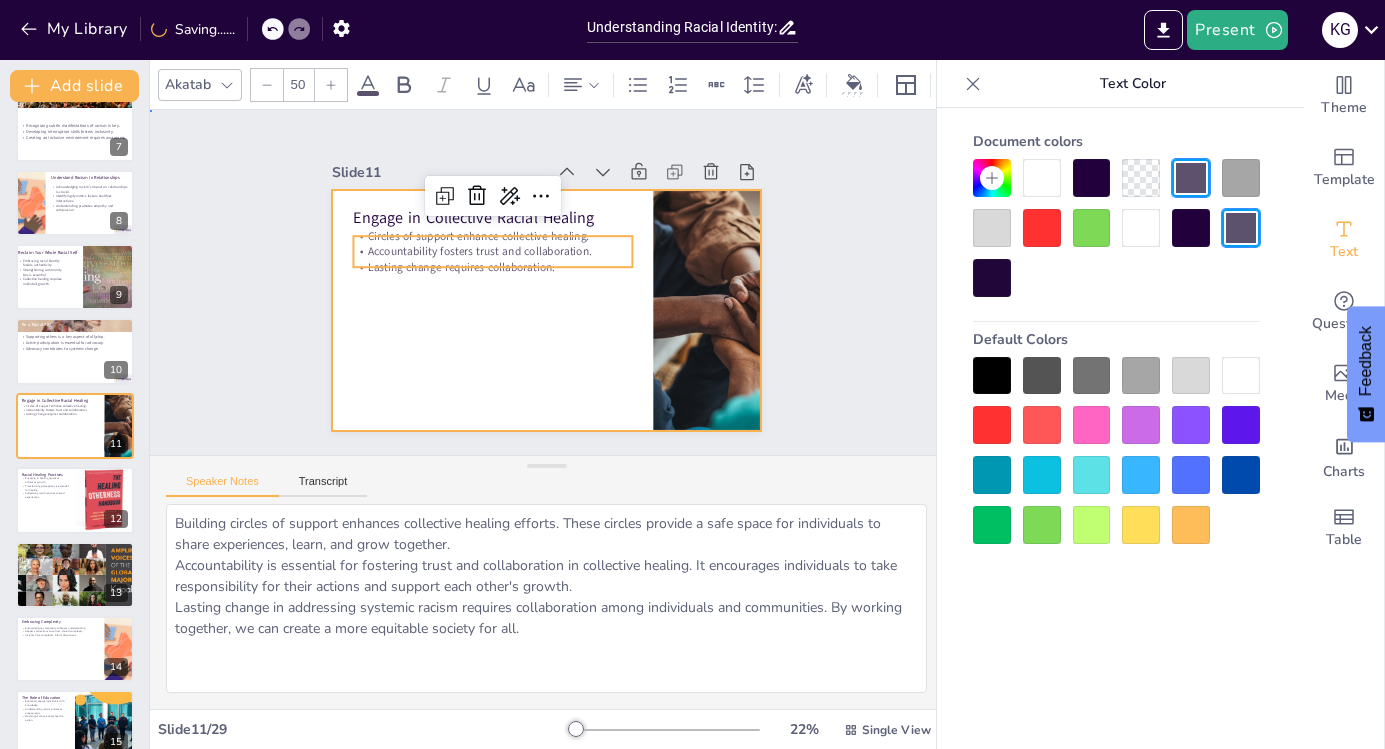 click at bounding box center [546, 310] 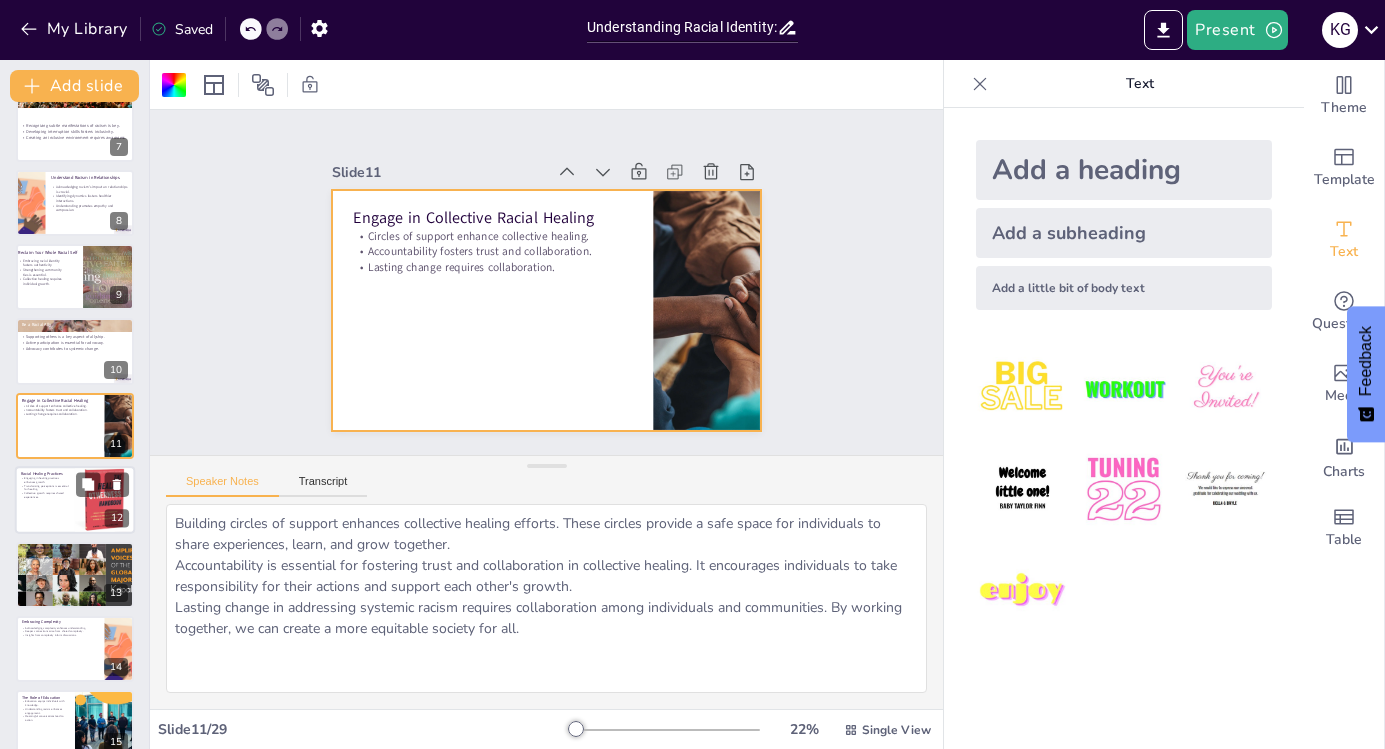 click at bounding box center [75, 500] 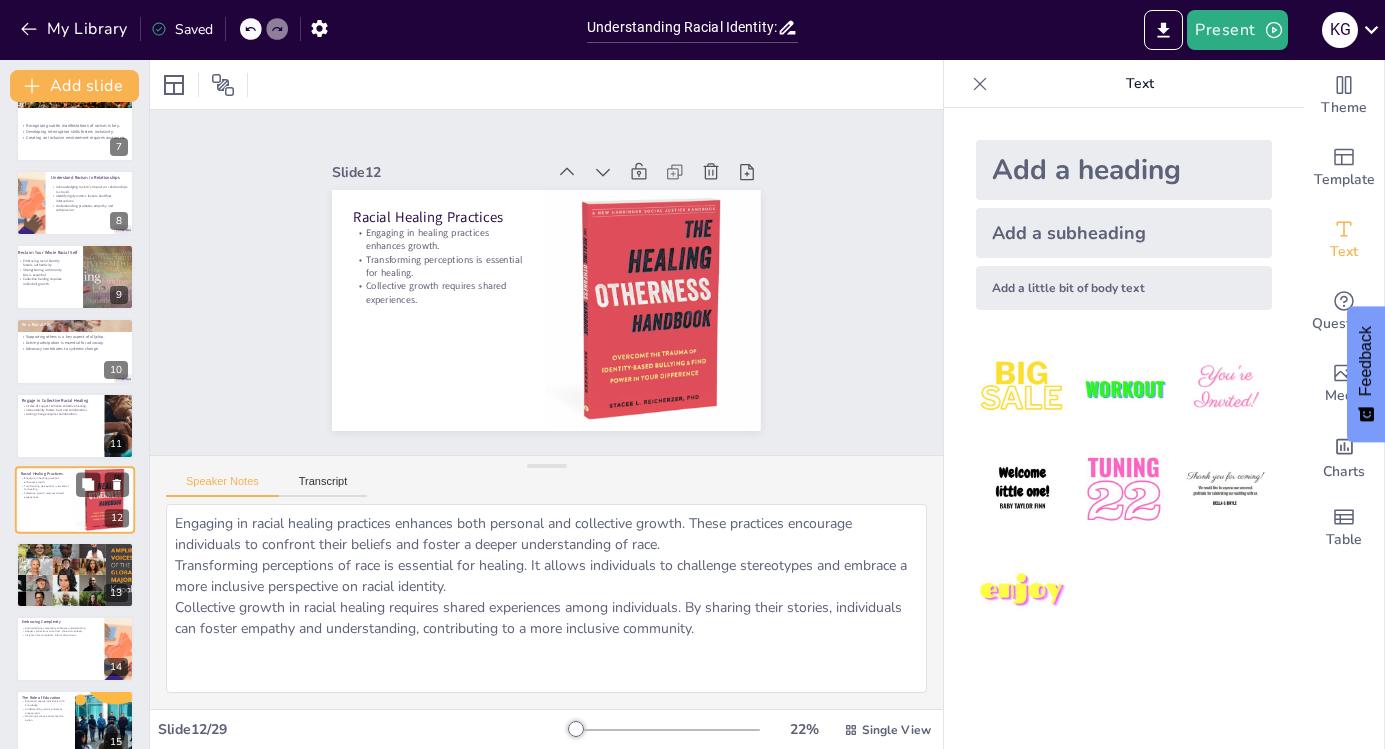 scroll, scrollTop: 544, scrollLeft: 0, axis: vertical 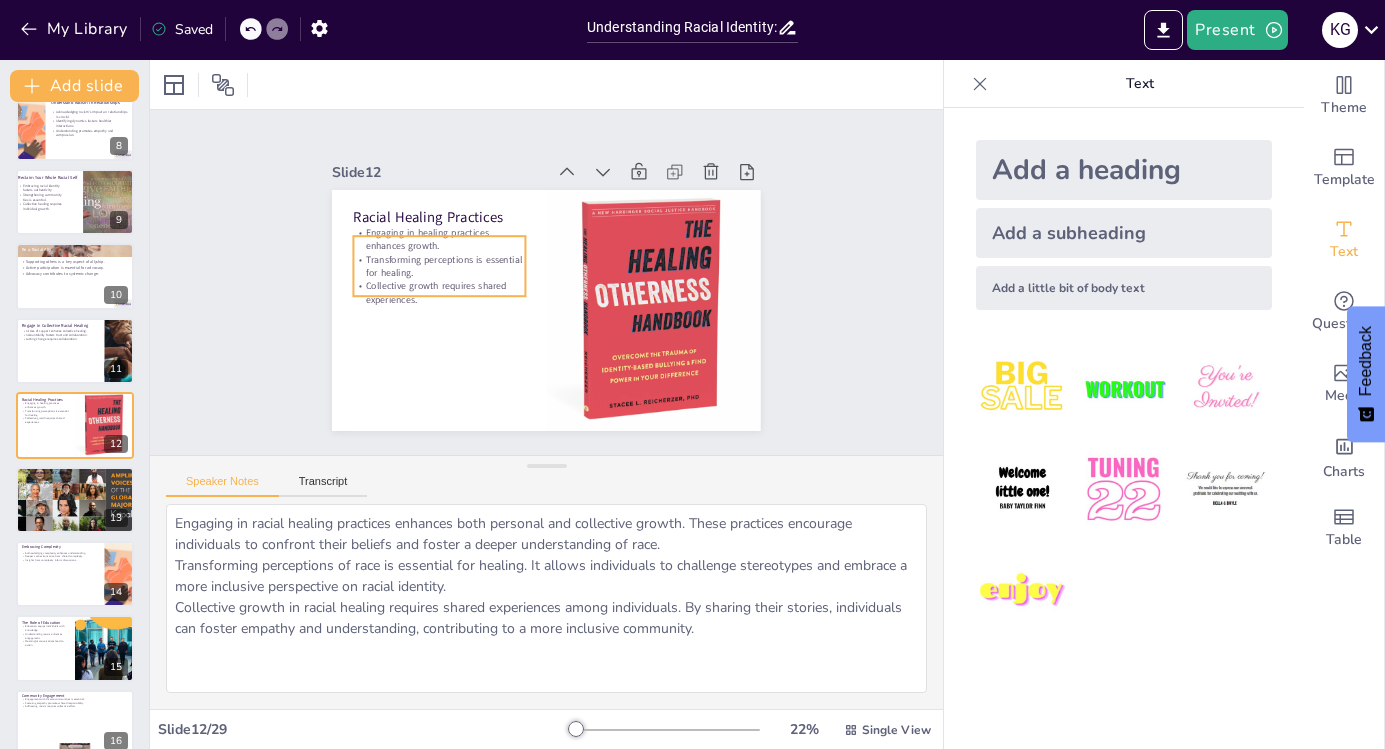 click on "Collective growth requires shared experiences." at bounding box center [439, 293] 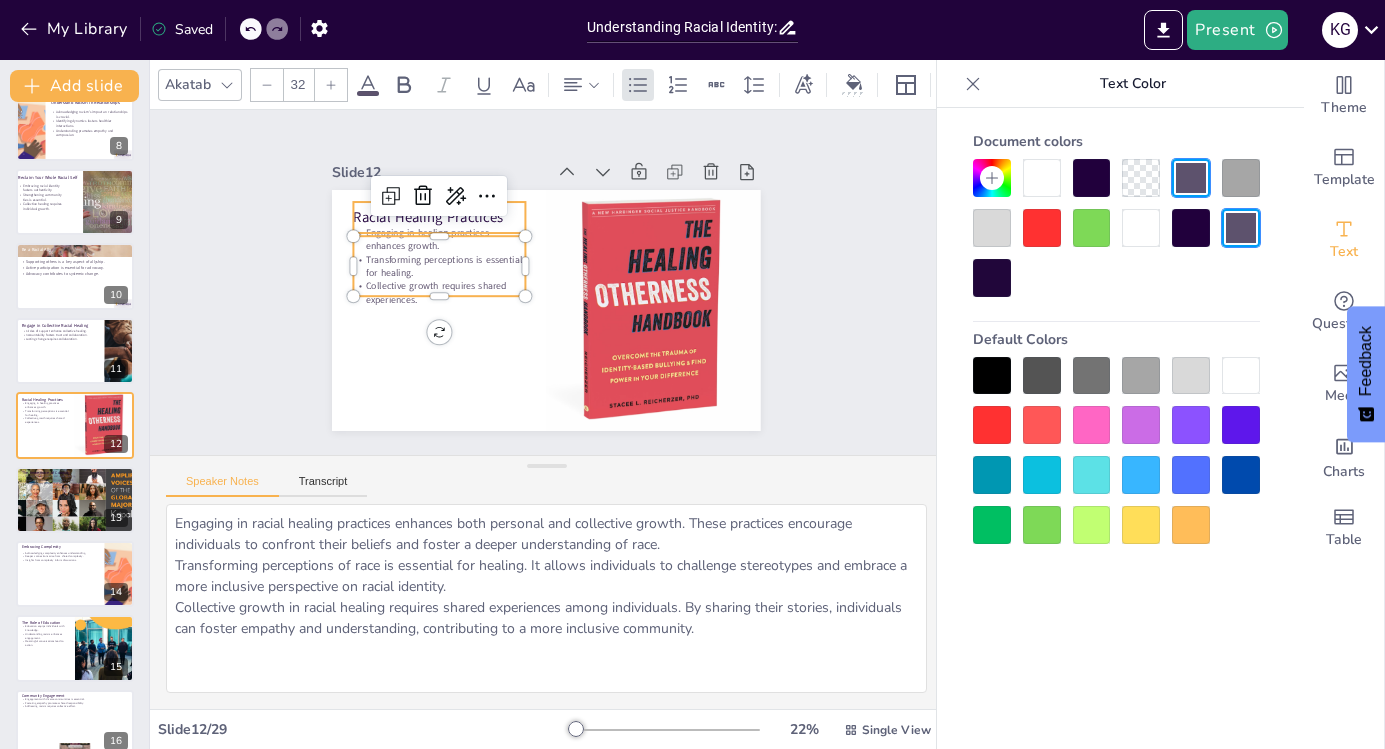 click on "Racial Healing Practices" at bounding box center (439, 217) 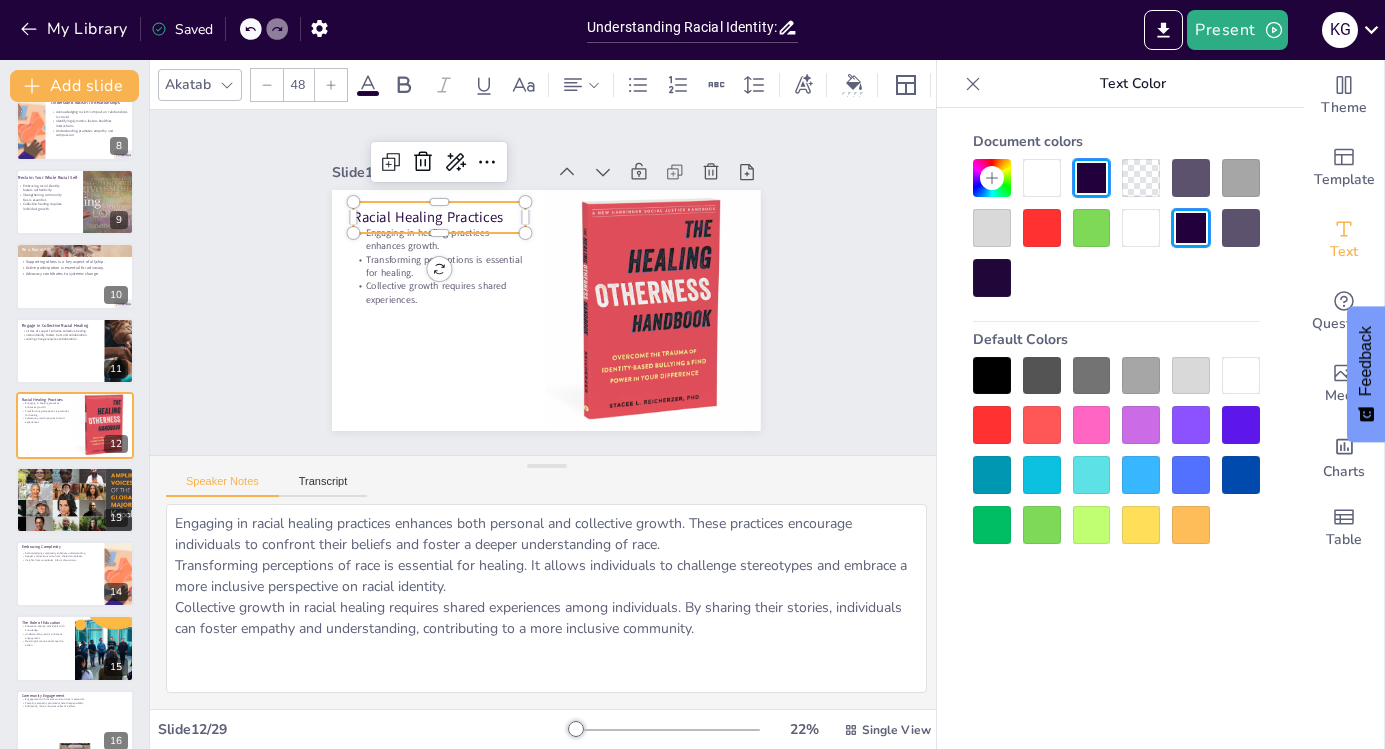 drag, startPoint x: 302, startPoint y: 80, endPoint x: 236, endPoint y: 90, distance: 66.75328 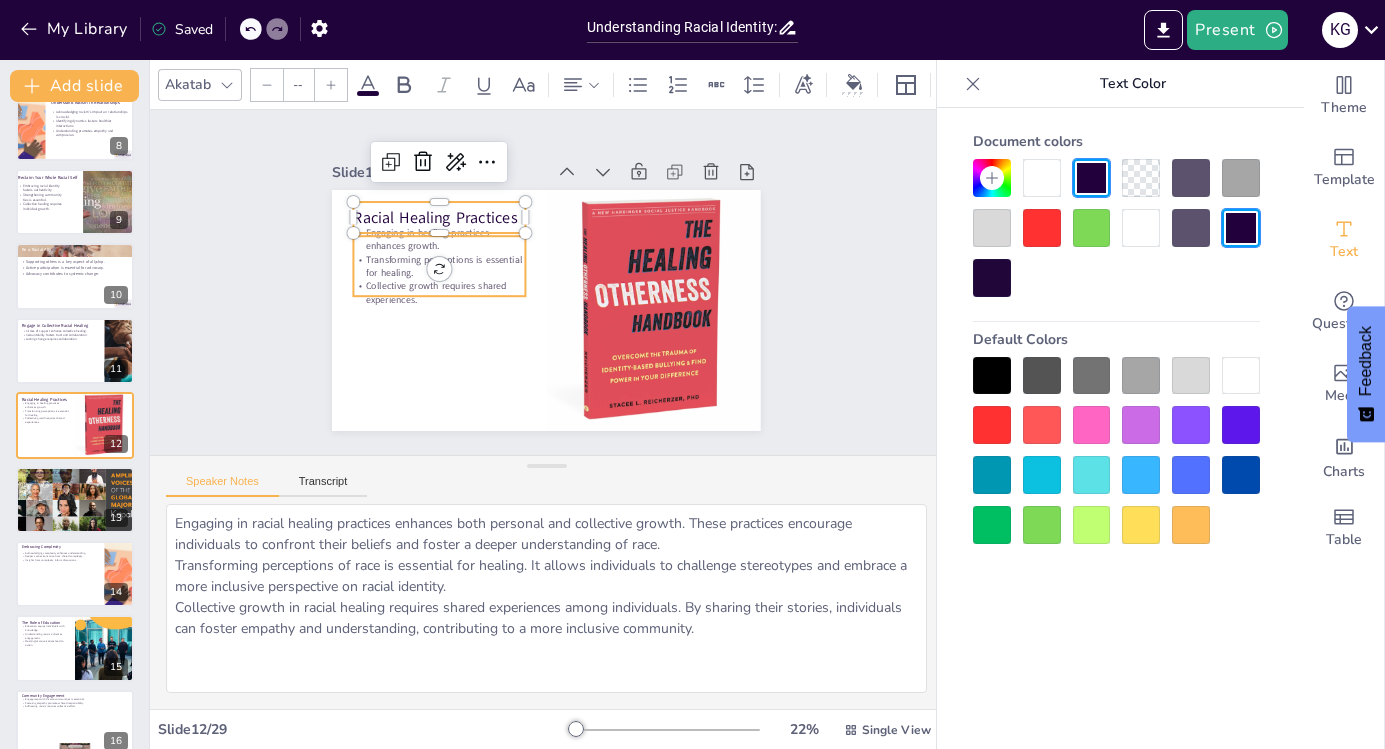 click on "Racial Healing Practices Engaging in healing practices enhances growth. Transforming perceptions is essential for healing. Collective growth requires shared experiences." at bounding box center [546, 310] 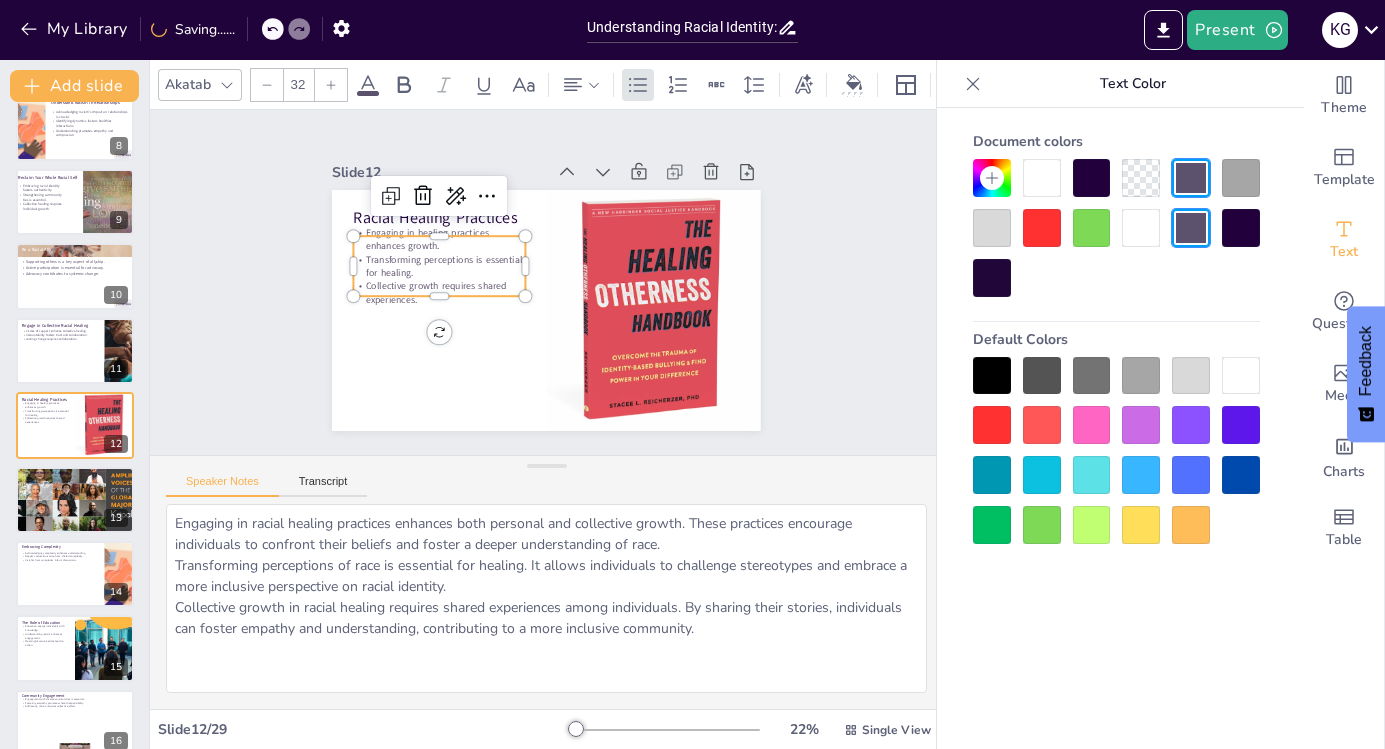 drag, startPoint x: 307, startPoint y: 79, endPoint x: 253, endPoint y: 99, distance: 57.58472 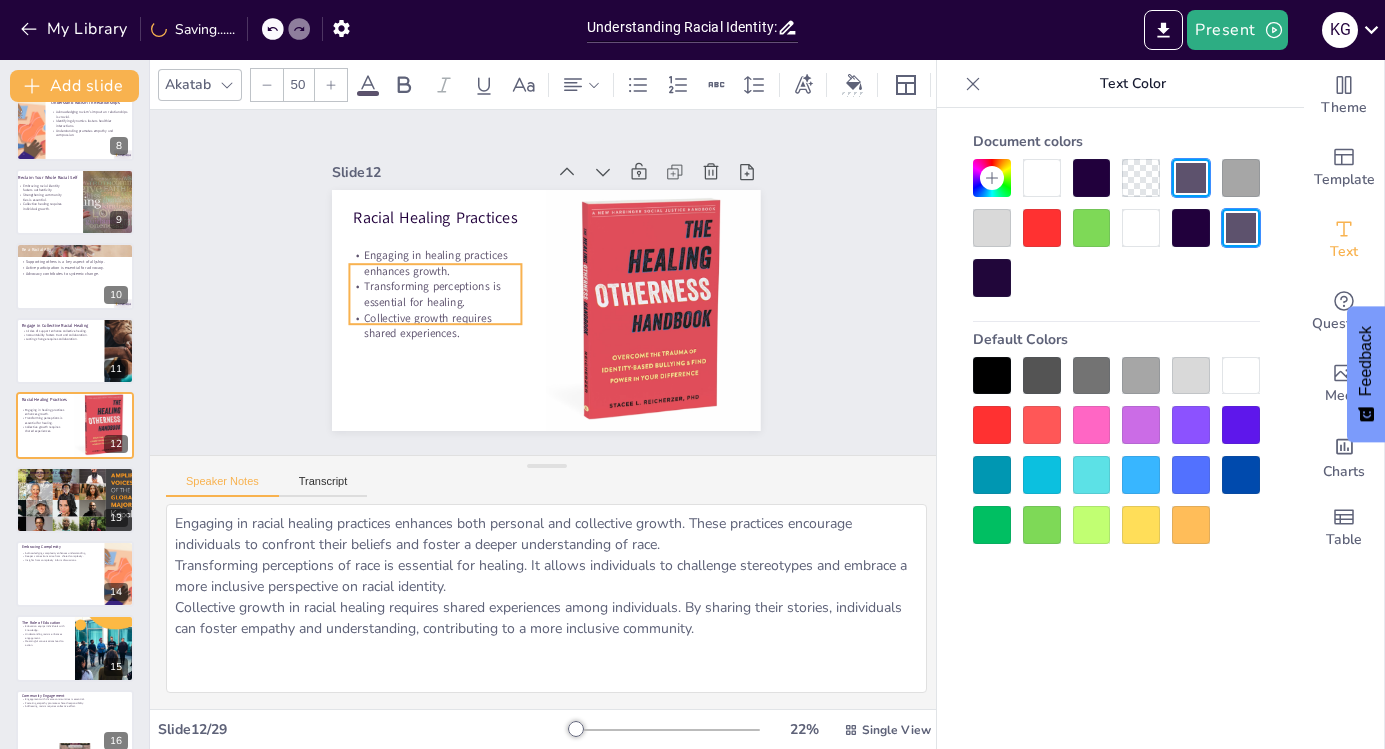 drag, startPoint x: 376, startPoint y: 255, endPoint x: 370, endPoint y: 276, distance: 21.84033 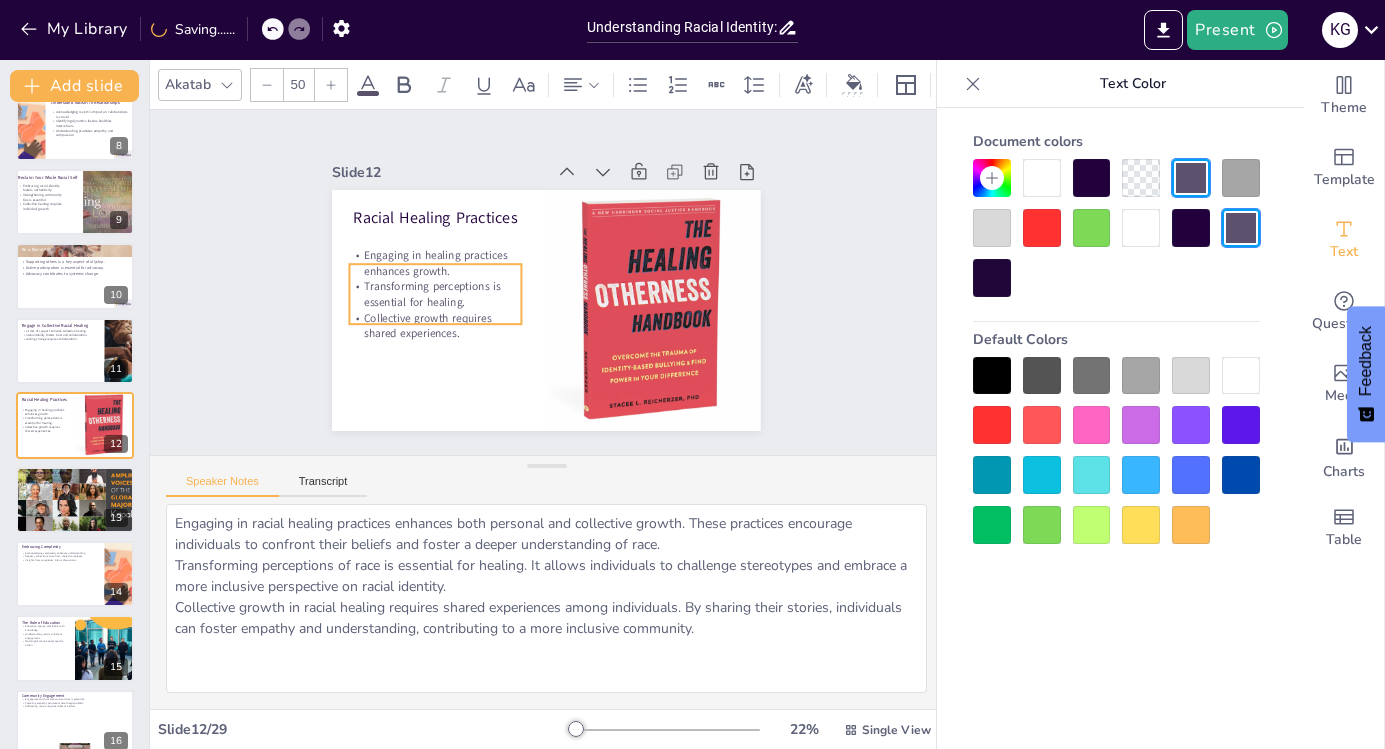 click on "Transforming perceptions is essential for healing." at bounding box center [435, 294] 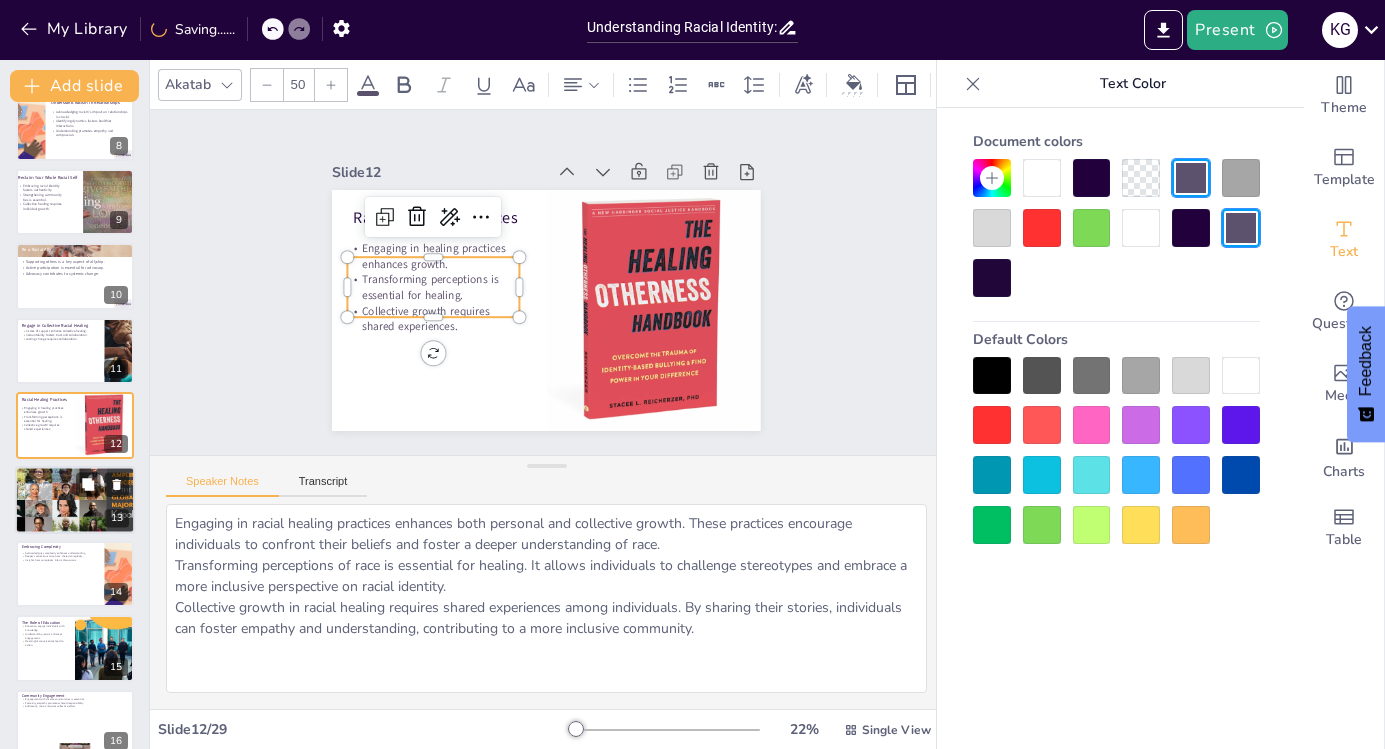 click at bounding box center [75, 500] 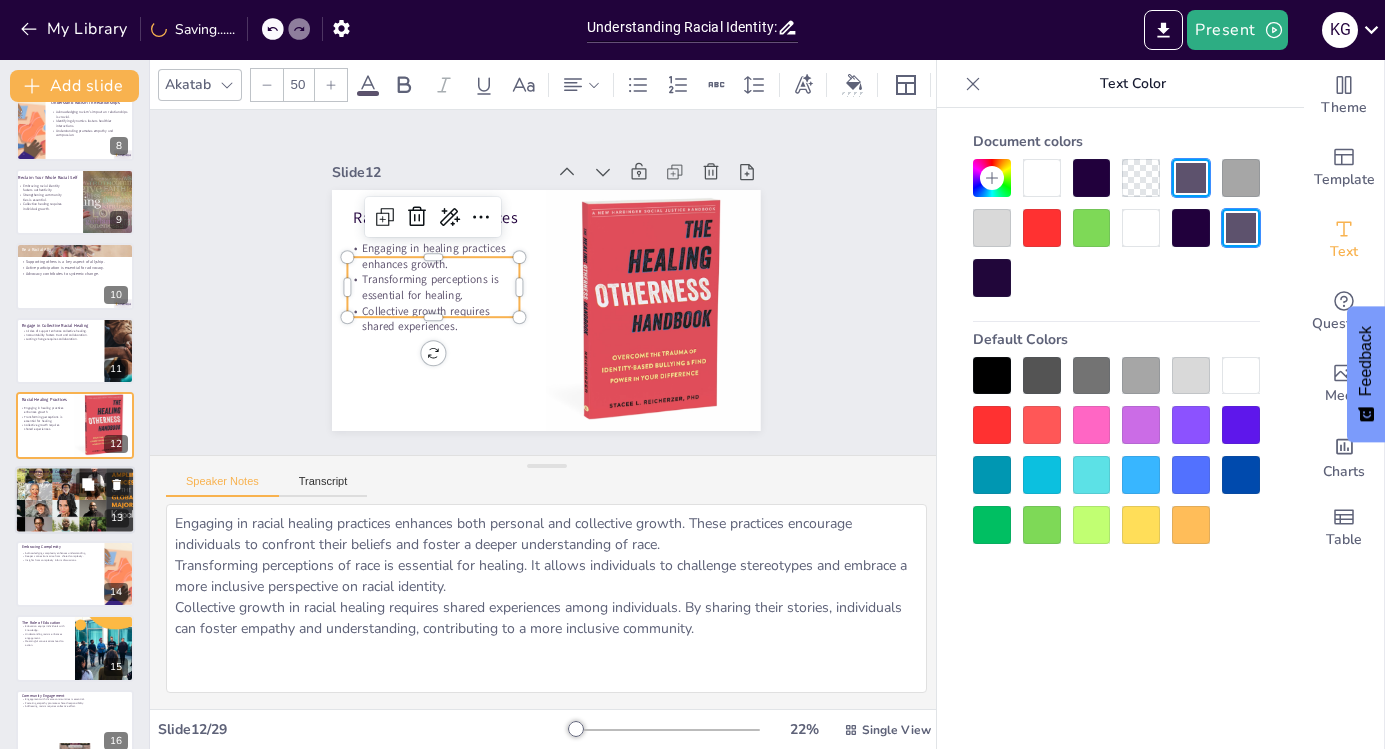 scroll, scrollTop: 618, scrollLeft: 0, axis: vertical 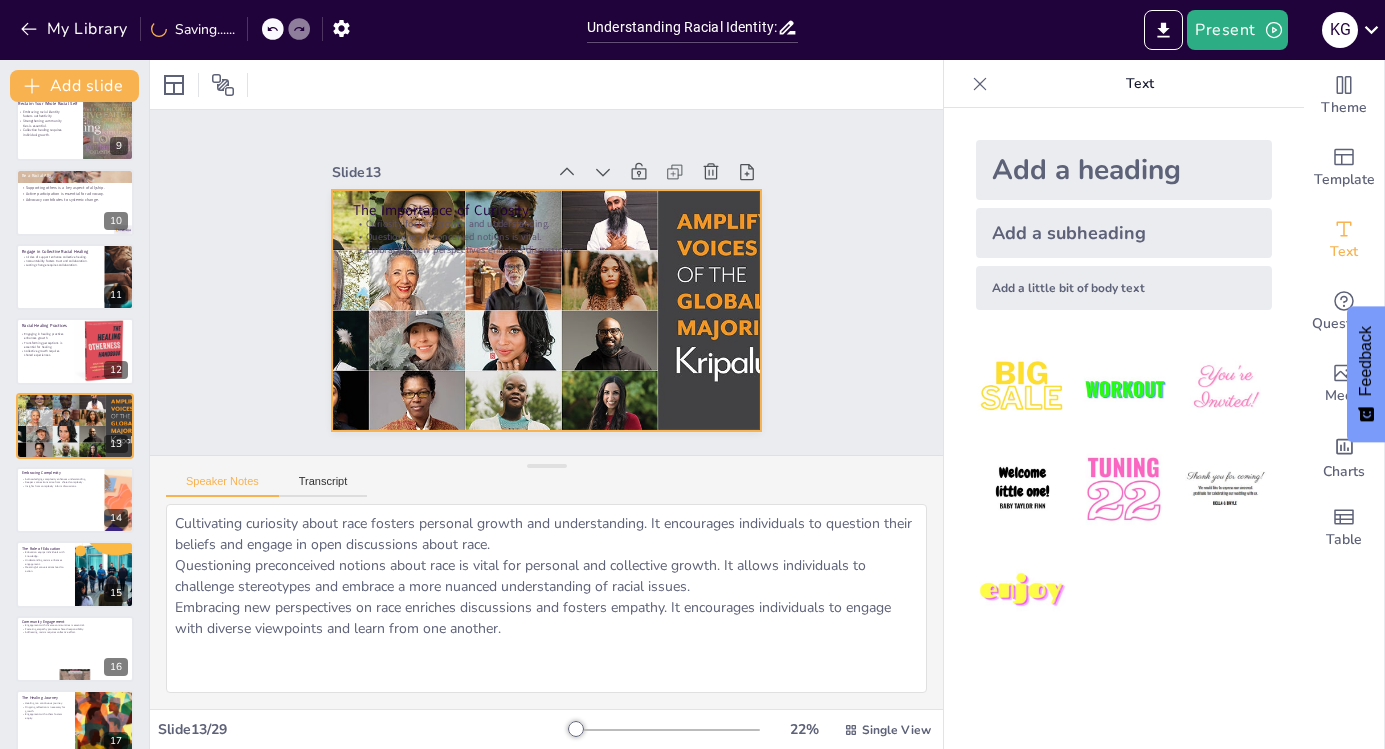 click at bounding box center (546, 310) 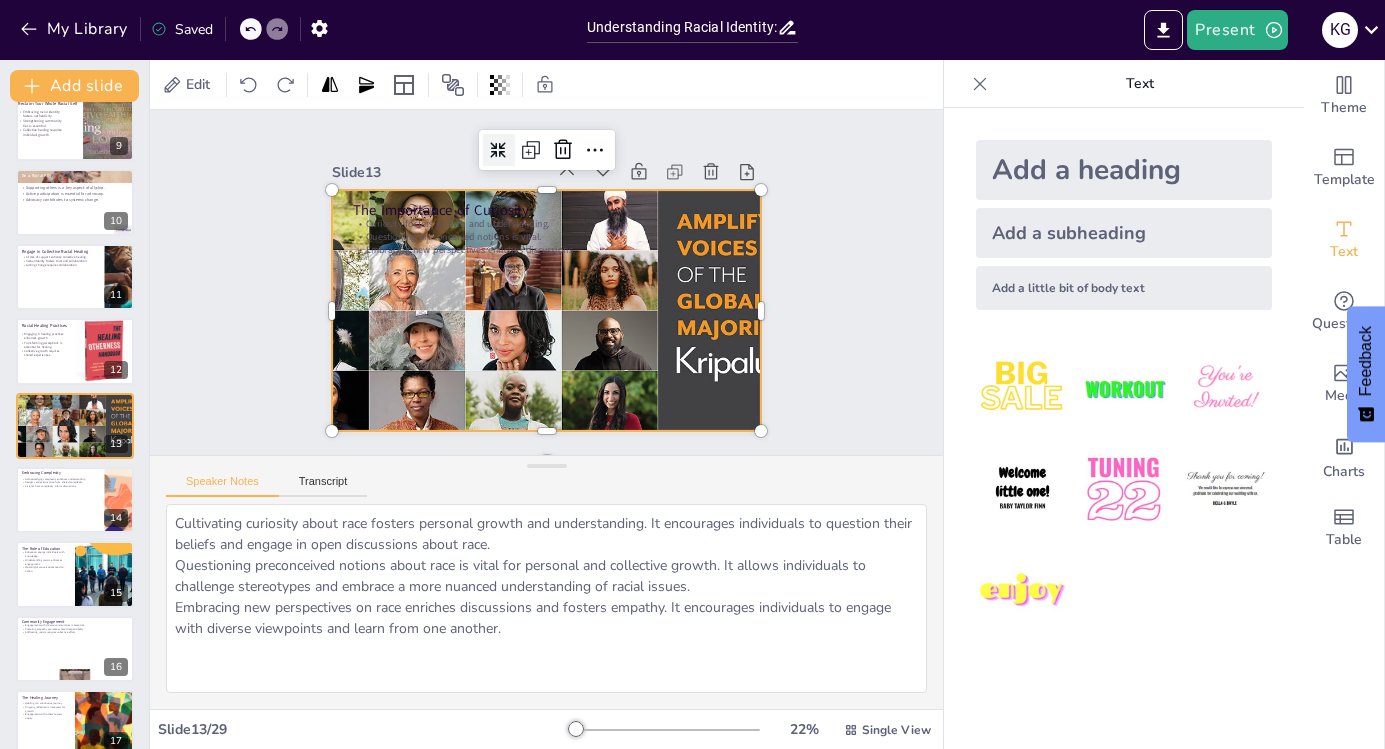 click 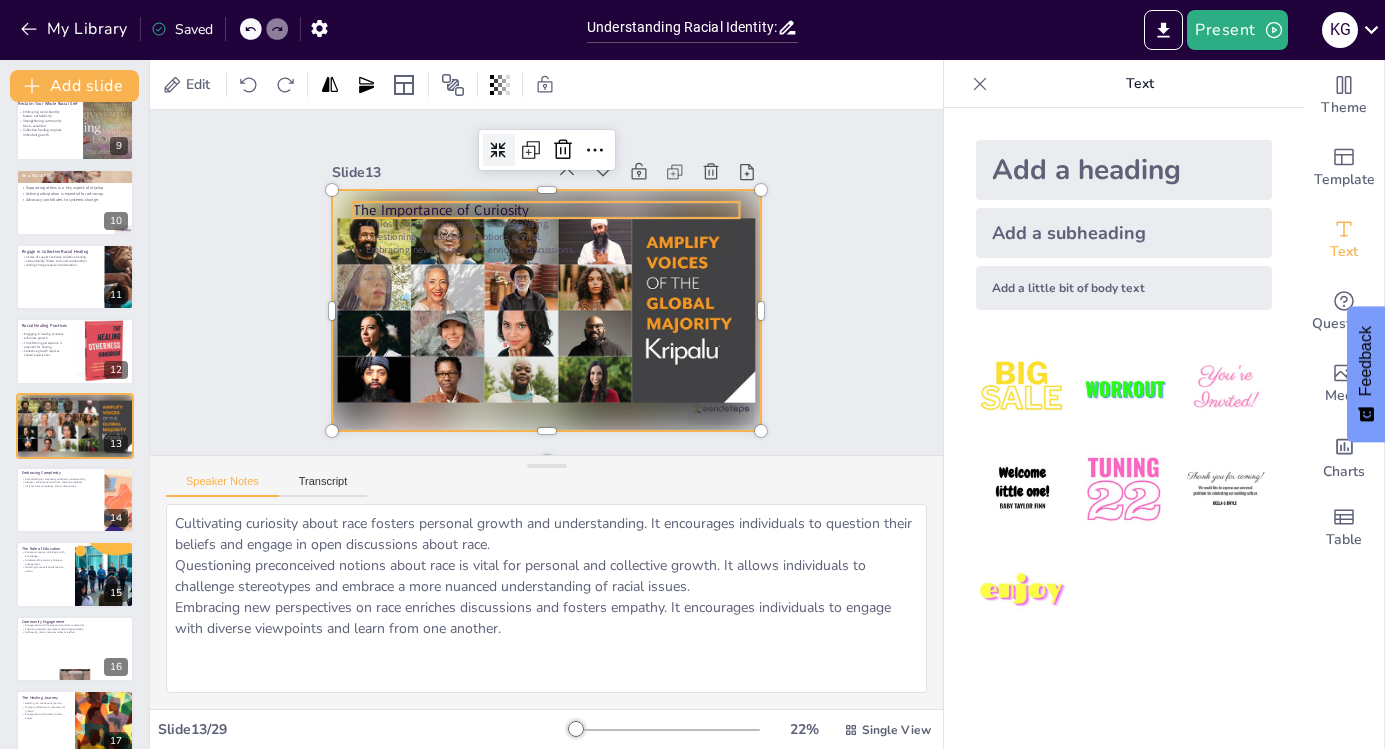 click on "The Importance of Curiosity" at bounding box center (547, 210) 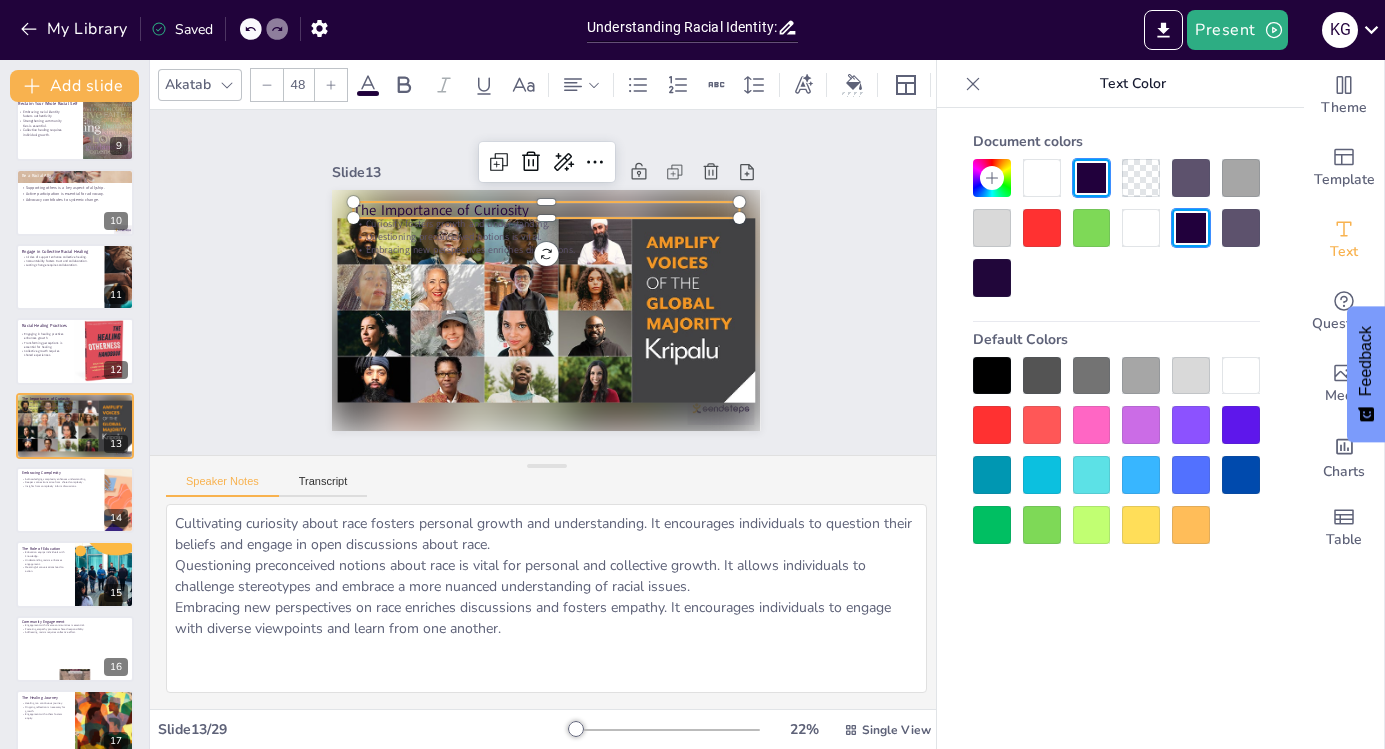 click on "48" at bounding box center (298, 85) 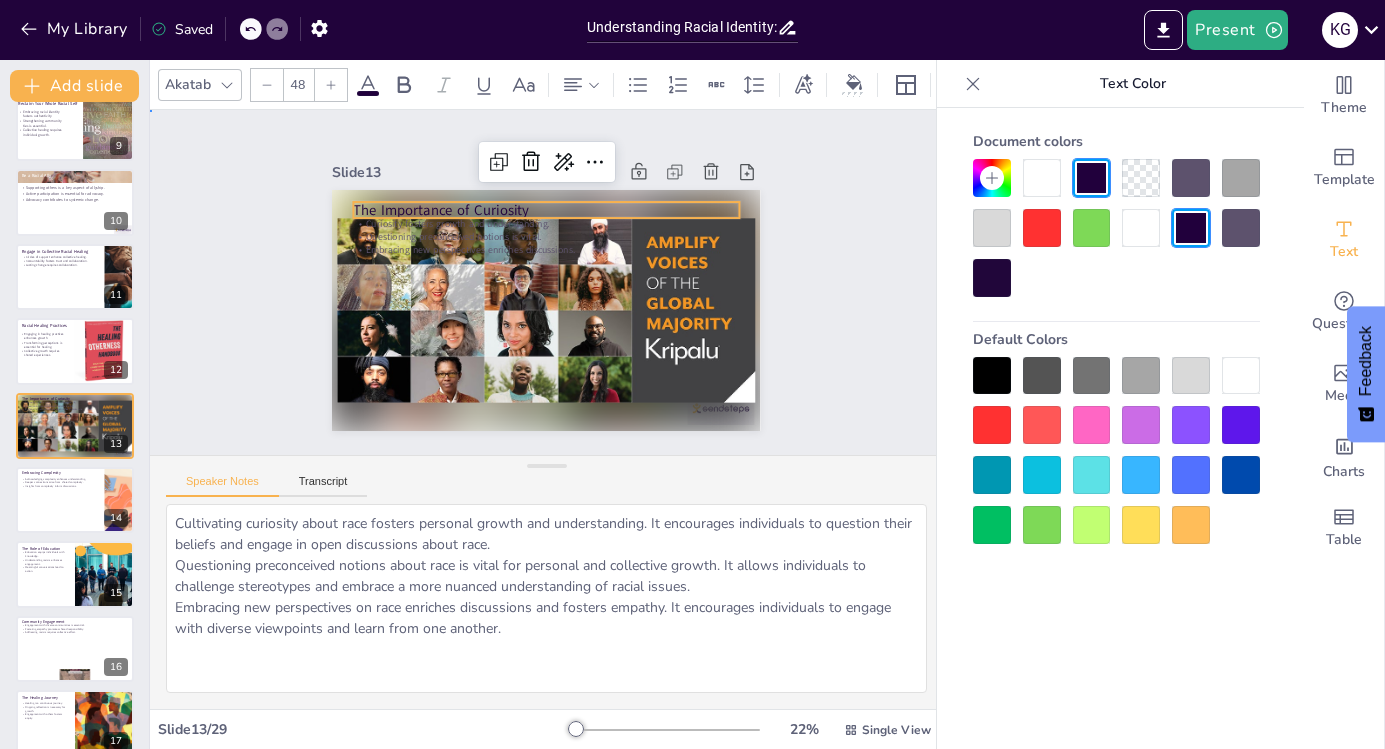 click on "Slide  1 Understanding Racial Identity: The Foundation for Collective Healing This presentation explores the significance of understanding racial identity as a crucial step towards collective healing. We will delve into internalized racism, the importance of knowing our racial identity, and how to engage in collective racial healing while becoming effective racial allies. Slide  2 Know Your Racial Identity Self-reflection is essential in understanding racial identity. Awareness of racial background influences experiences. Understanding racial identity fosters personal growth. Slide  3 Explore Your Internalized Racism Challenging internalized beliefs is vital for growth. Developing constructive thoughts about race is necessary. Personal growth requires ongoing self-evaluation. Slide  4 (Re)learn the History of Racism Historical context is essential for understanding racism. Recognizing ongoing impact informs actions. Informed discussions lead to better outcomes. Slide  5 Grieve and Name Racism Slide  6 Slide" at bounding box center (546, 282) 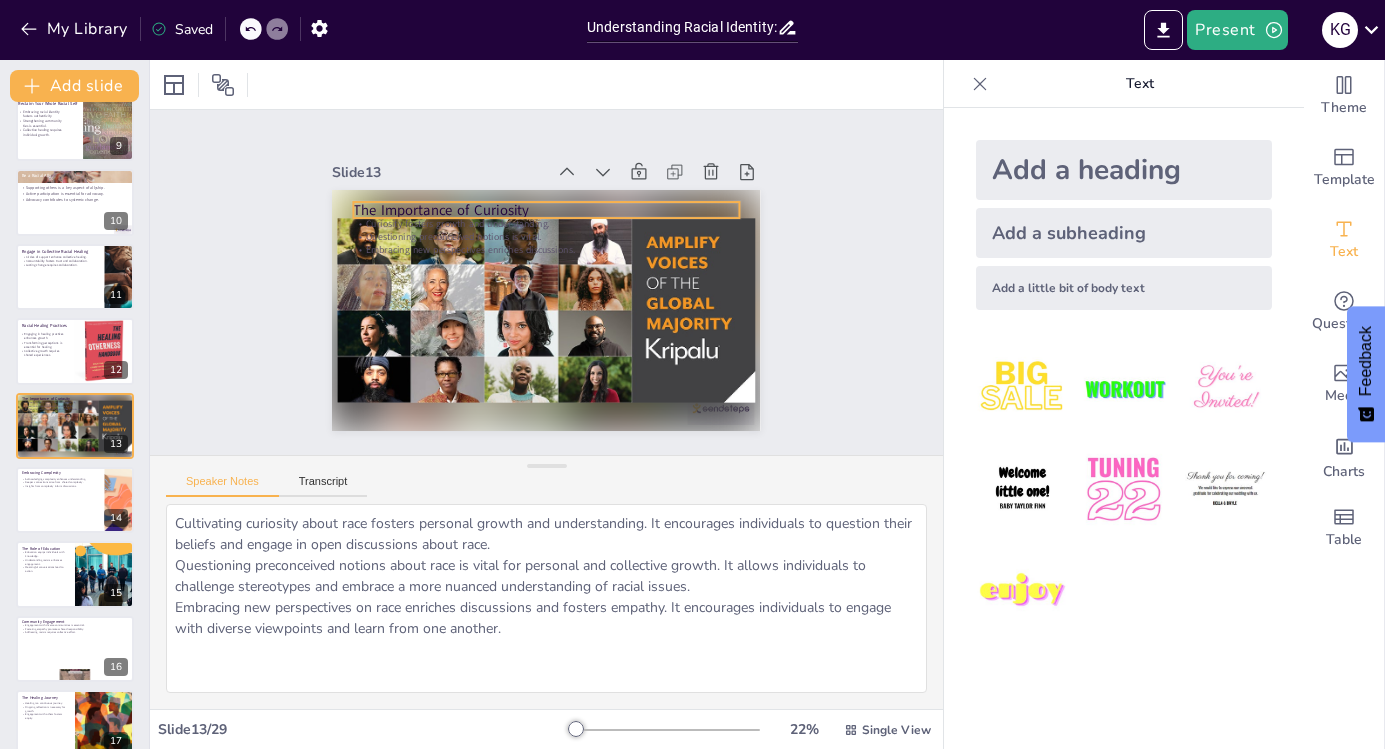 click on "The Importance of Curiosity" at bounding box center [547, 210] 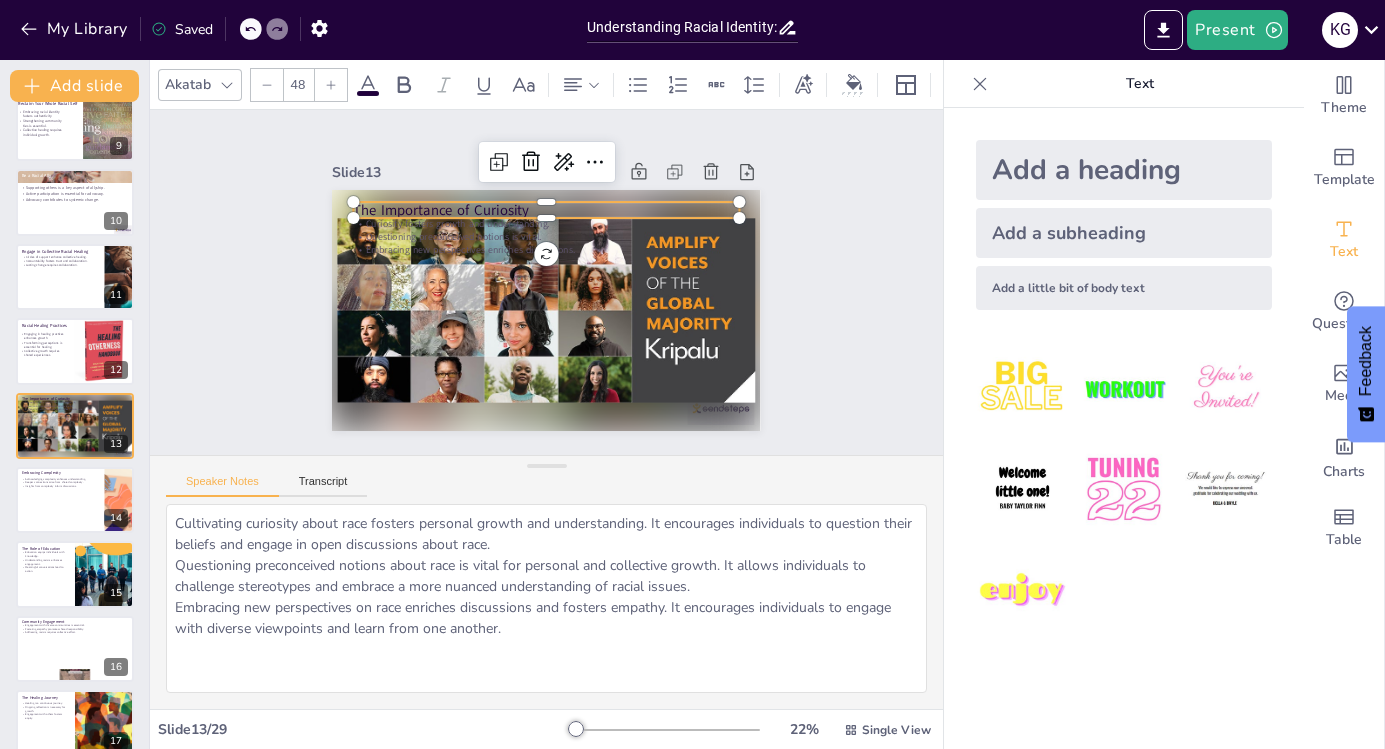 click on "48" at bounding box center [298, 85] 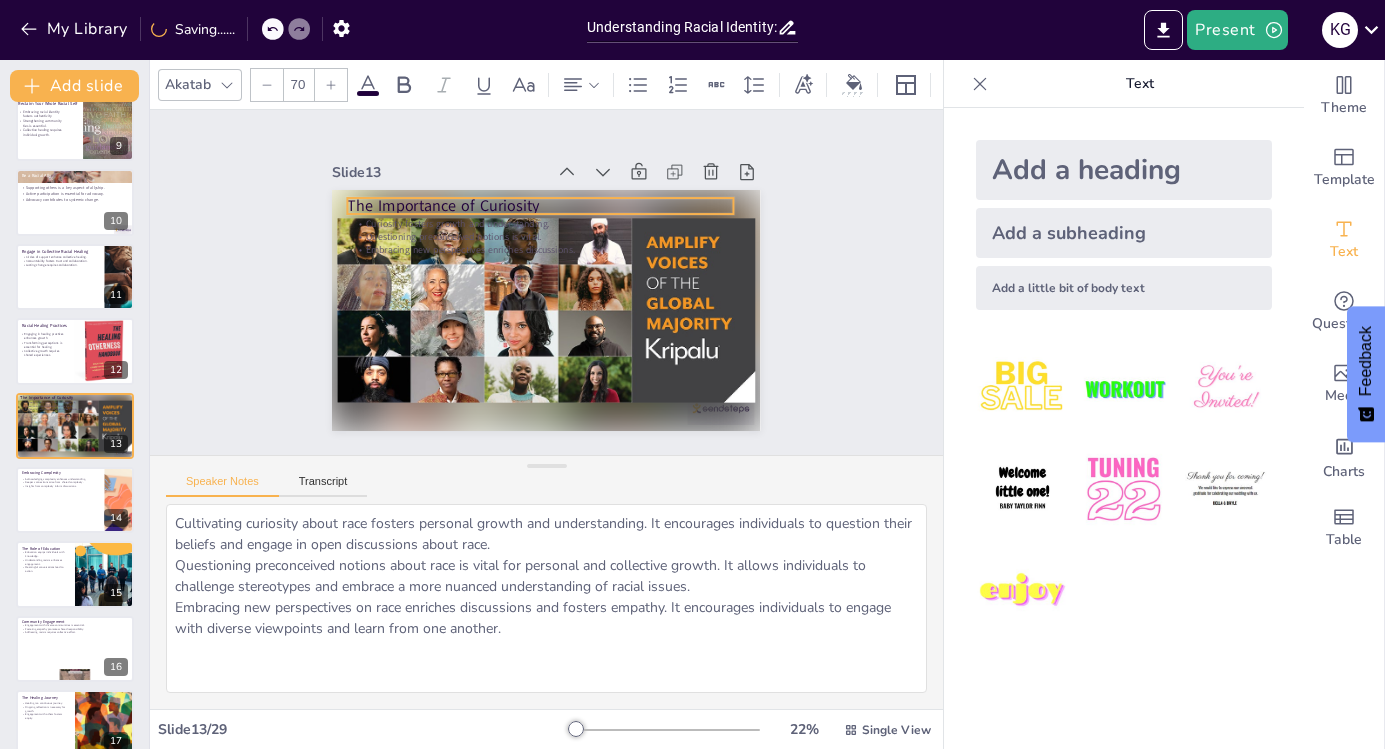 click on "The Importance of Curiosity" at bounding box center [541, 206] 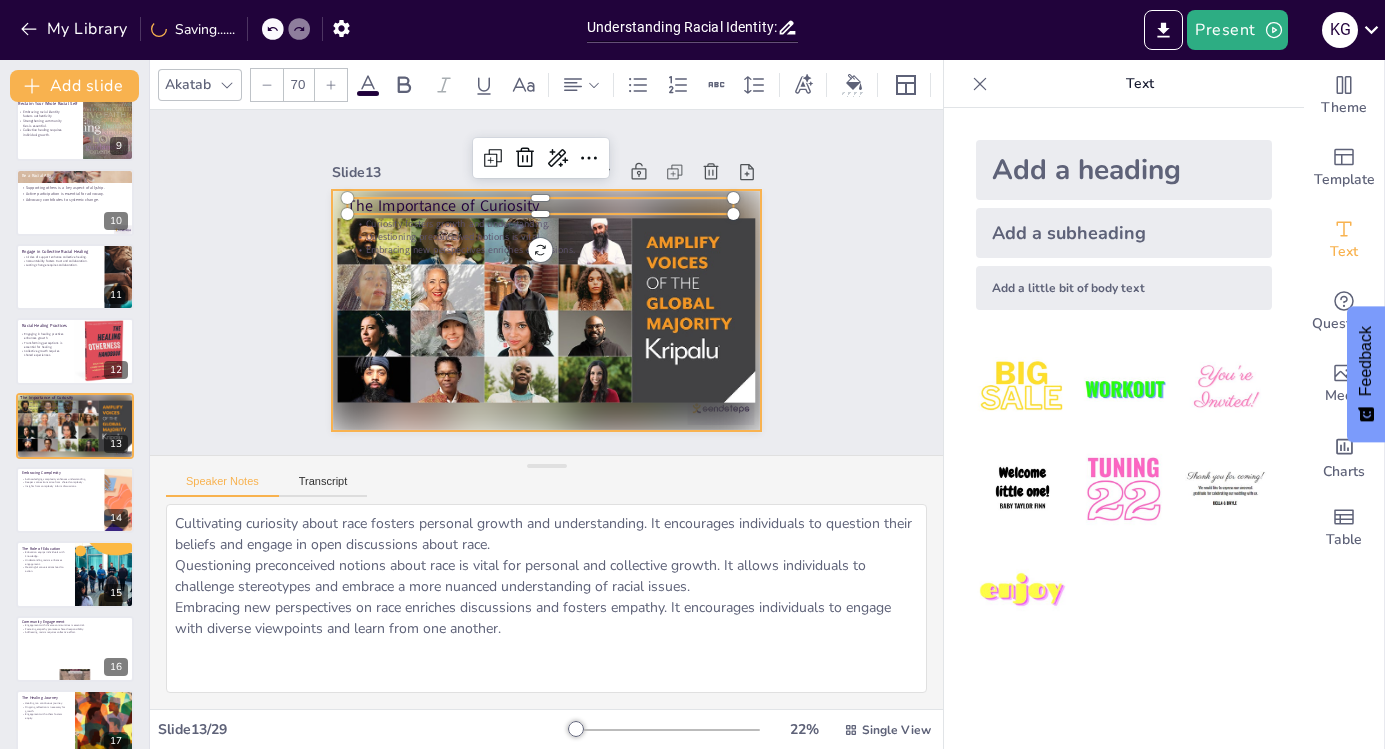 click at bounding box center (546, 310) 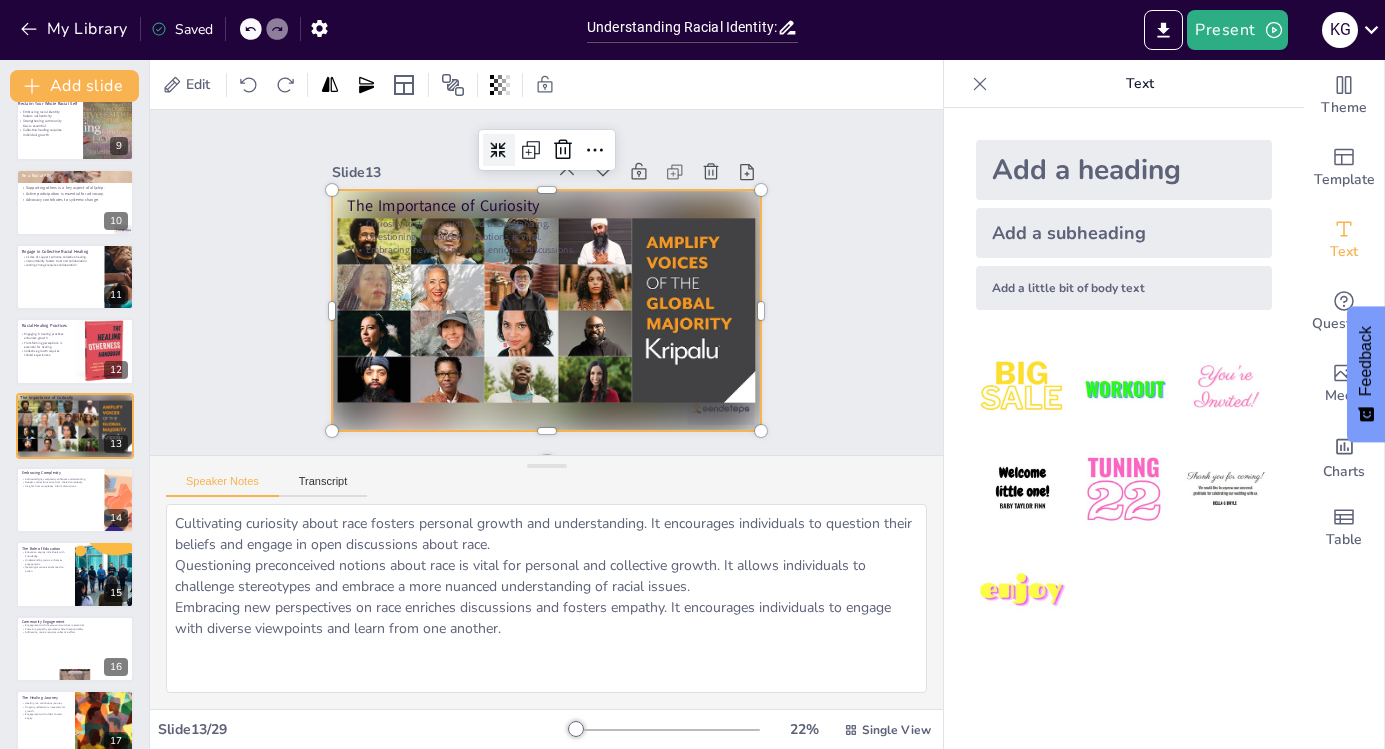 click at bounding box center (546, 310) 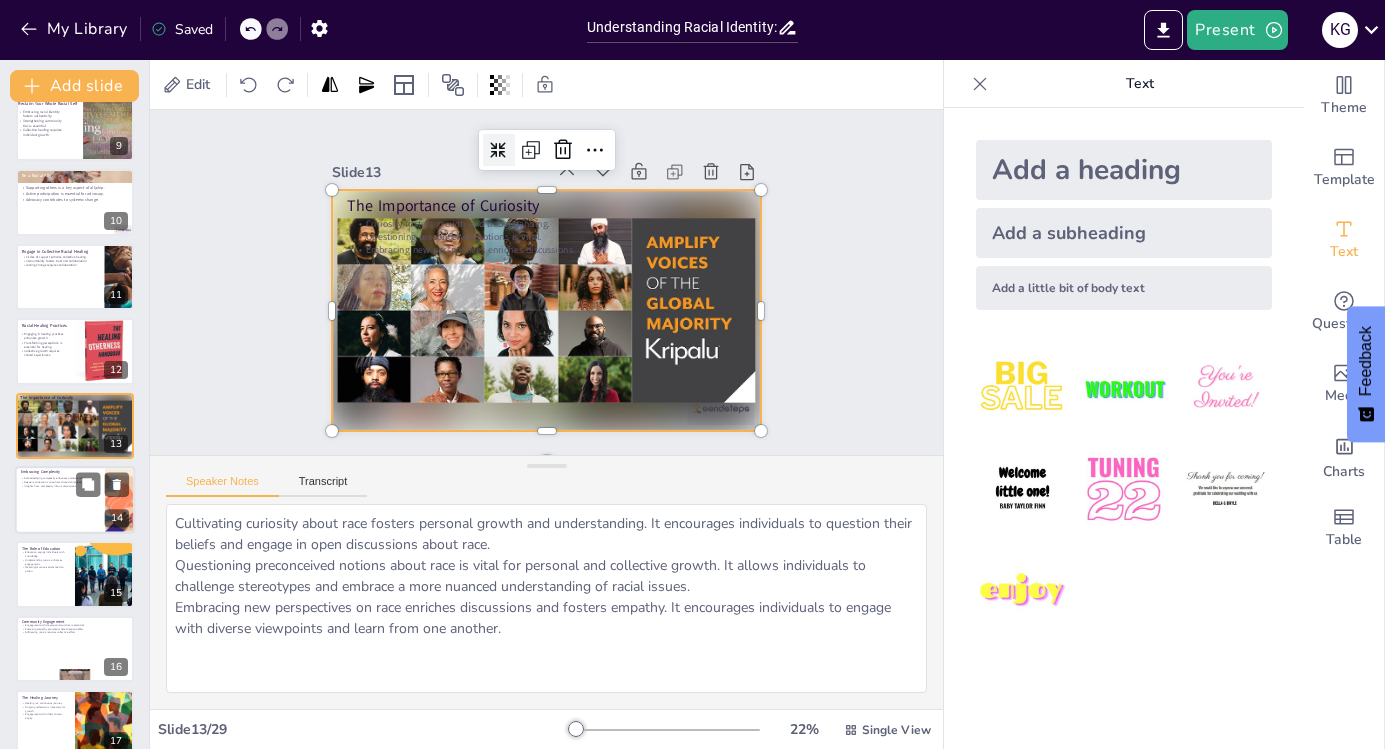click at bounding box center (75, 500) 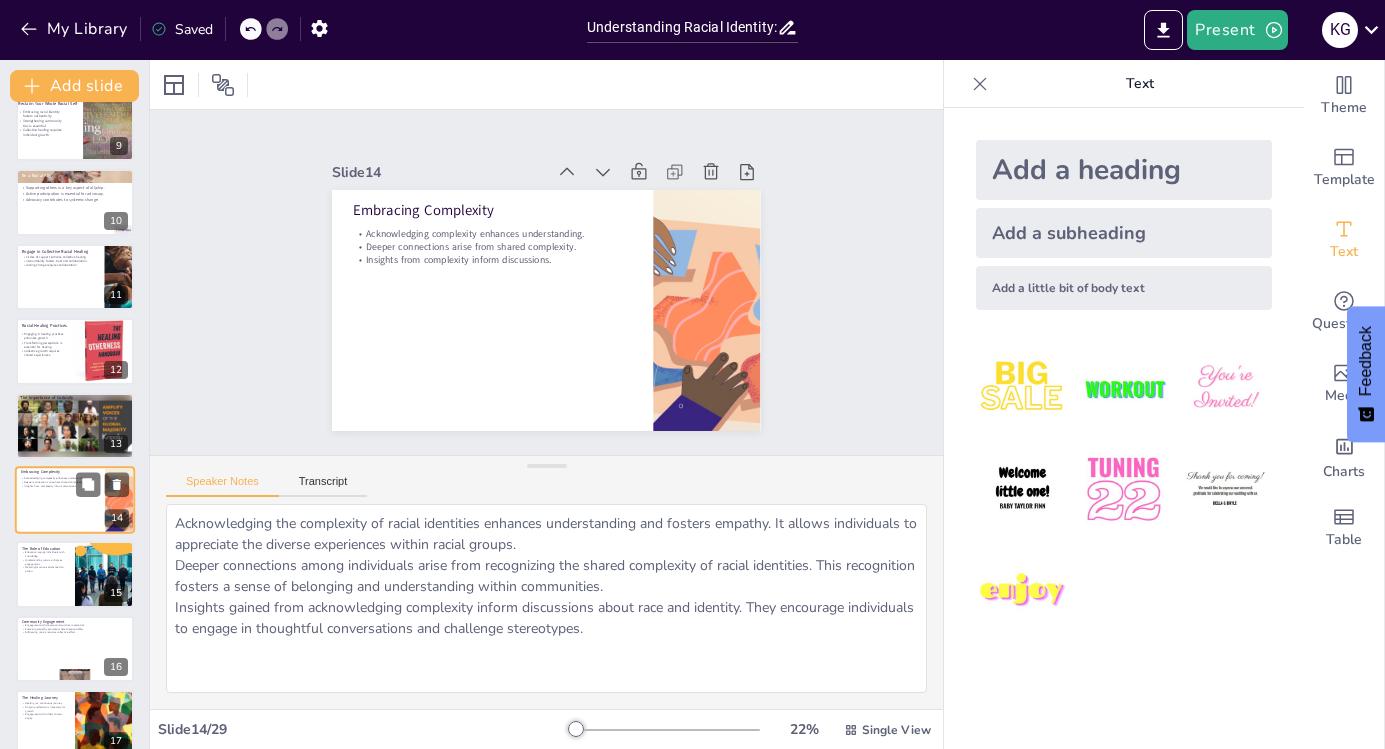 scroll, scrollTop: 692, scrollLeft: 0, axis: vertical 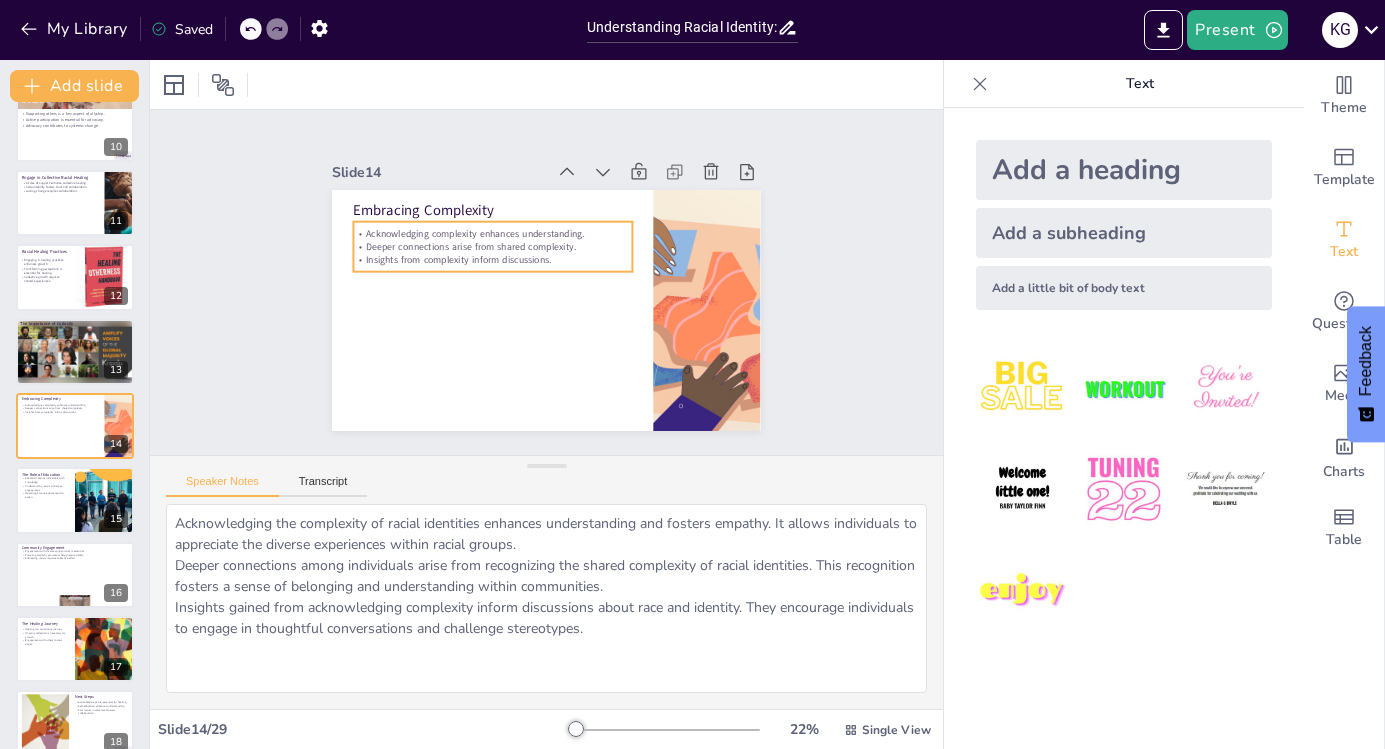 click on "Acknowledging complexity enhances understanding." at bounding box center [493, 233] 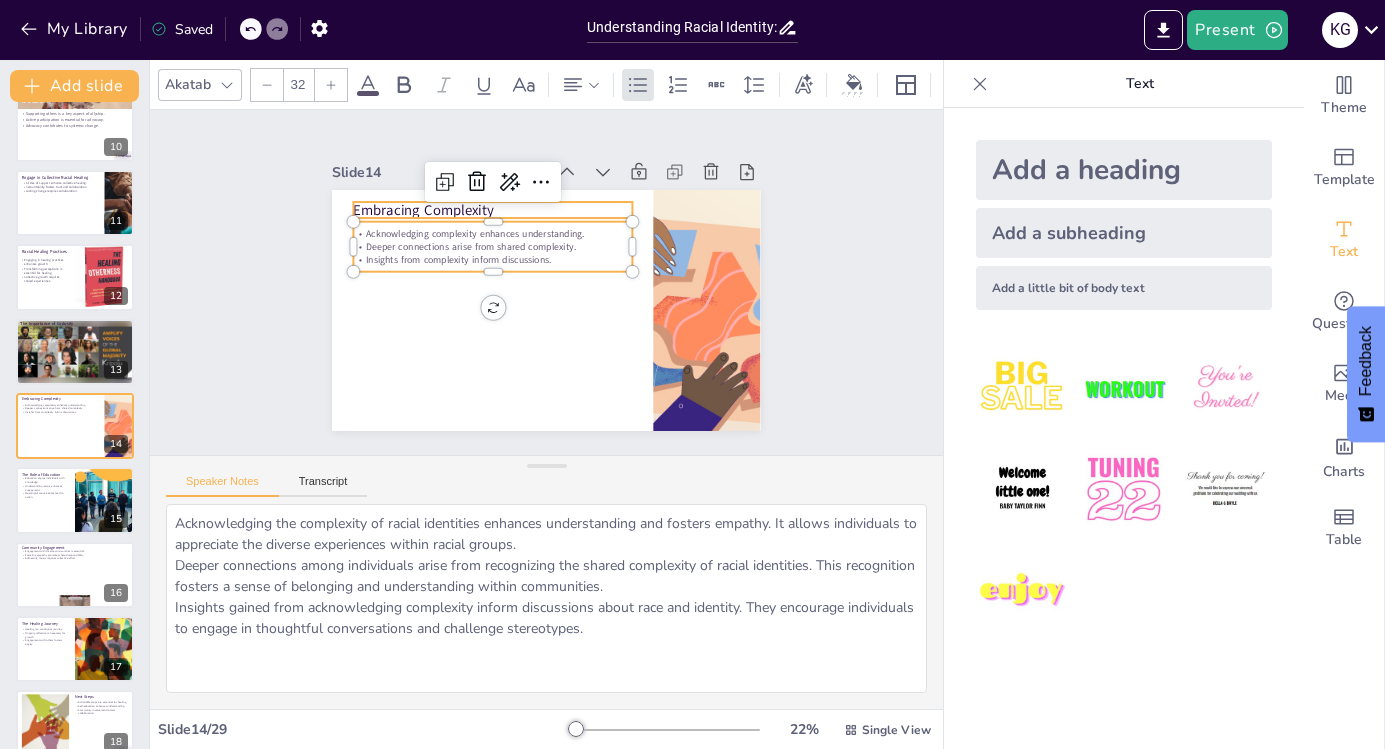click on "Embracing Complexity" at bounding box center (493, 210) 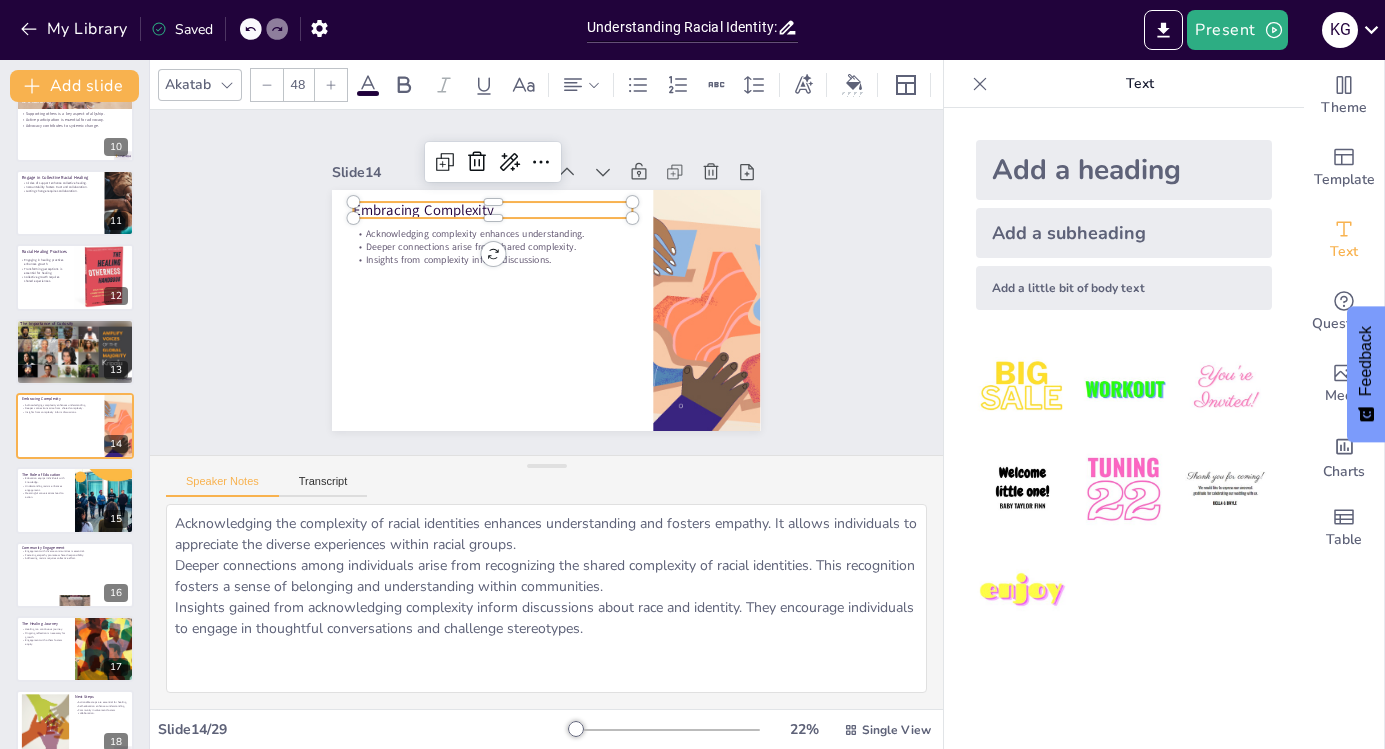 drag, startPoint x: 311, startPoint y: 75, endPoint x: 277, endPoint y: 84, distance: 35.17101 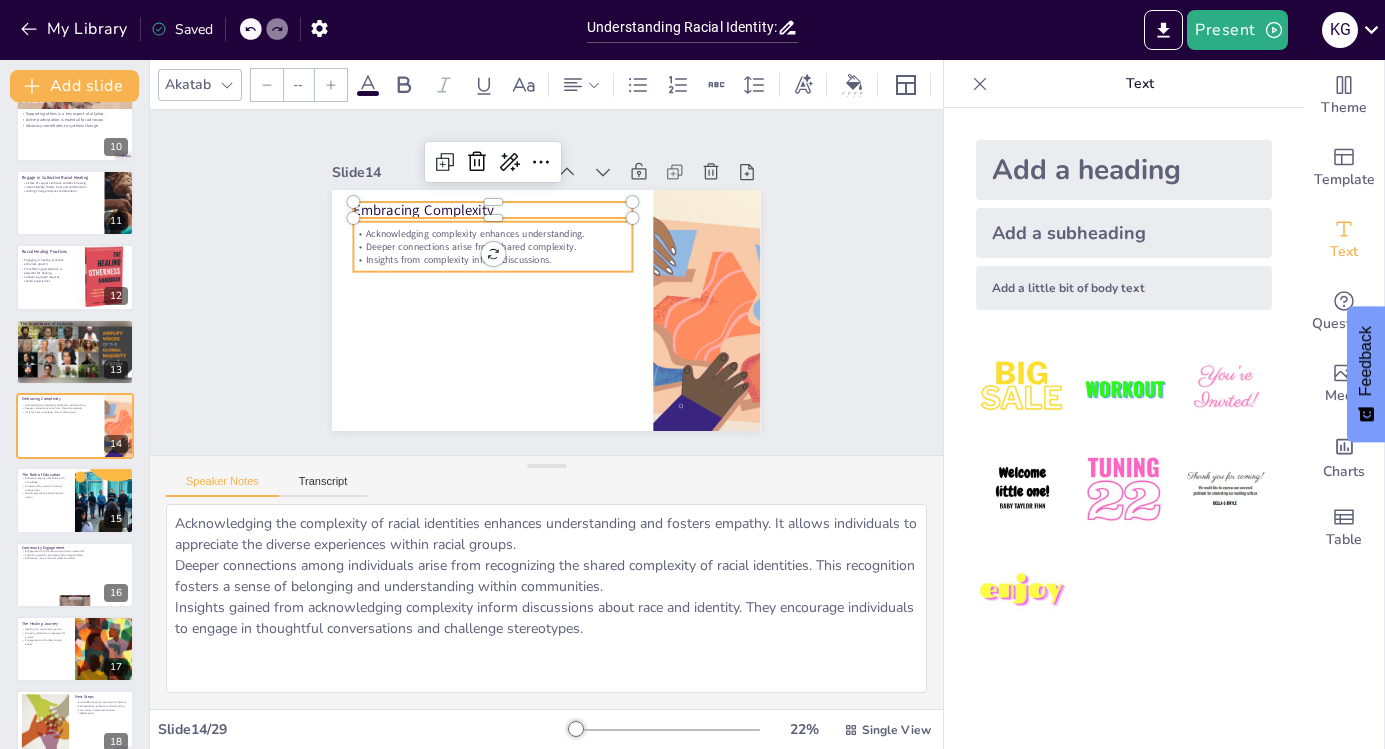 click on "Deeper connections arise from shared complexity." at bounding box center [493, 246] 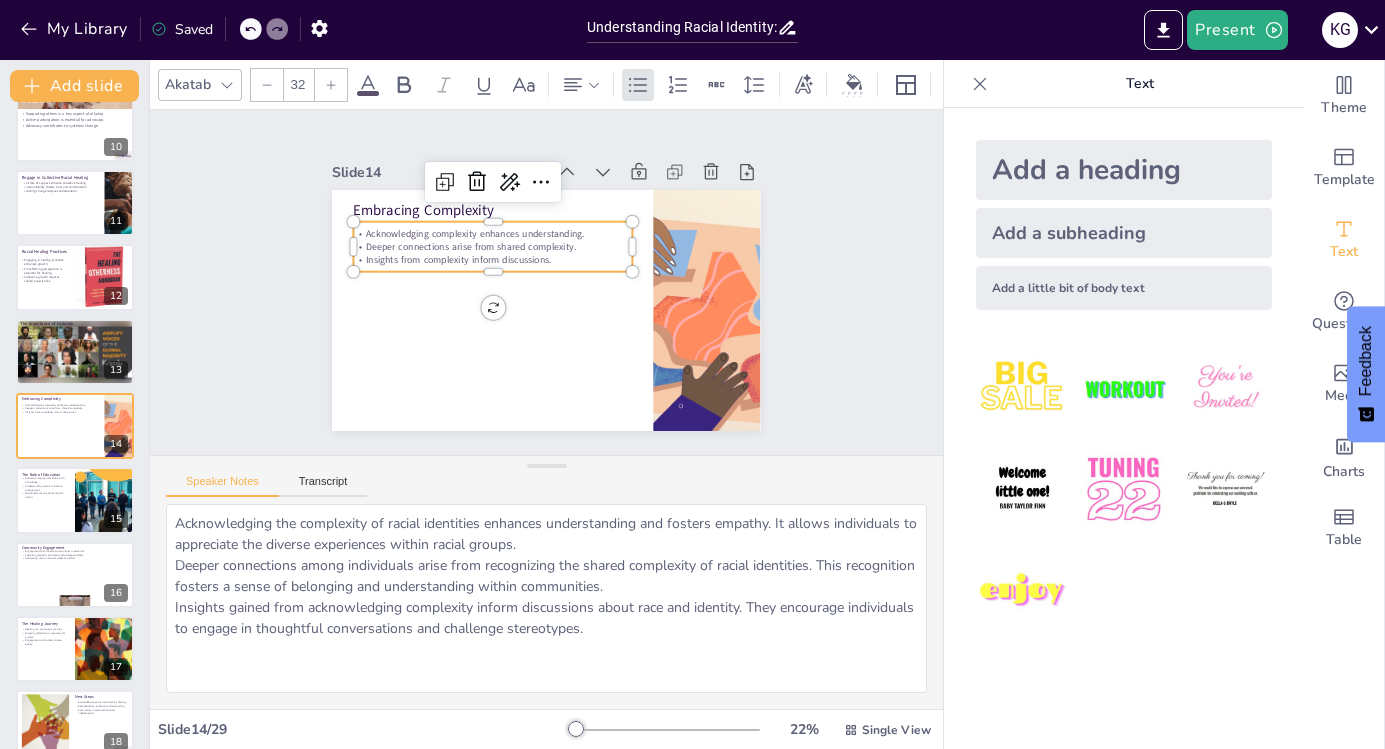 drag, startPoint x: 301, startPoint y: 73, endPoint x: 261, endPoint y: 80, distance: 40.60788 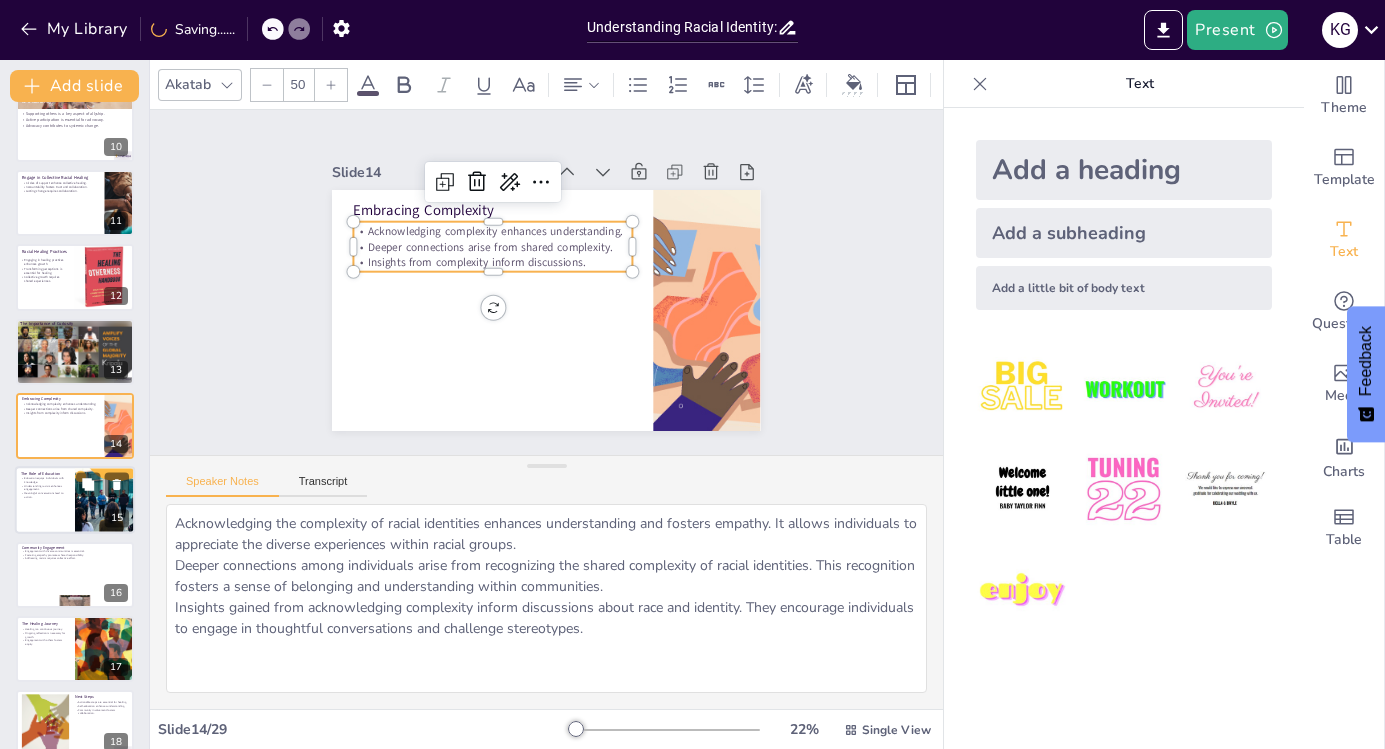 click at bounding box center (75, 501) 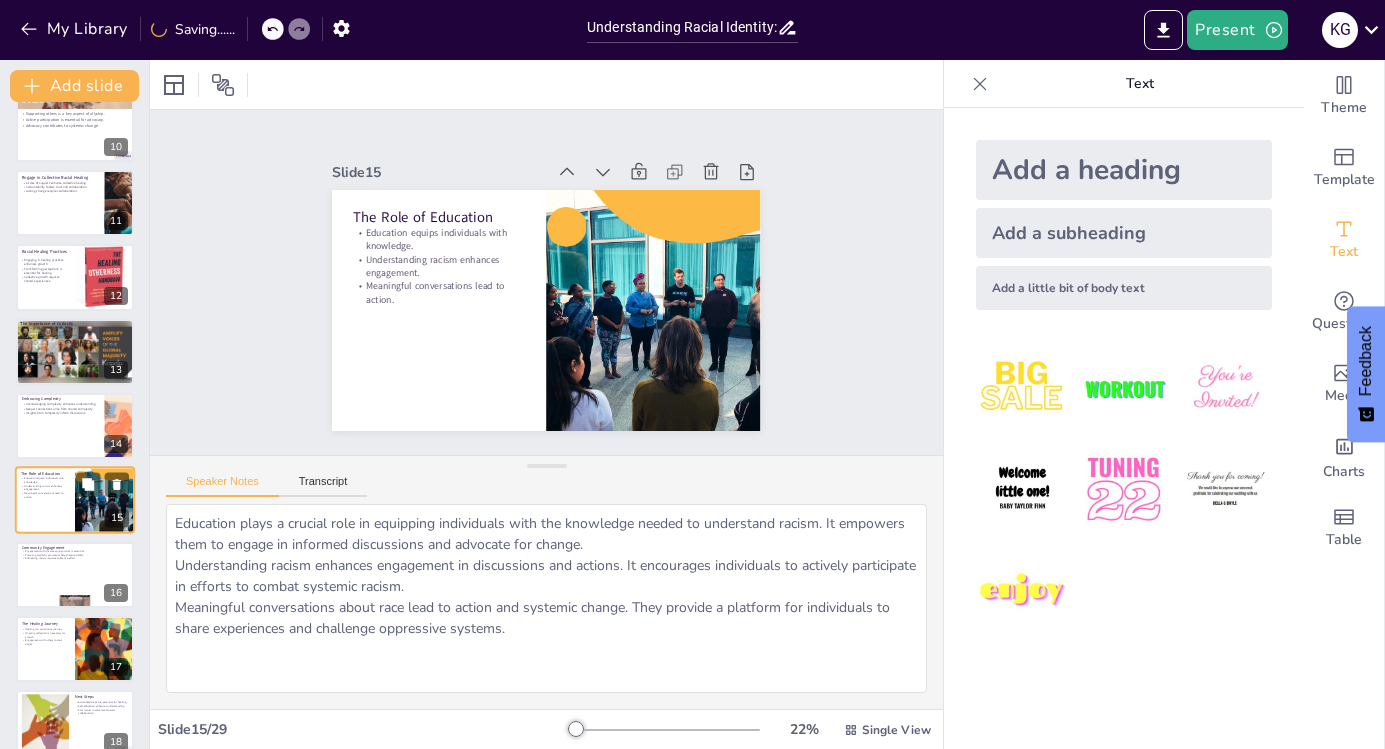 scroll, scrollTop: 767, scrollLeft: 0, axis: vertical 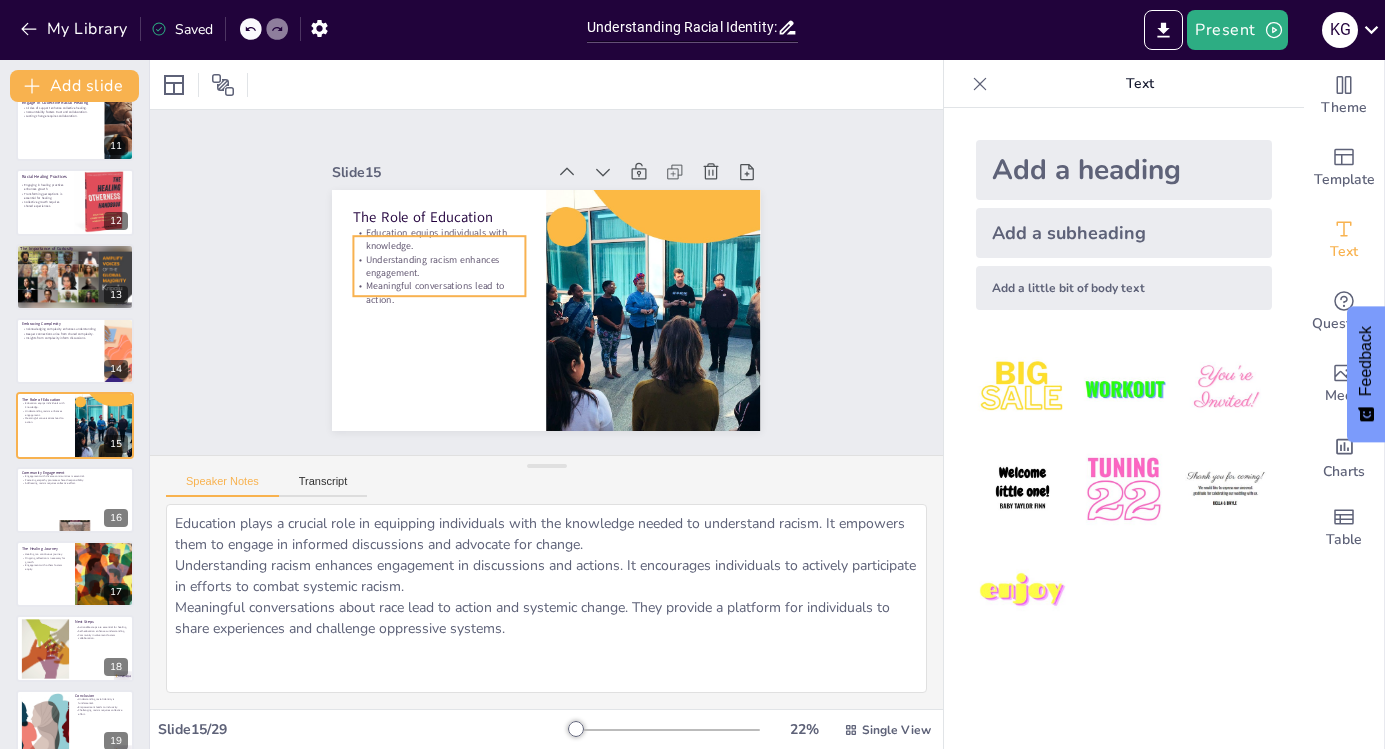 click on "Education equips individuals with knowledge." at bounding box center [439, 239] 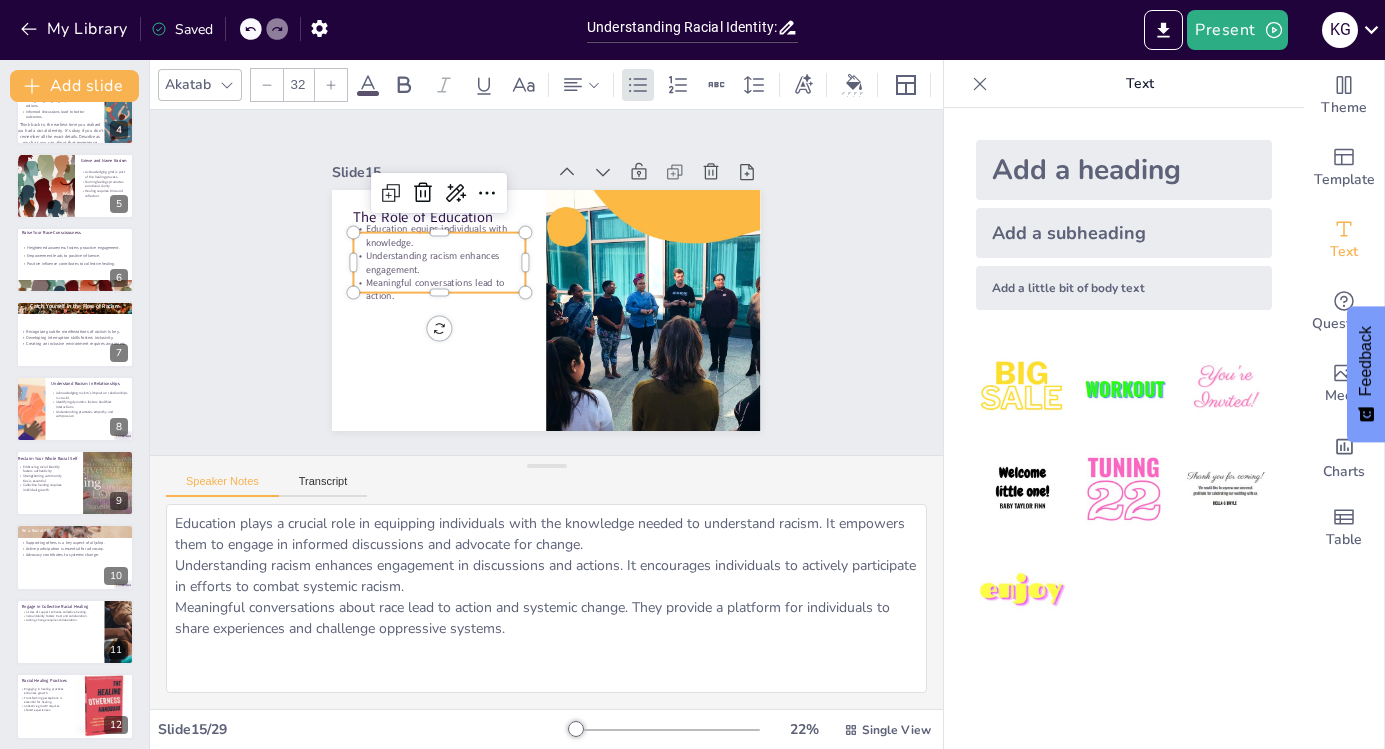 scroll, scrollTop: 264, scrollLeft: 0, axis: vertical 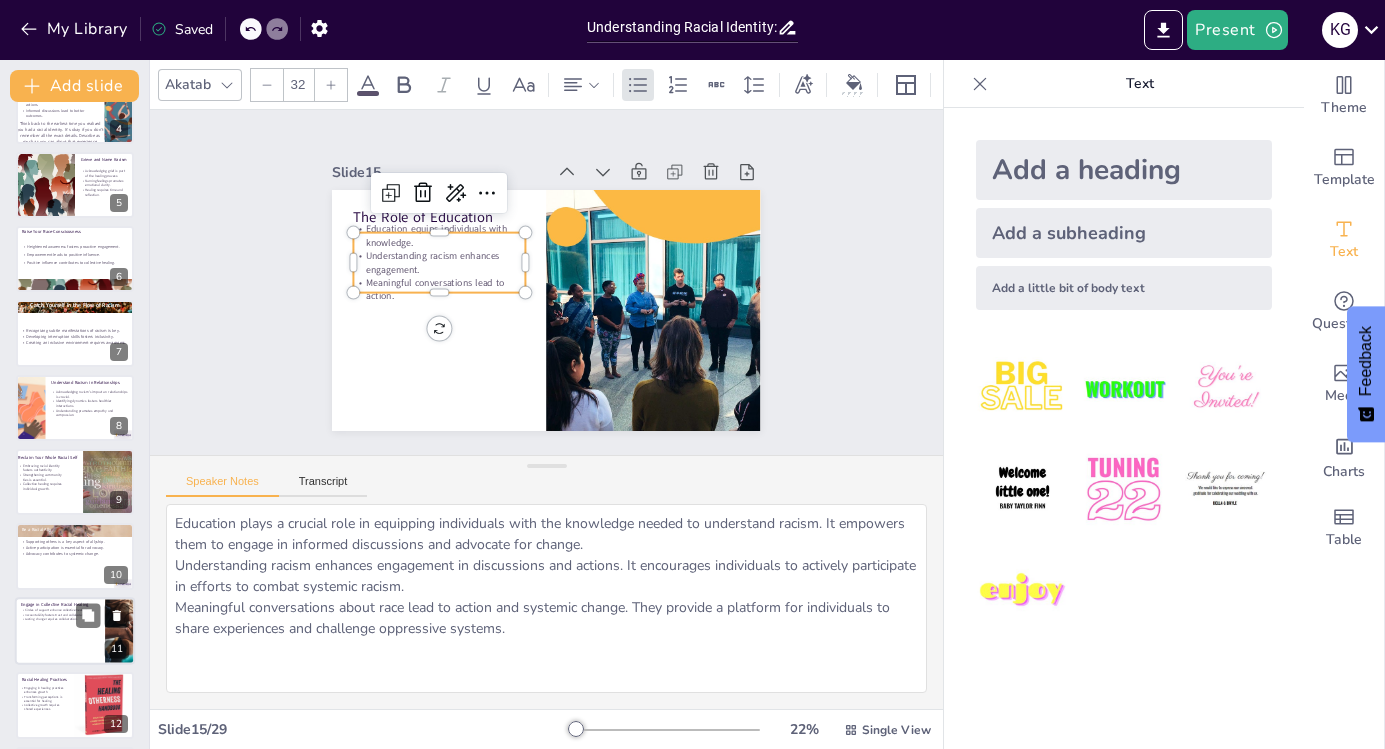 click at bounding box center [75, 631] 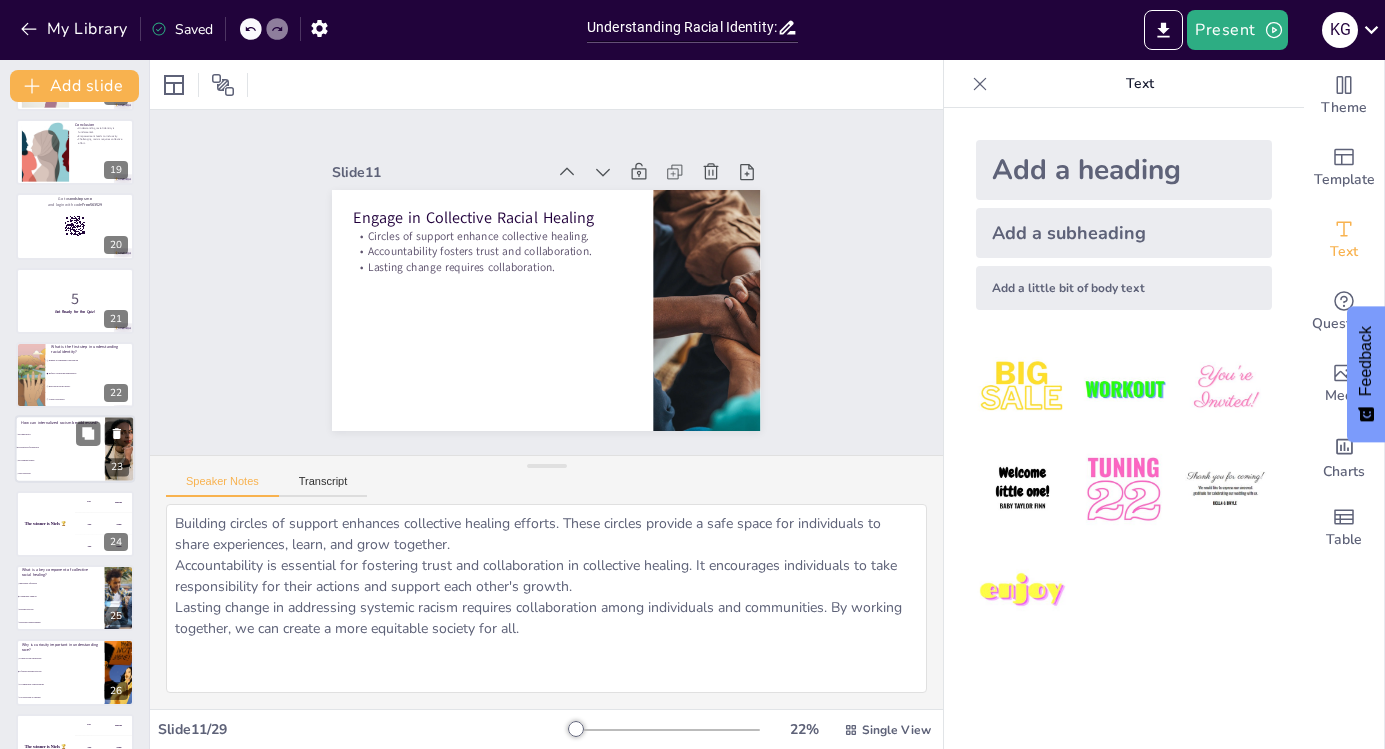 scroll, scrollTop: 1337, scrollLeft: 0, axis: vertical 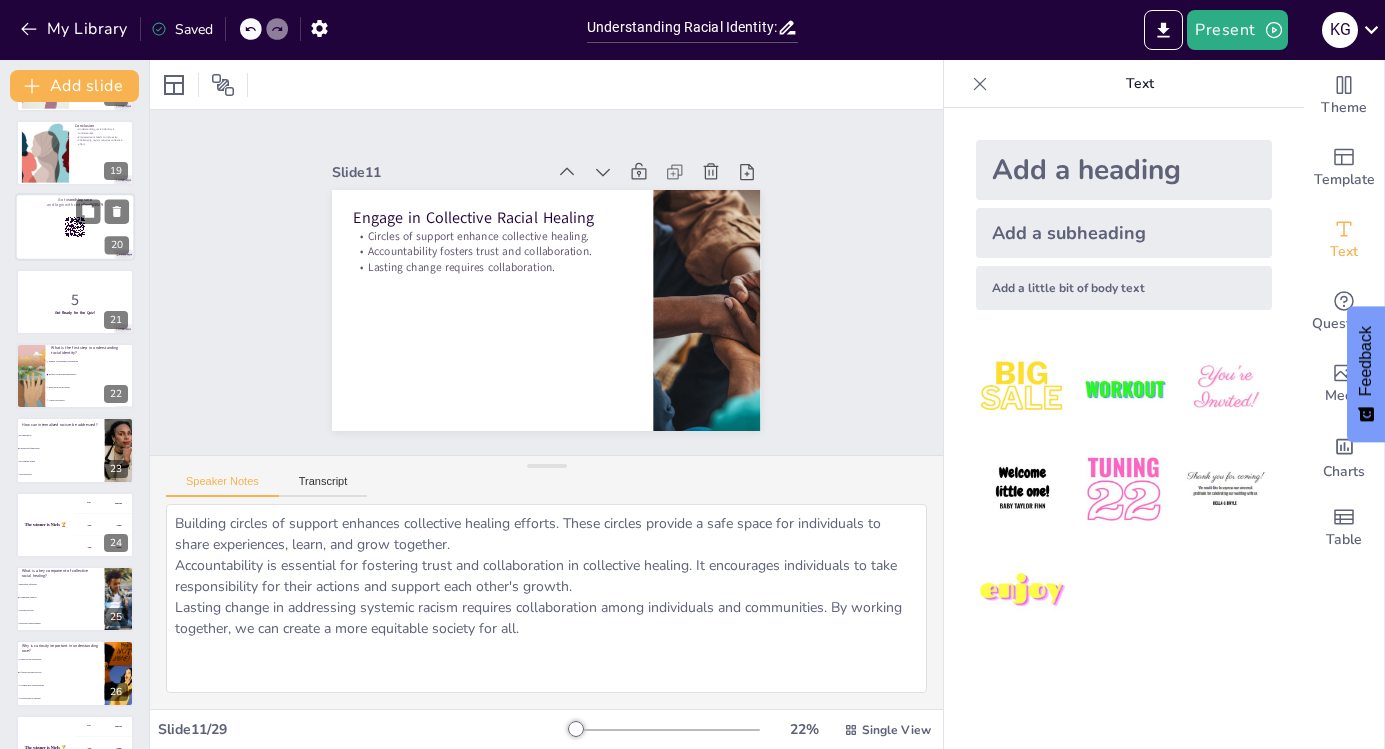 click at bounding box center (75, 227) 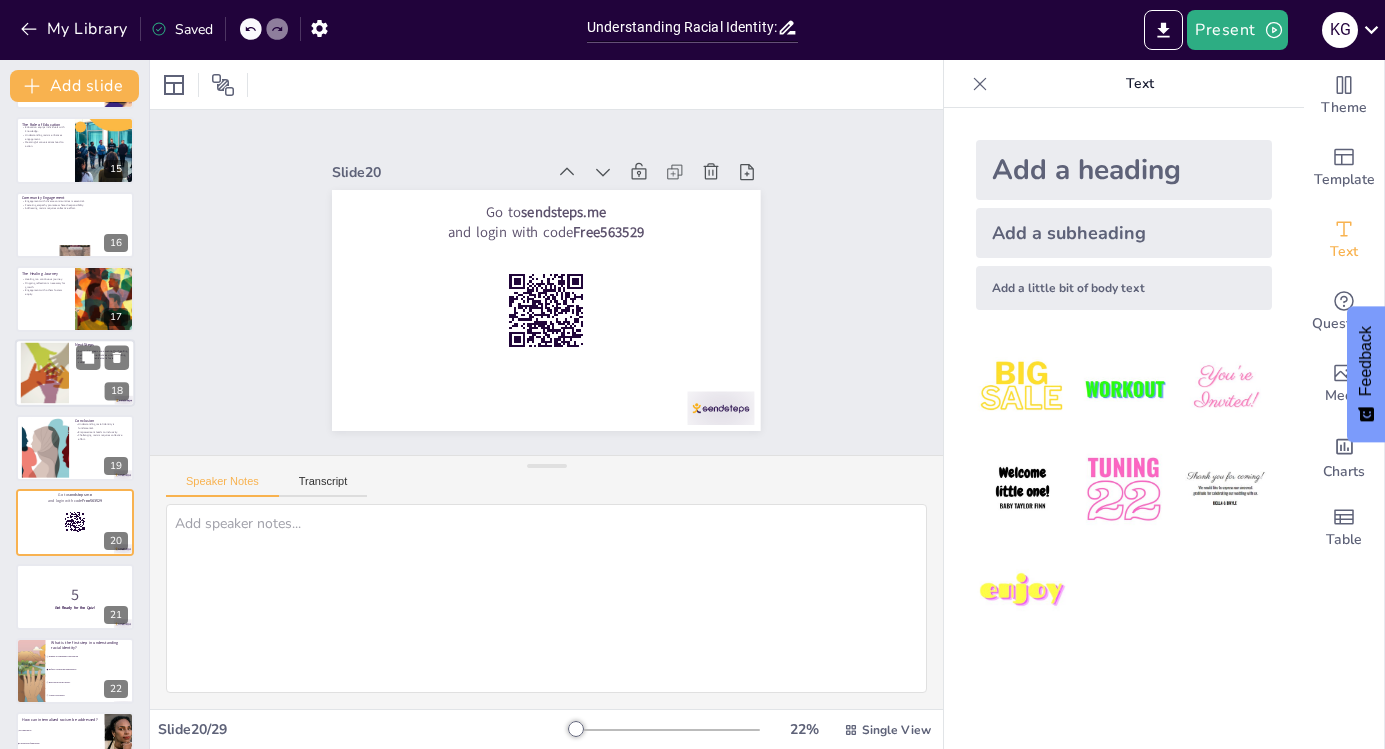 scroll, scrollTop: 1038, scrollLeft: 0, axis: vertical 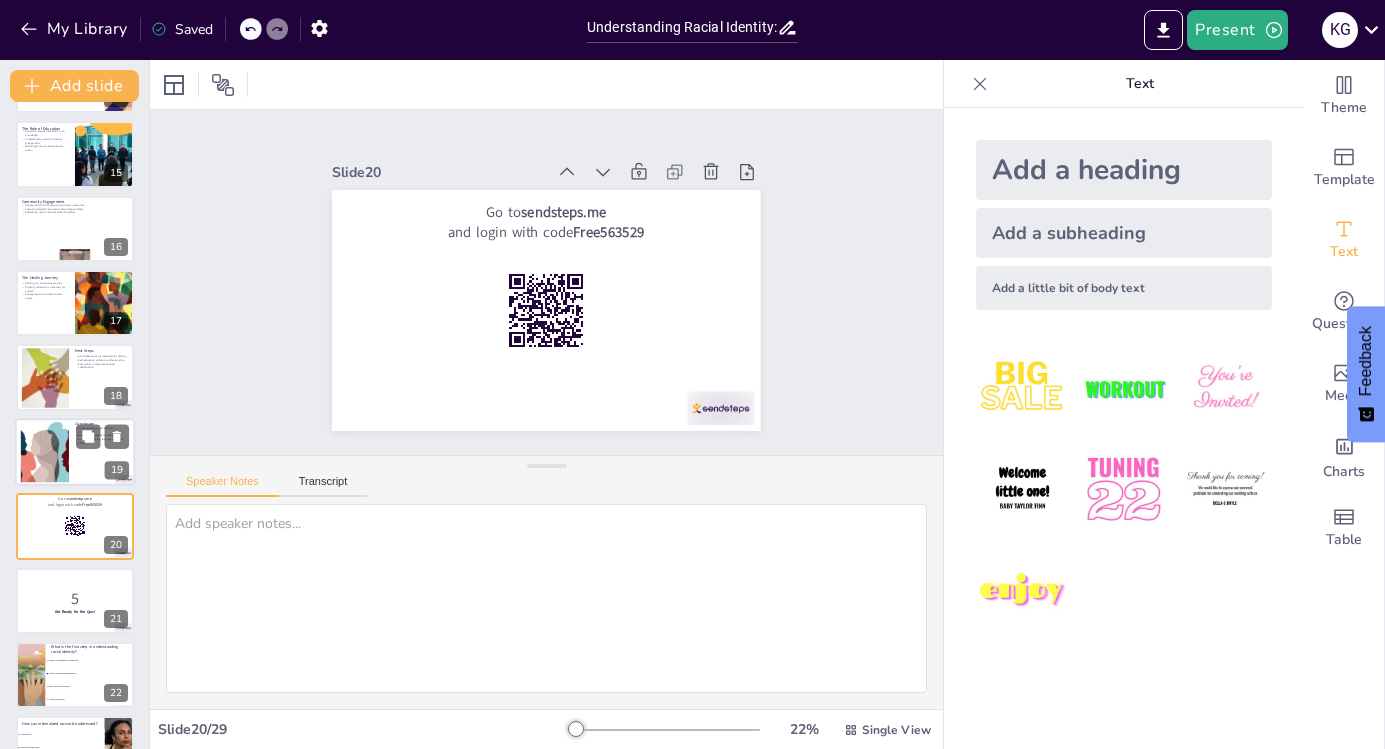 click at bounding box center [45, 451] 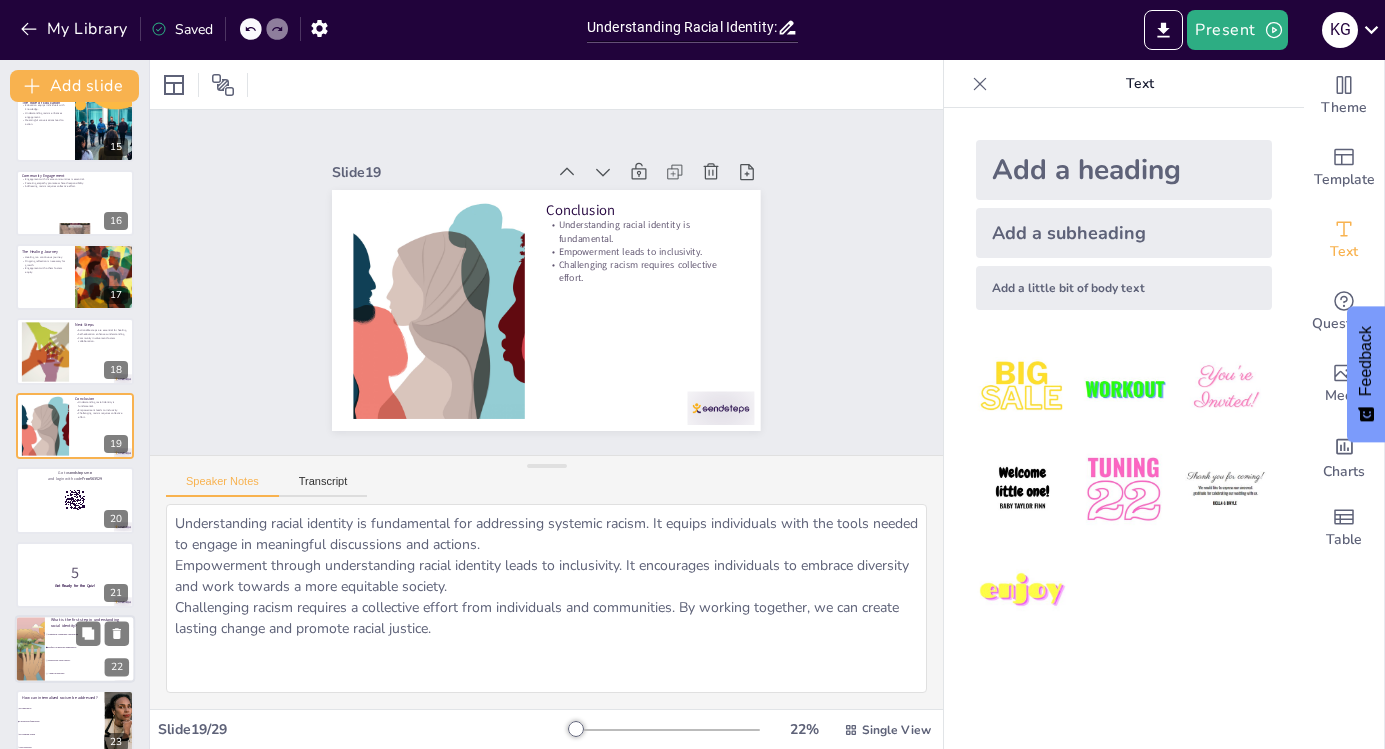 click on "Reflect on personal experiences" at bounding box center [91, 647] 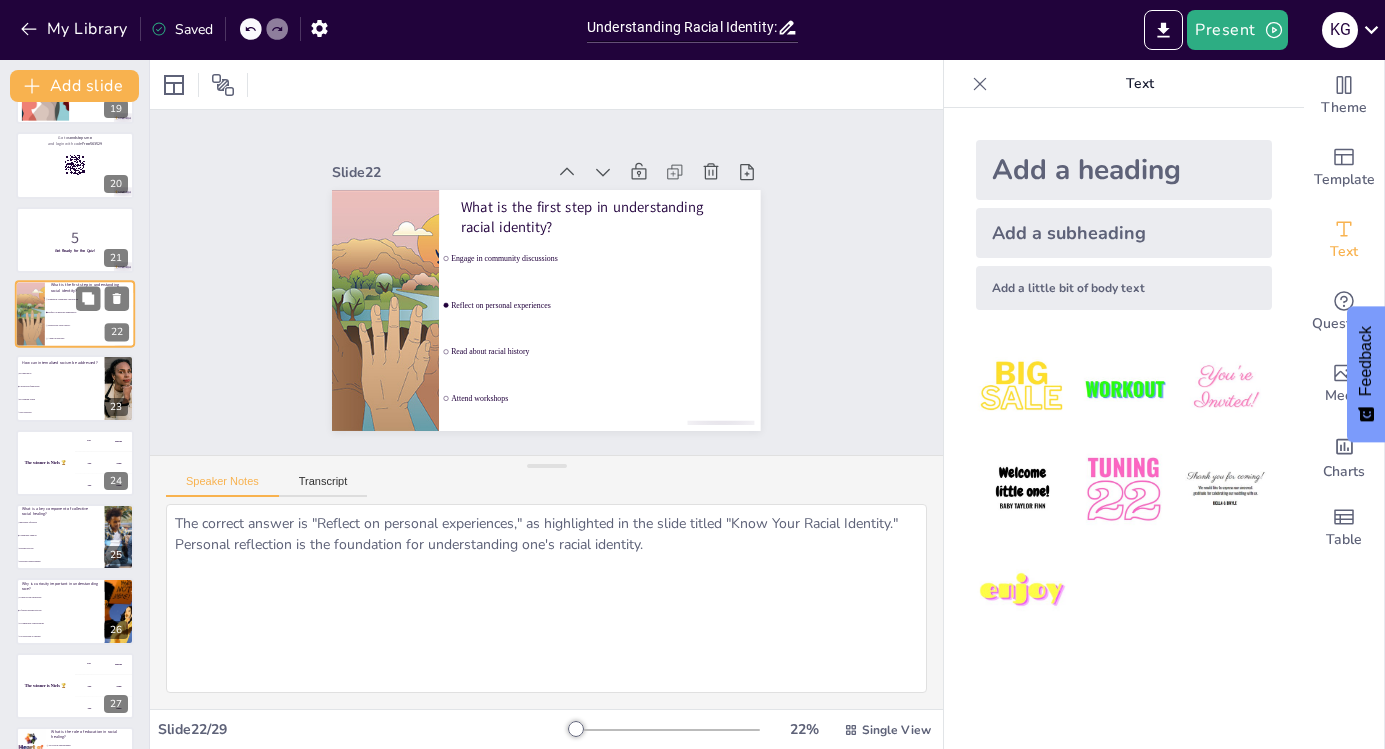 scroll, scrollTop: 1404, scrollLeft: 0, axis: vertical 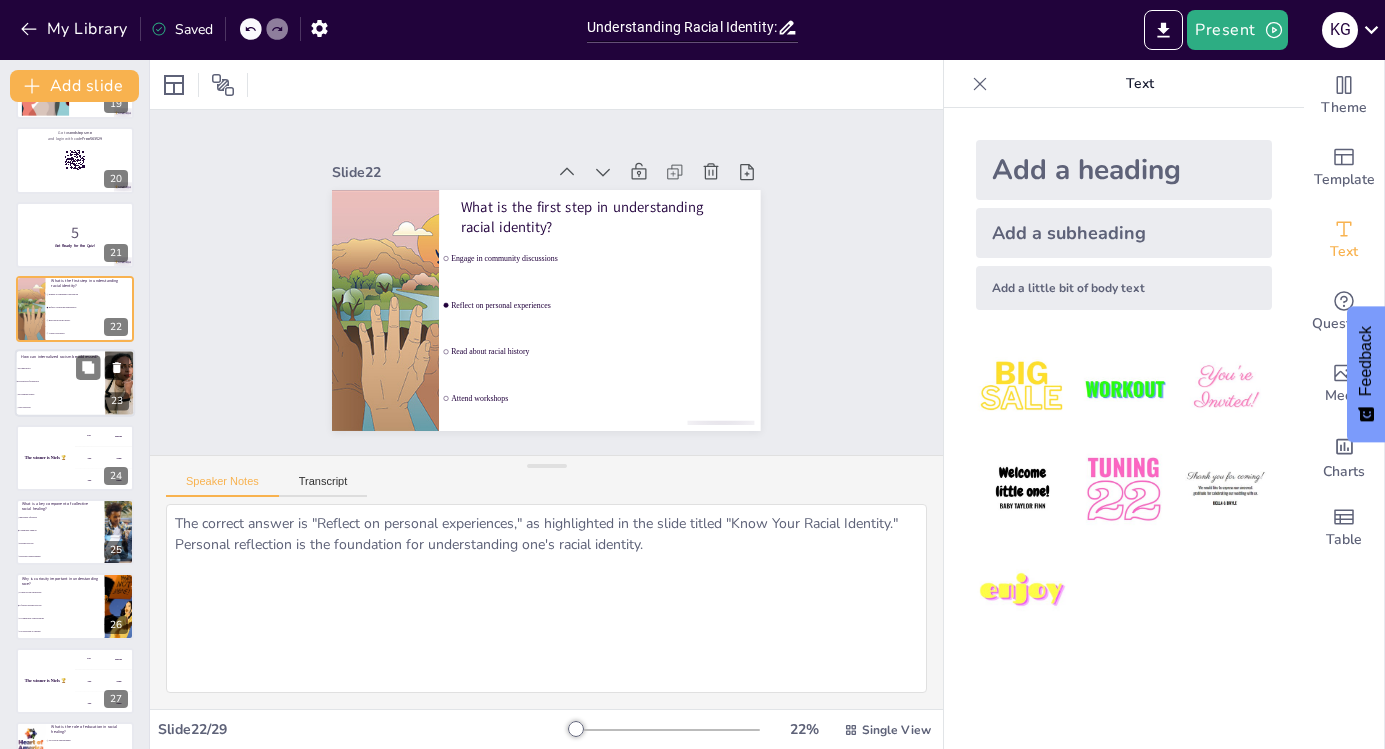 click on "By blaming others" at bounding box center [60, 395] 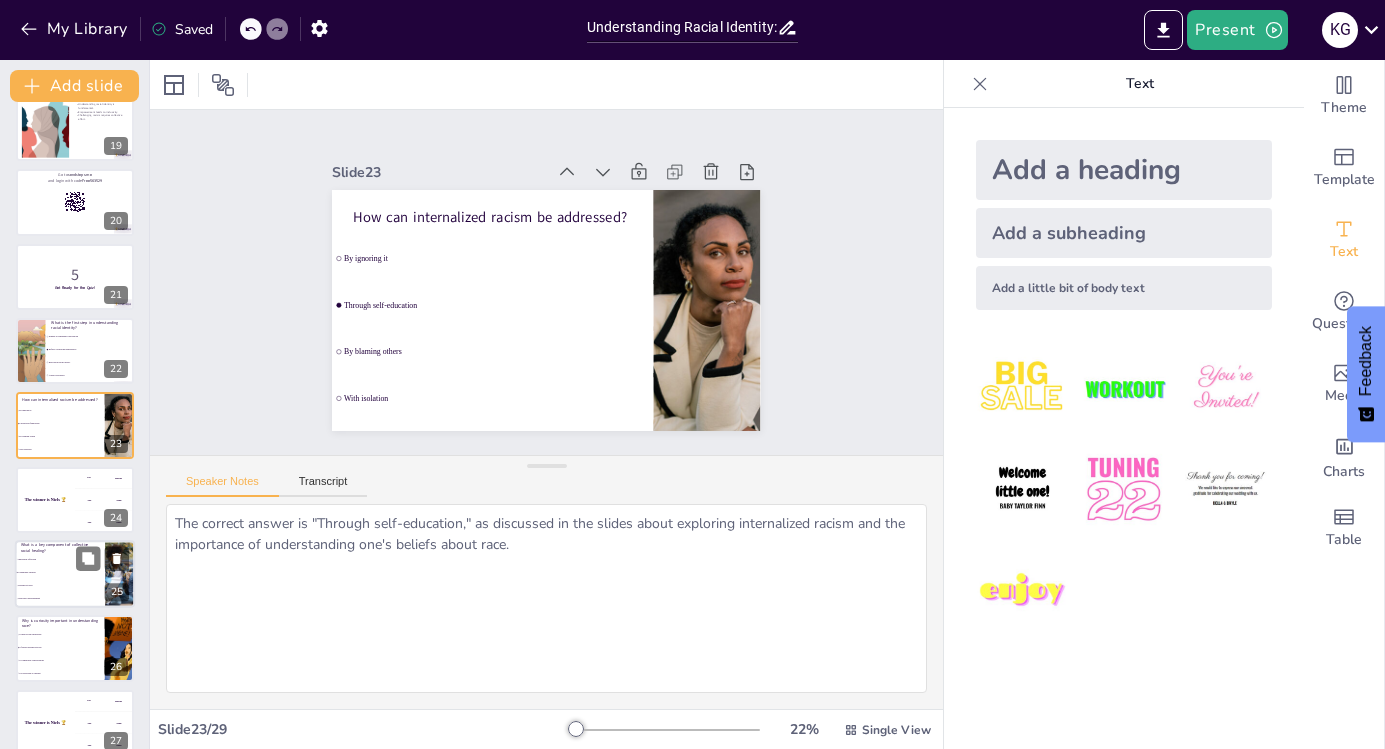 click on "Community support" at bounding box center (60, 572) 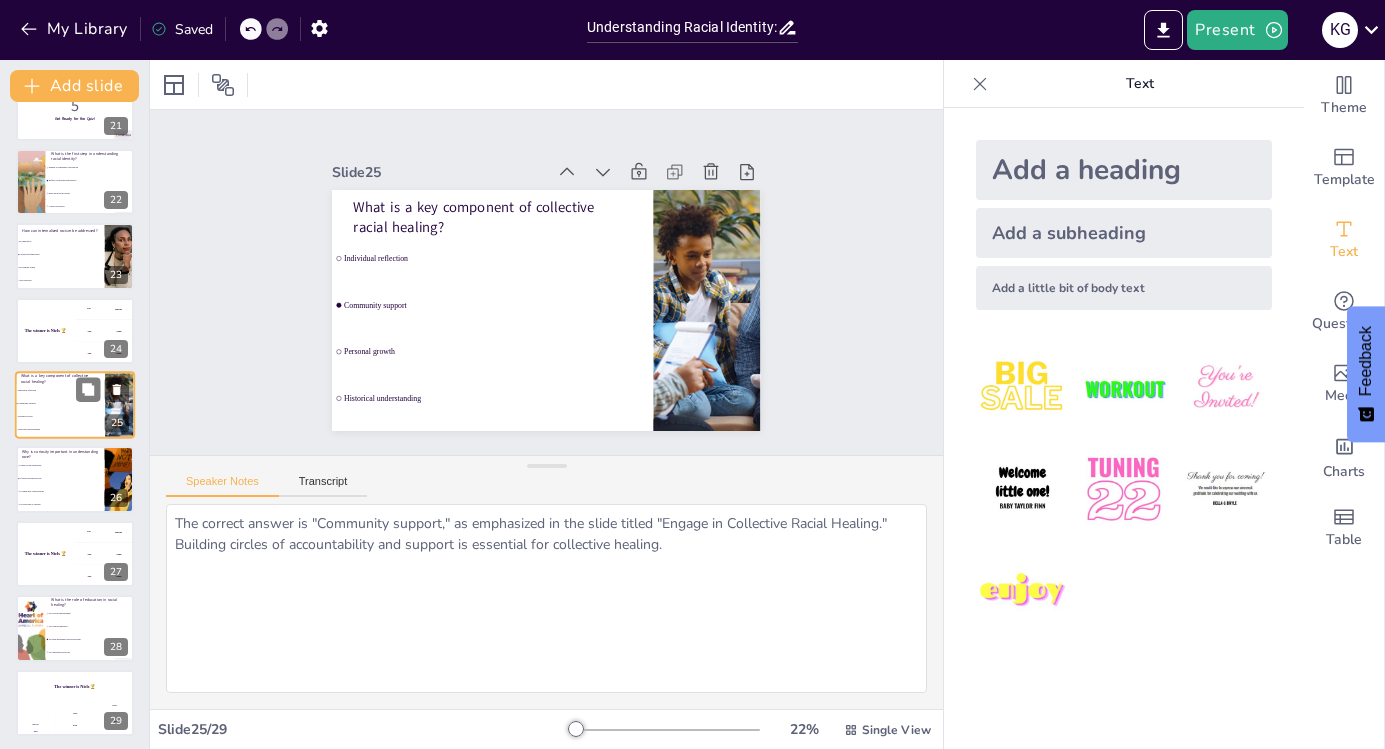 scroll, scrollTop: 1534, scrollLeft: 0, axis: vertical 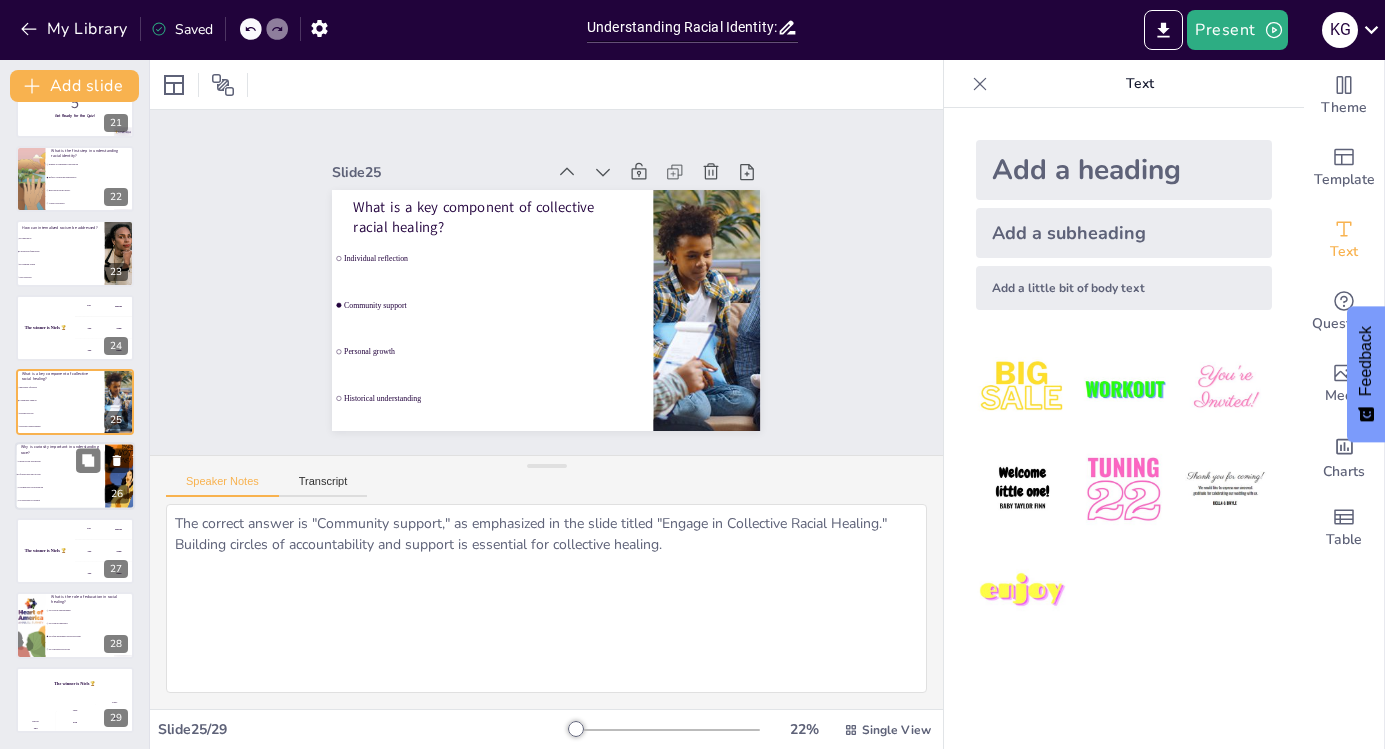click on "It complicates conversations" at bounding box center (61, 488) 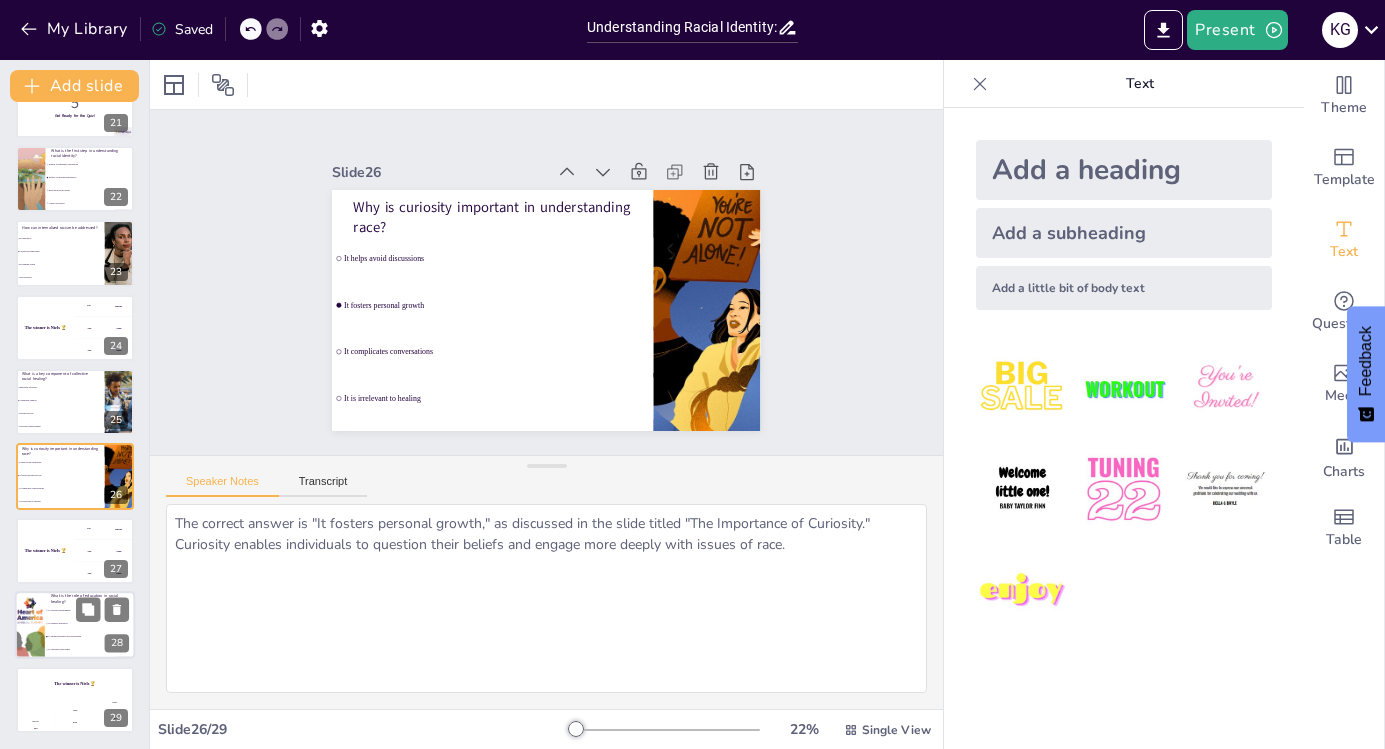 click on "To equip individuals with knowledge" at bounding box center (91, 637) 